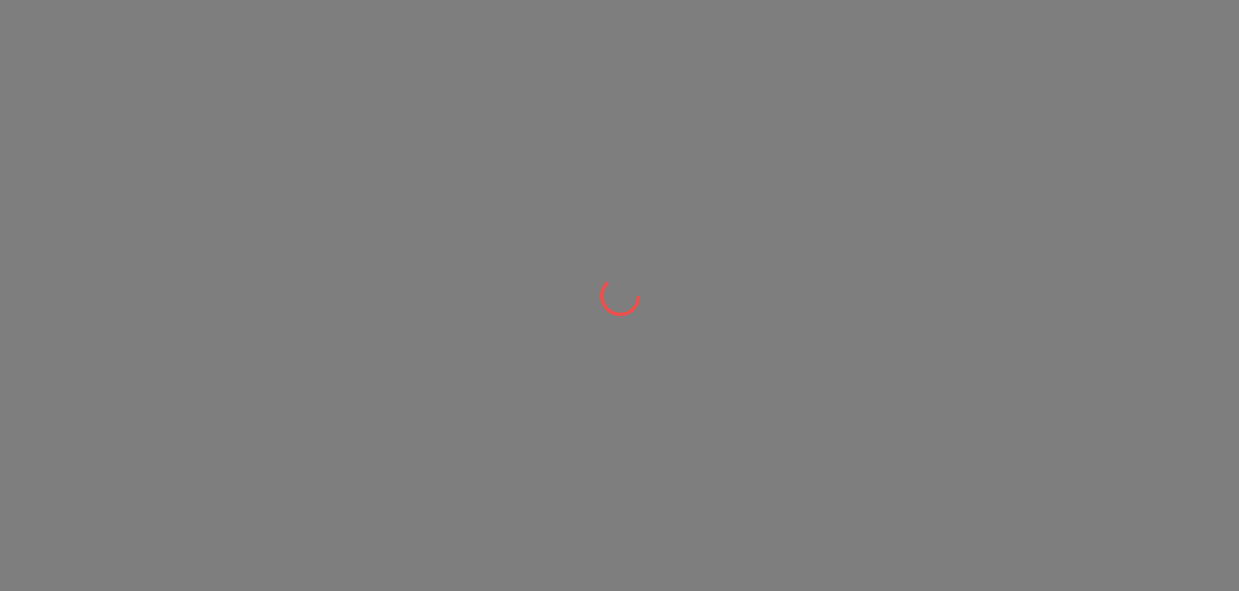 scroll, scrollTop: 0, scrollLeft: 0, axis: both 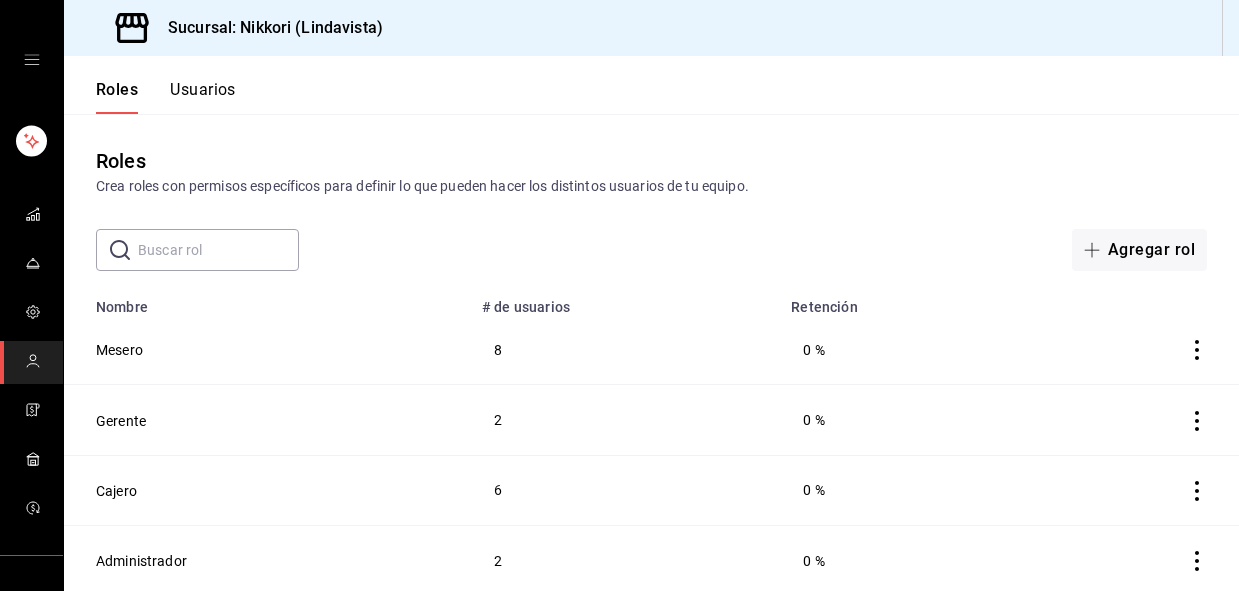 click 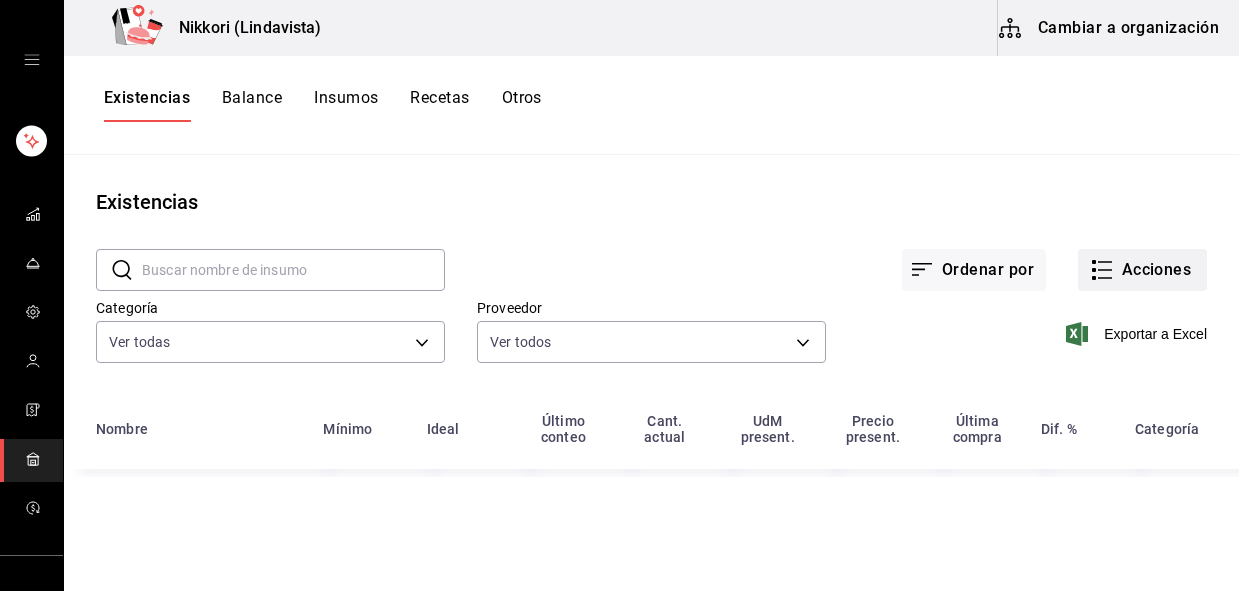 click on "Acciones" at bounding box center (1142, 270) 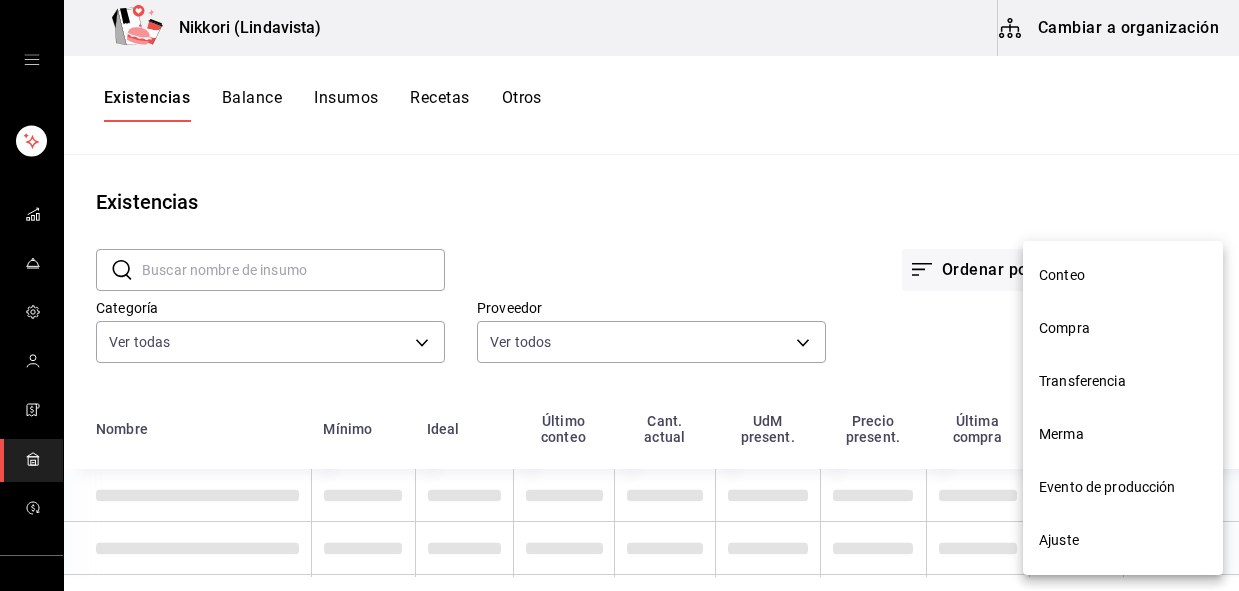 click on "Compra" at bounding box center (1123, 328) 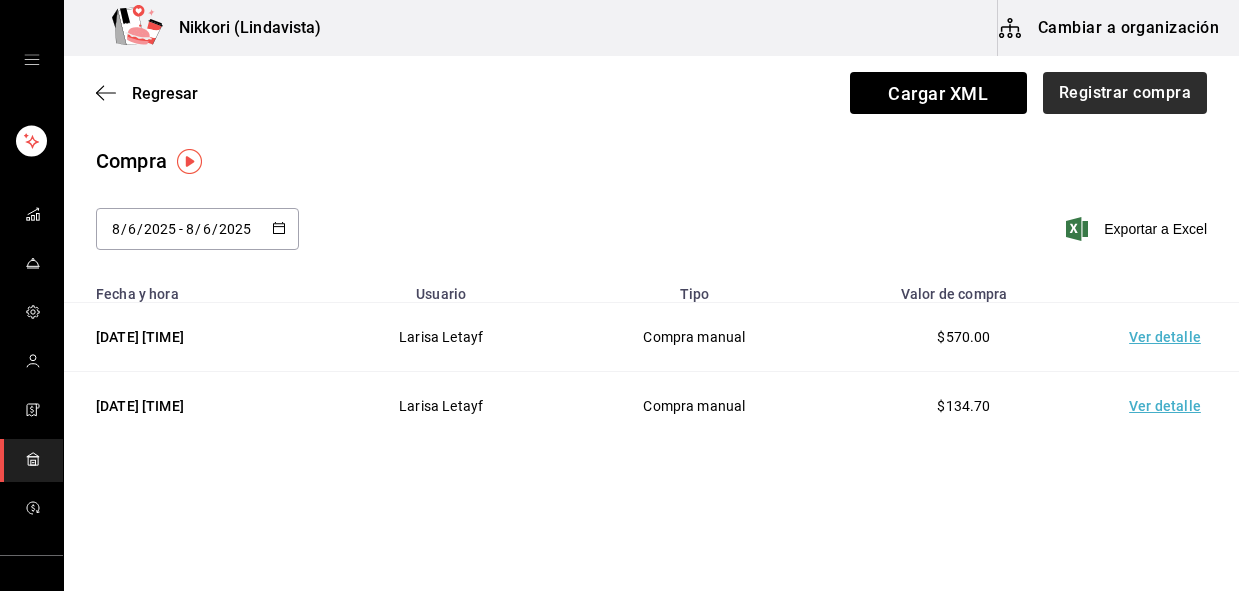 click on "Registrar compra" at bounding box center [1125, 93] 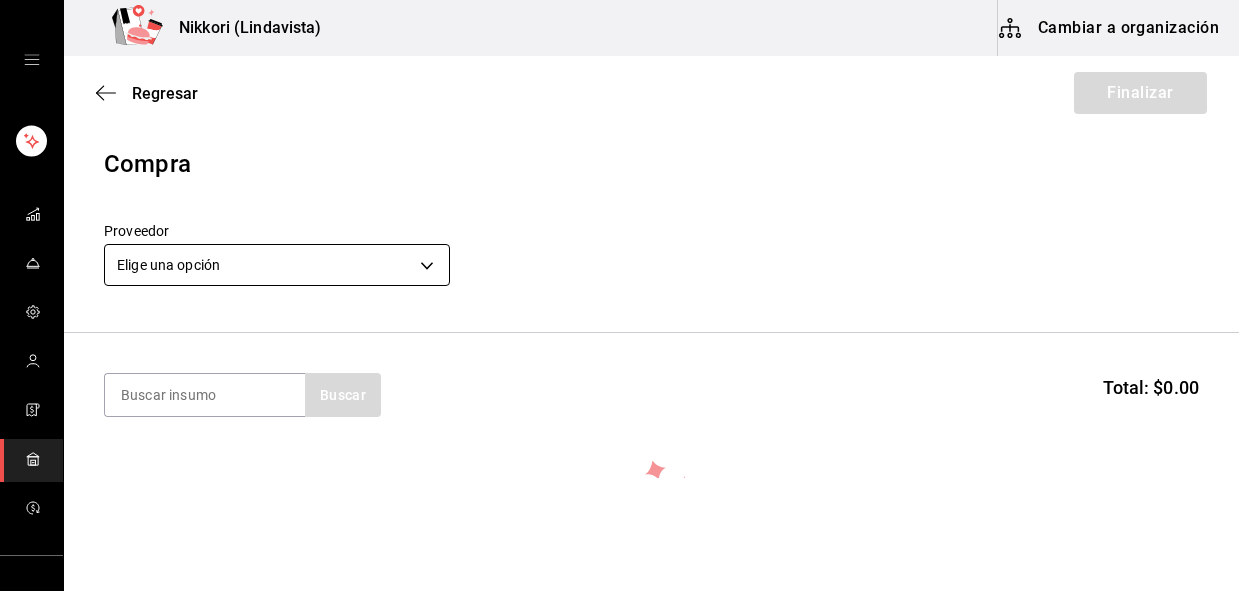 click on "Nikkori (Lindavista) Cambiar a organización Regresar Finalizar Compra Proveedor Elige una opción default Buscar Total: $0.00 No hay insumos a mostrar. Busca un insumo para agregarlo a la lista GANA 1 MES GRATIS EN TU SUSCRIPCIÓN AQUÍ ¿Recuerdas cómo empezó tu restaurante?
Hoy puedes ayudar a un colega a tener el mismo cambio que tú viviste.
Recomienda Parrot directamente desde tu Portal Administrador.
Es fácil y rápido.
🎁 Por cada restaurante que se una, ganas 1 mes gratis. Ver video tutorial Ir a video Editar Eliminar Visitar centro de ayuda ([PHONE]) [EMAIL] Visitar centro de ayuda ([PHONE]) [EMAIL]" at bounding box center (619, 239) 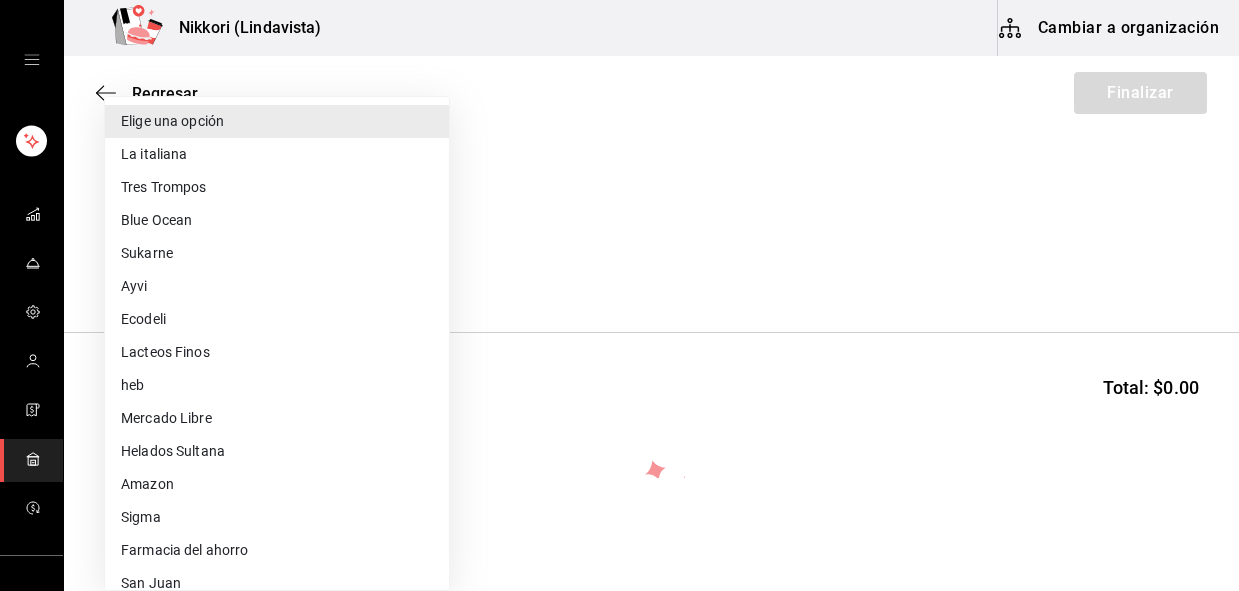 type 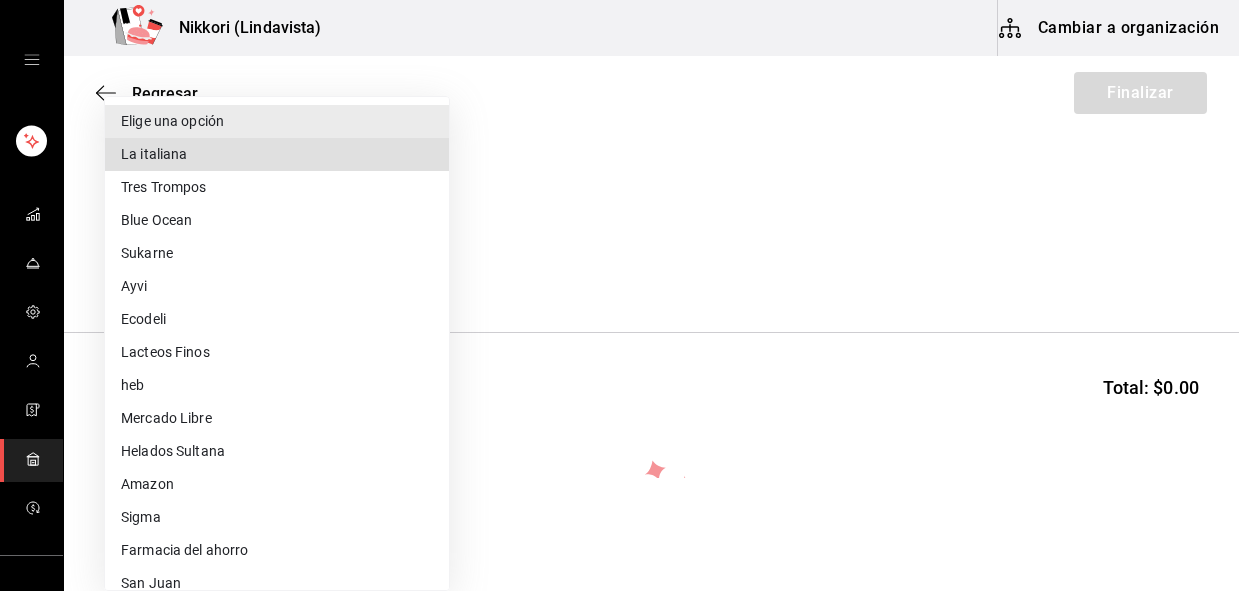 type 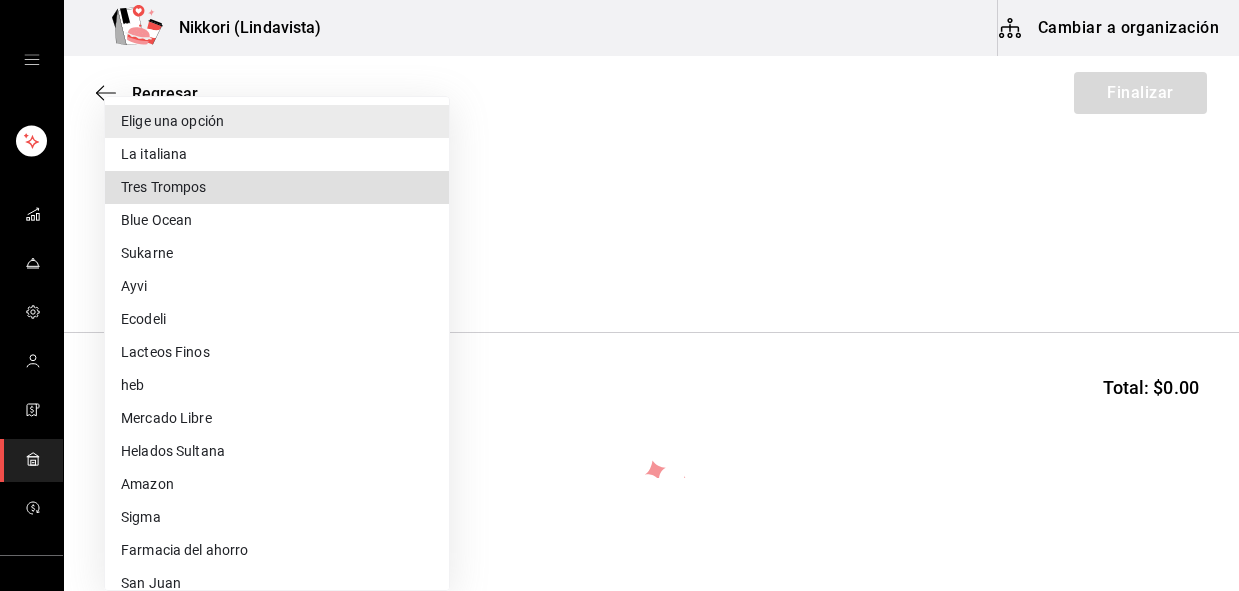 type 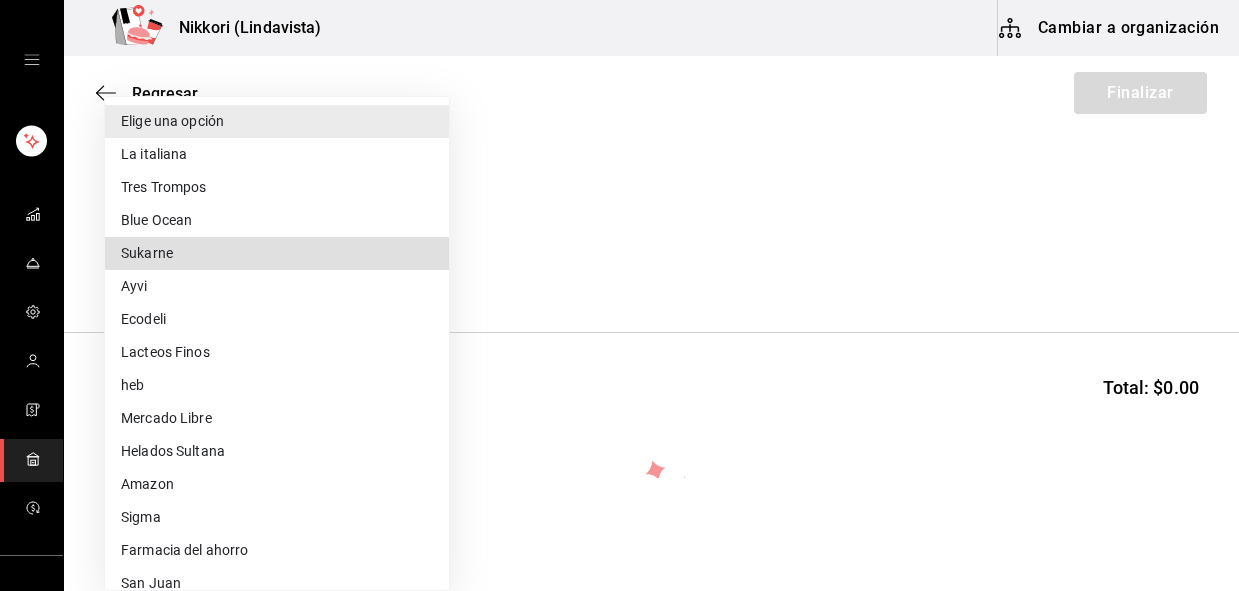 type 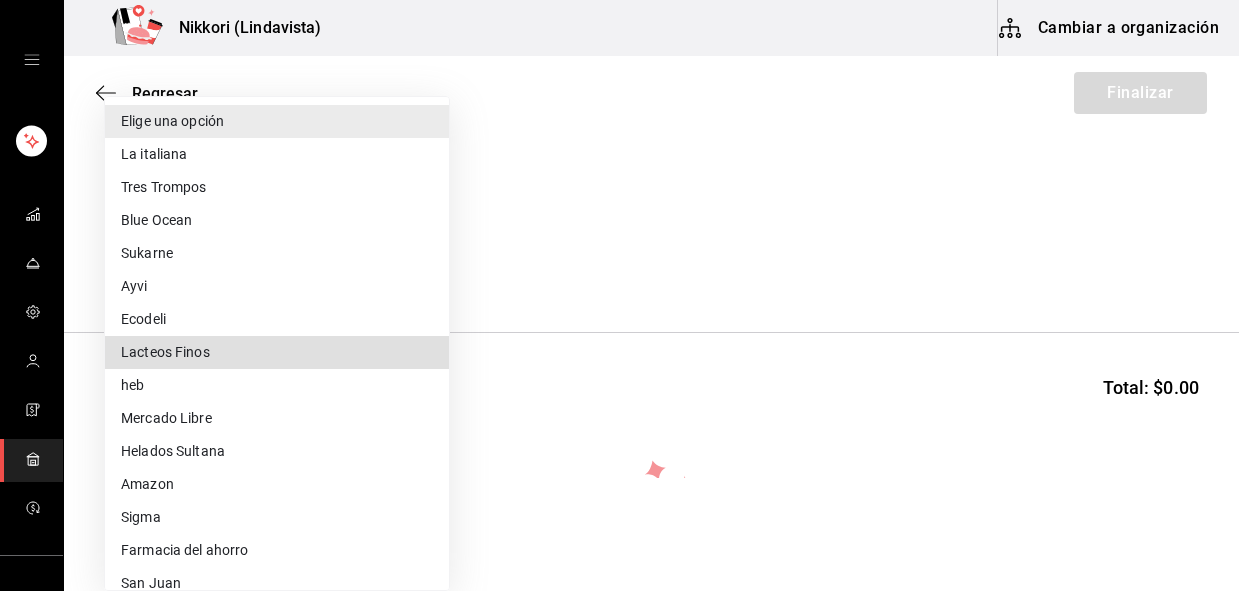type 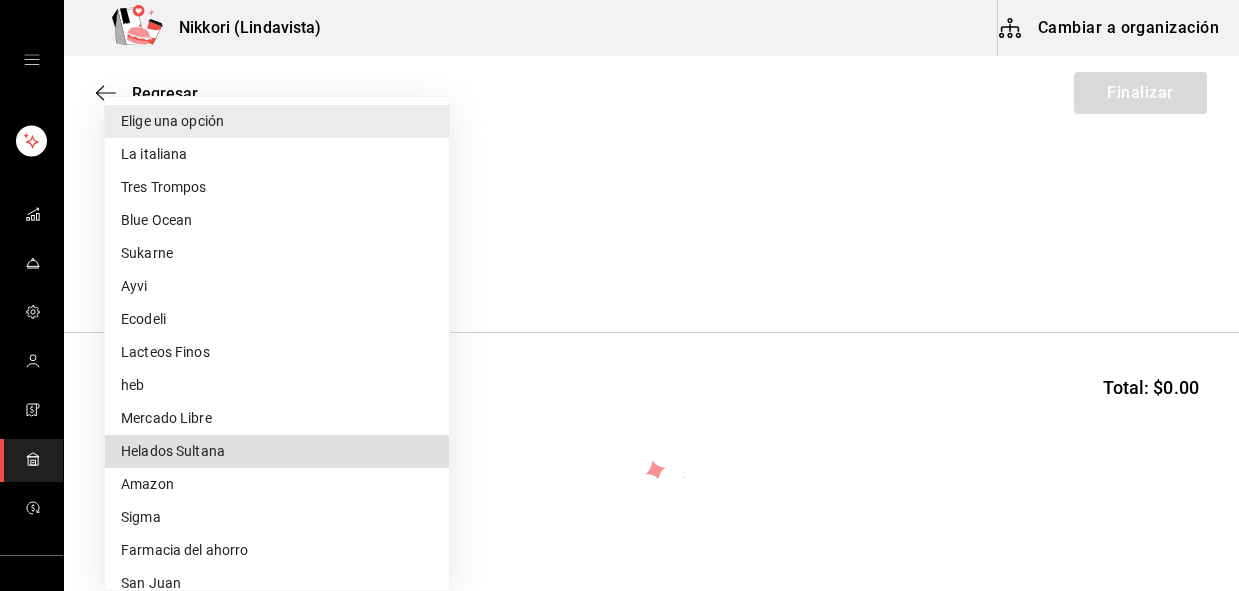 type 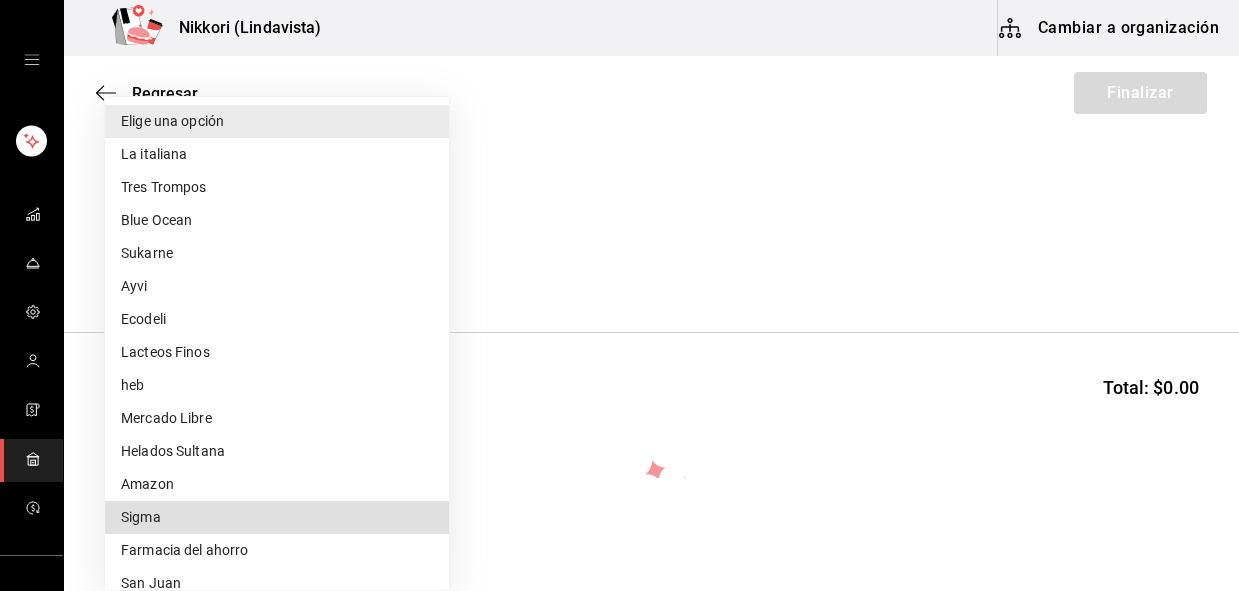 type 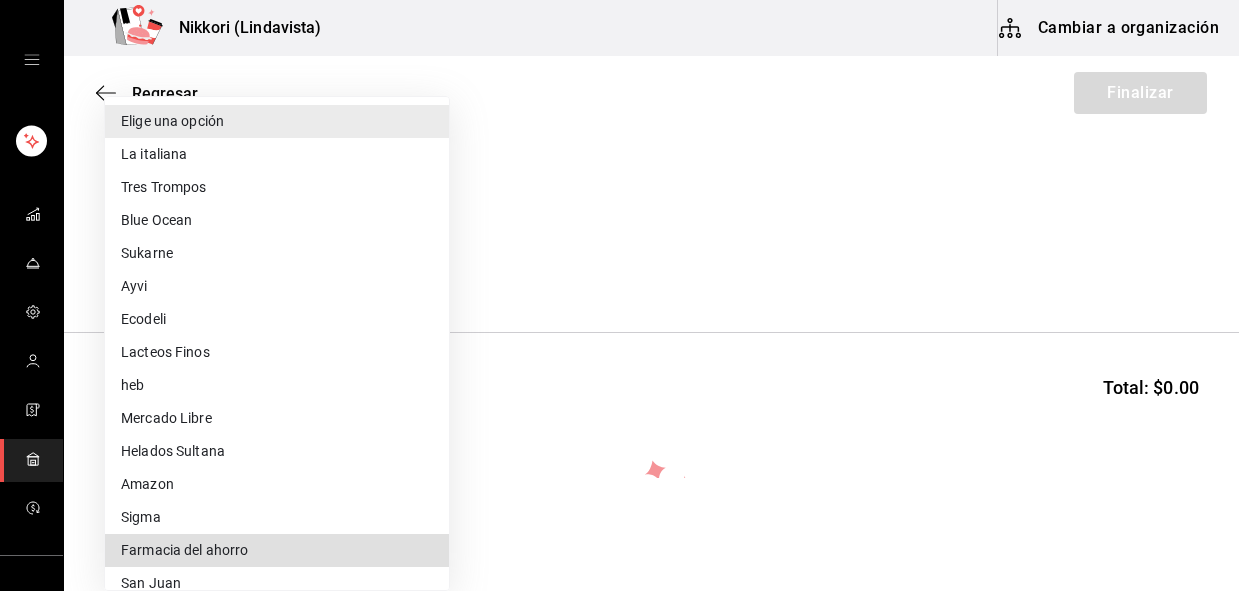 type 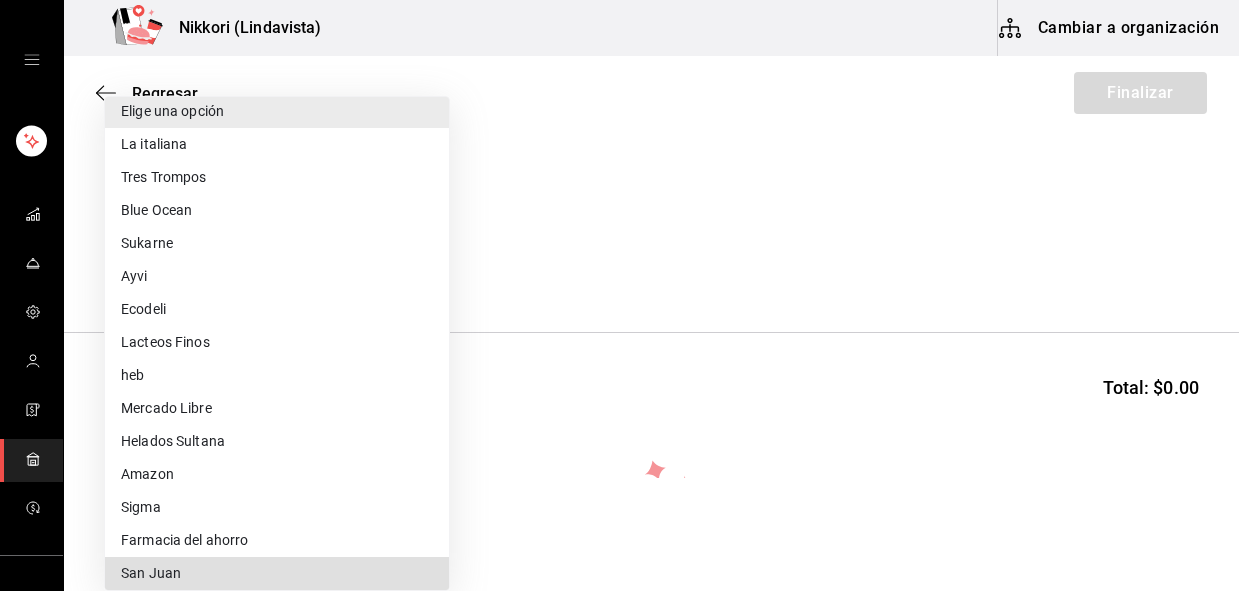 type 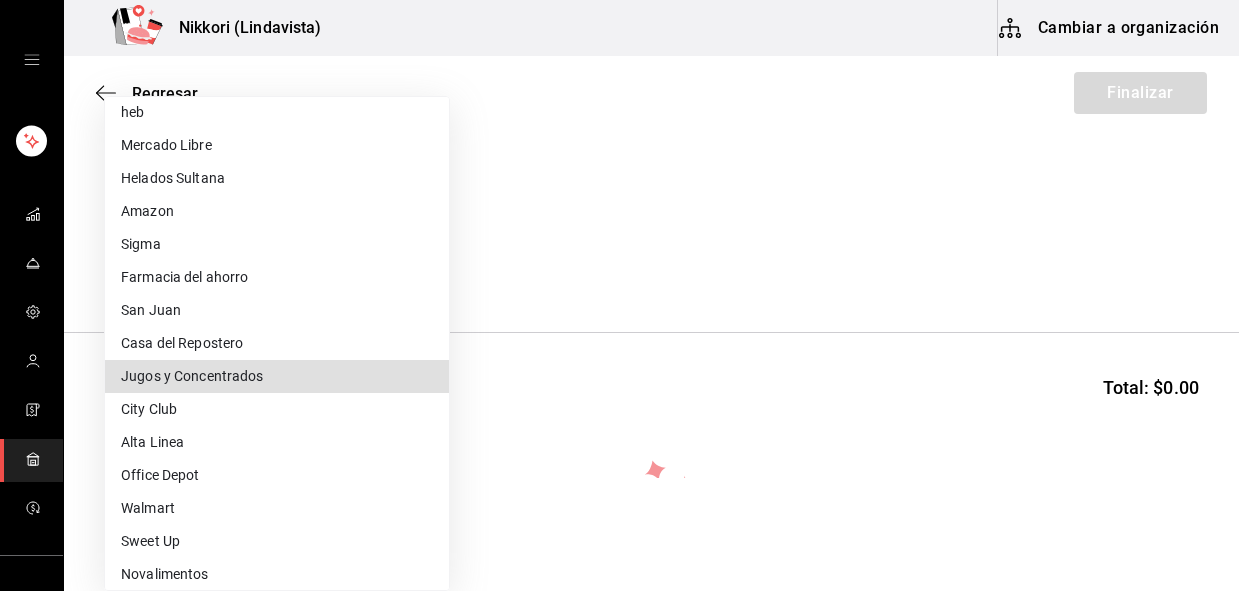 type 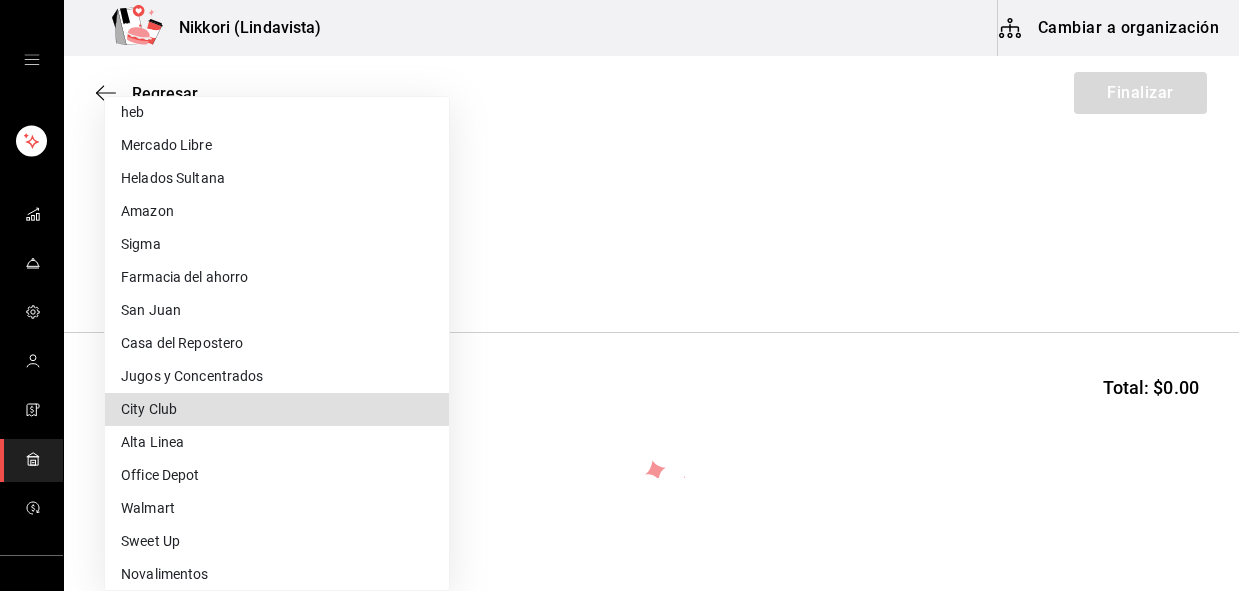 type 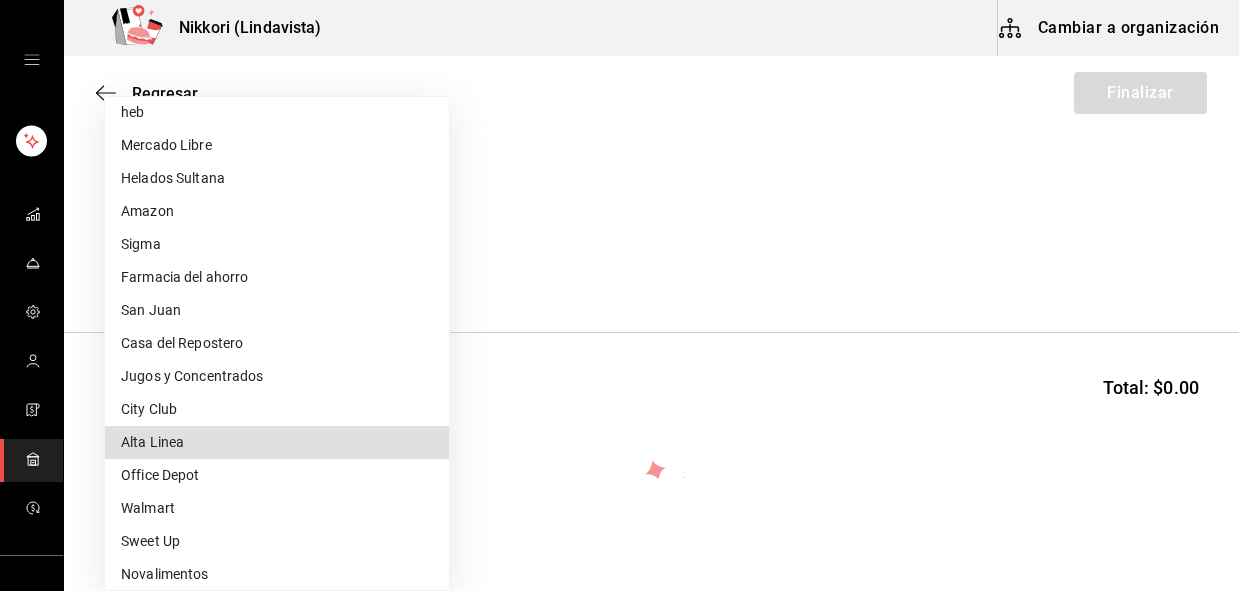 type 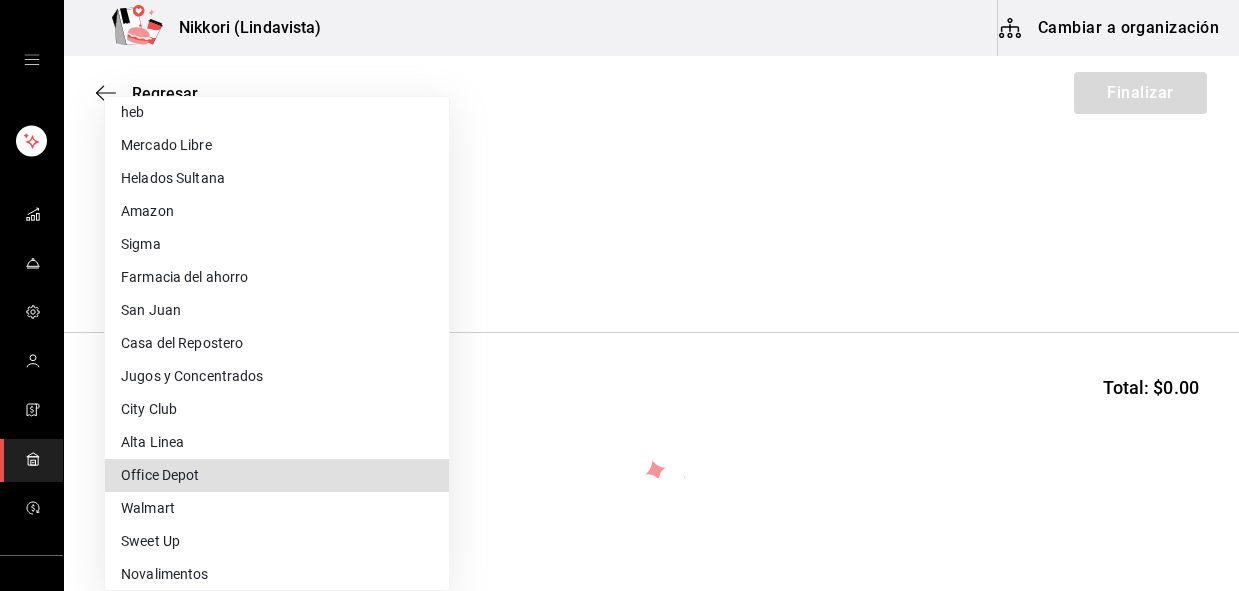 type 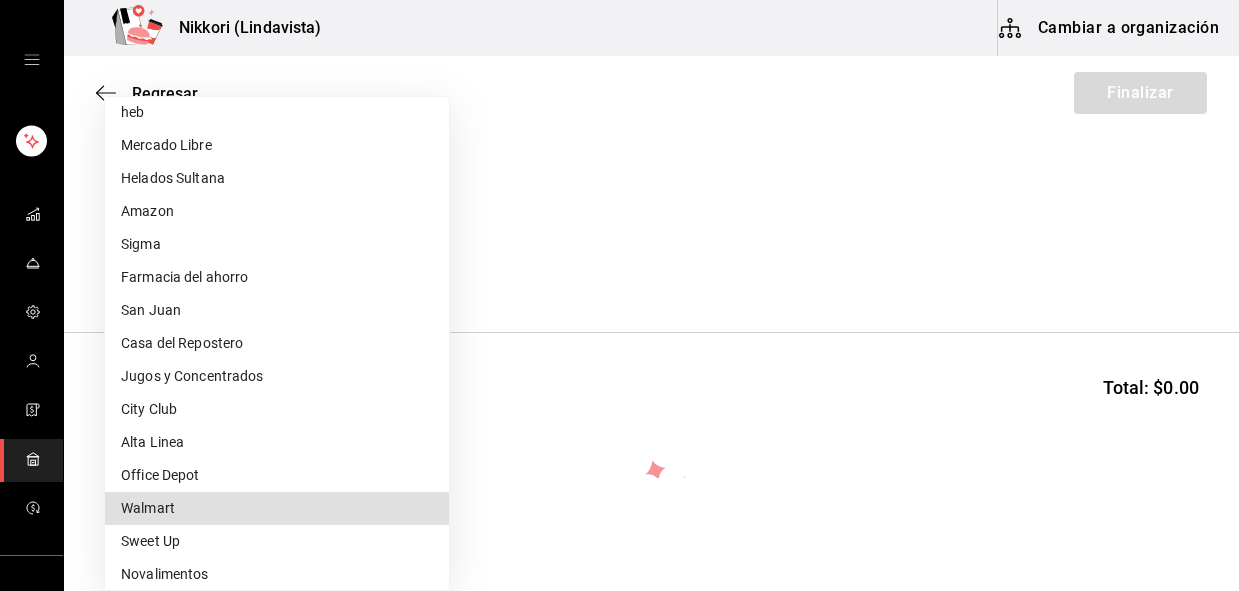 type 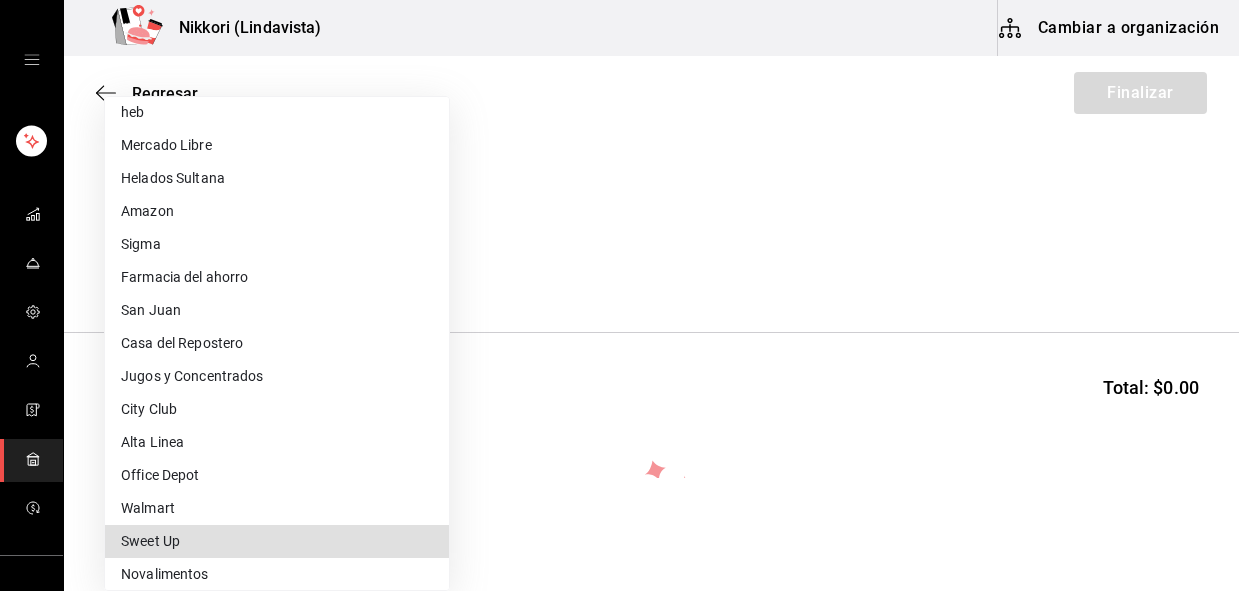 type 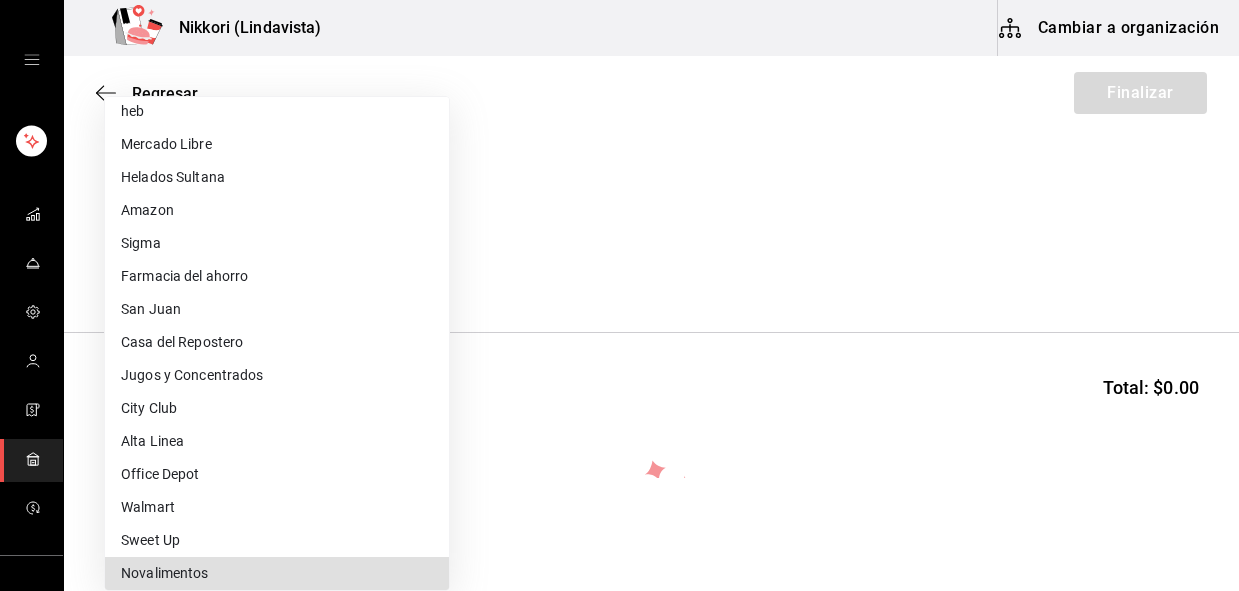 scroll, scrollTop: 537, scrollLeft: 0, axis: vertical 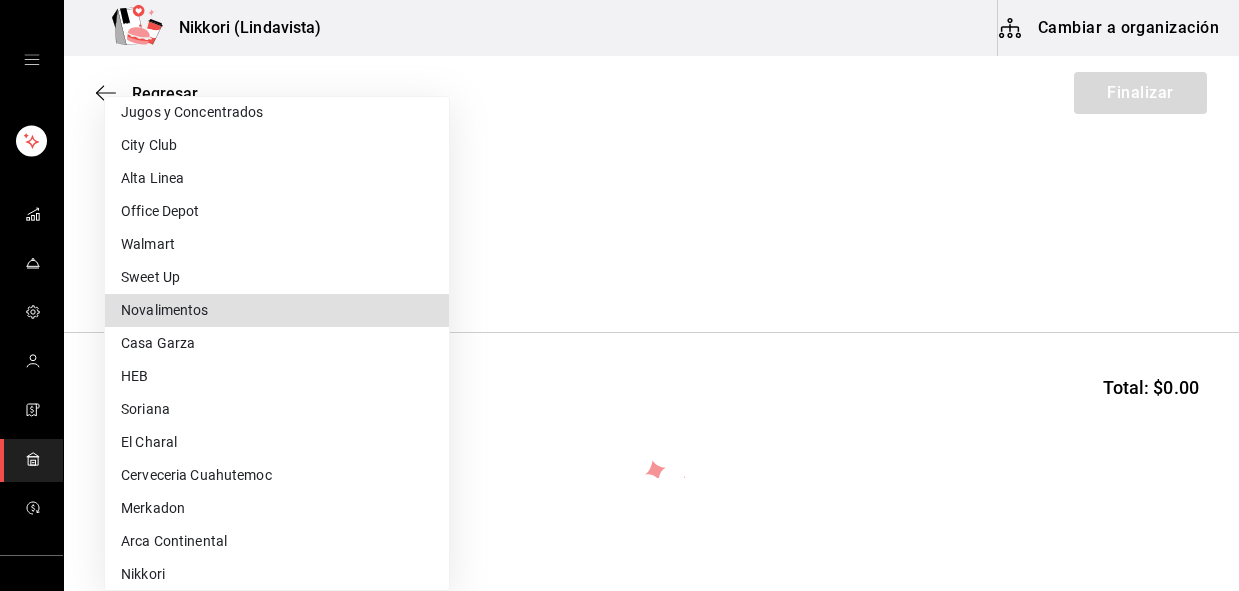 type 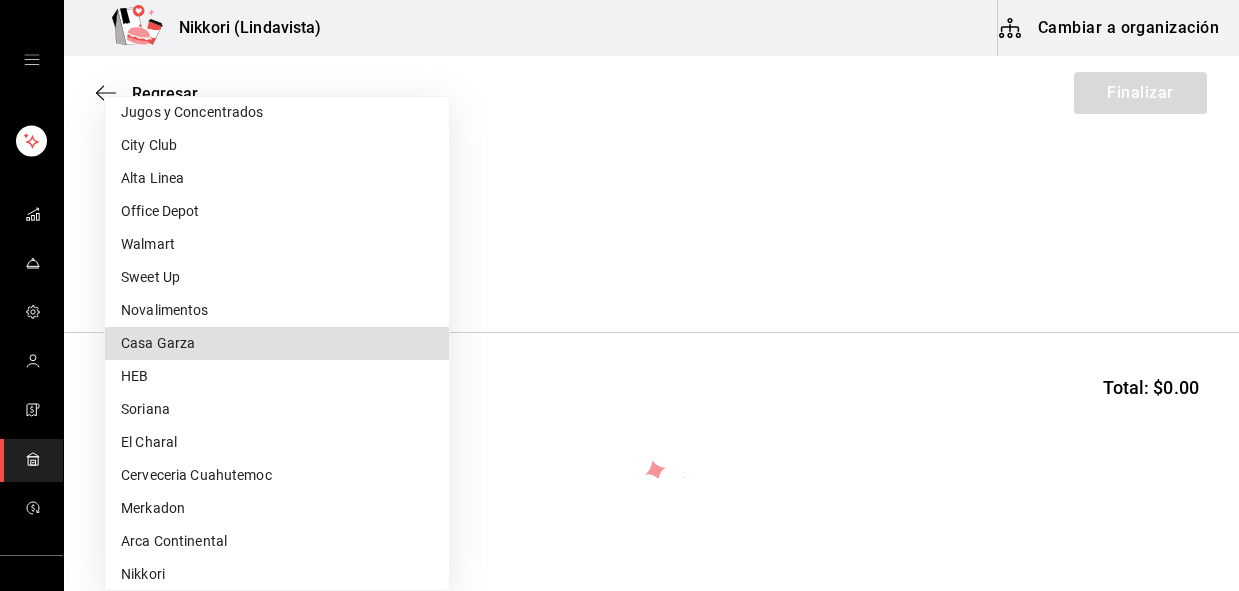 type 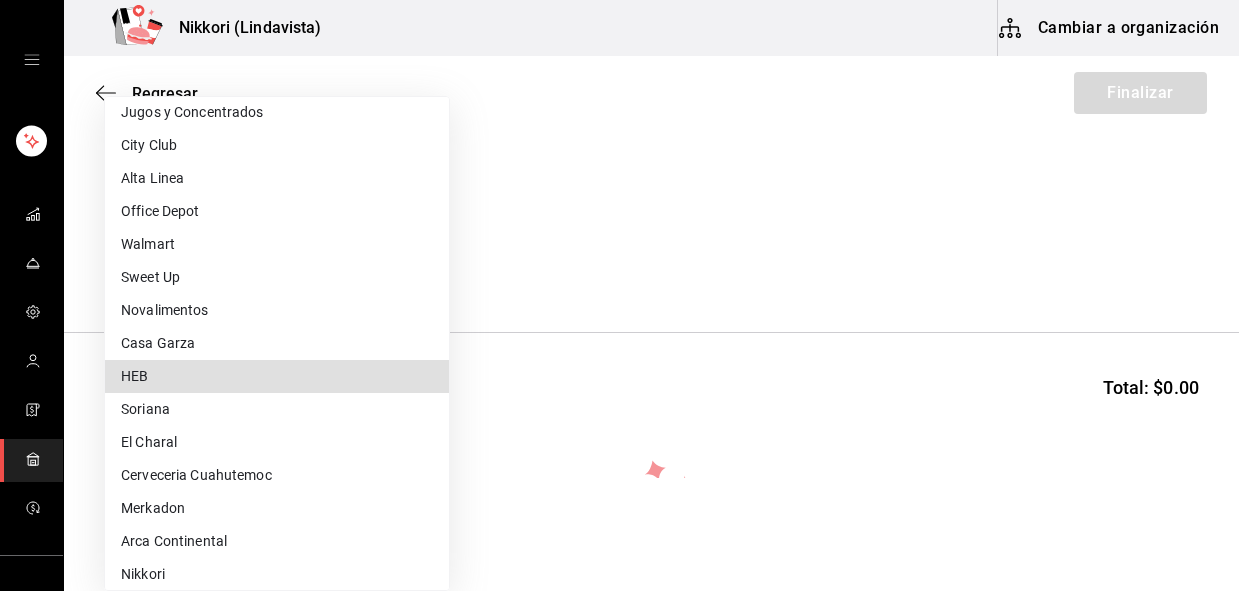 type 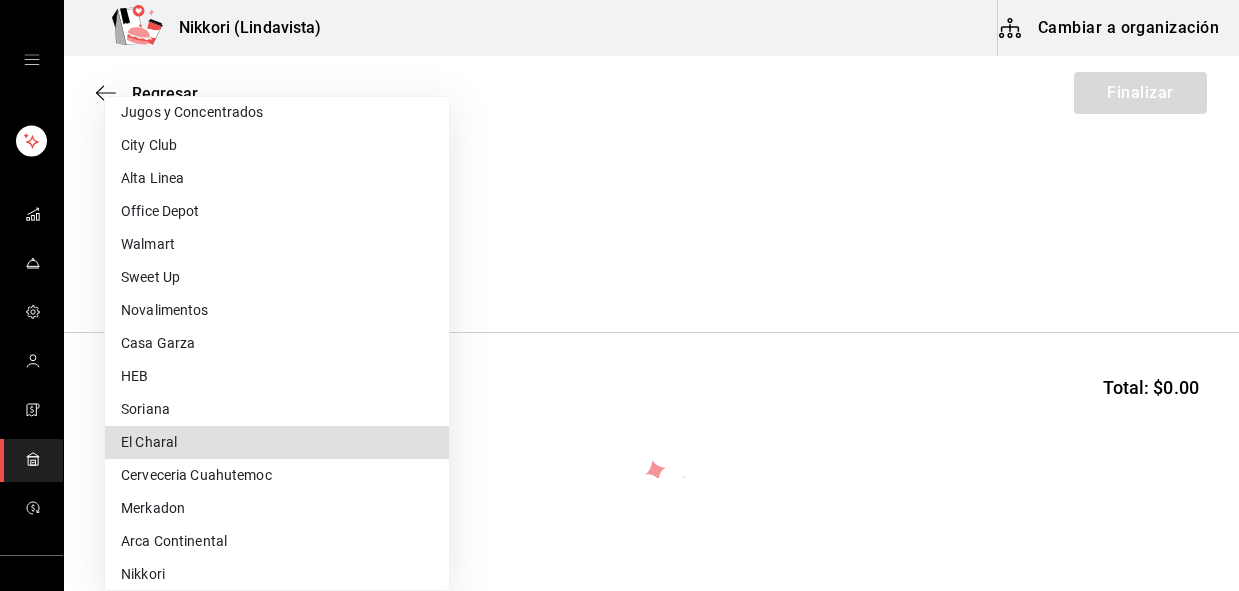 type 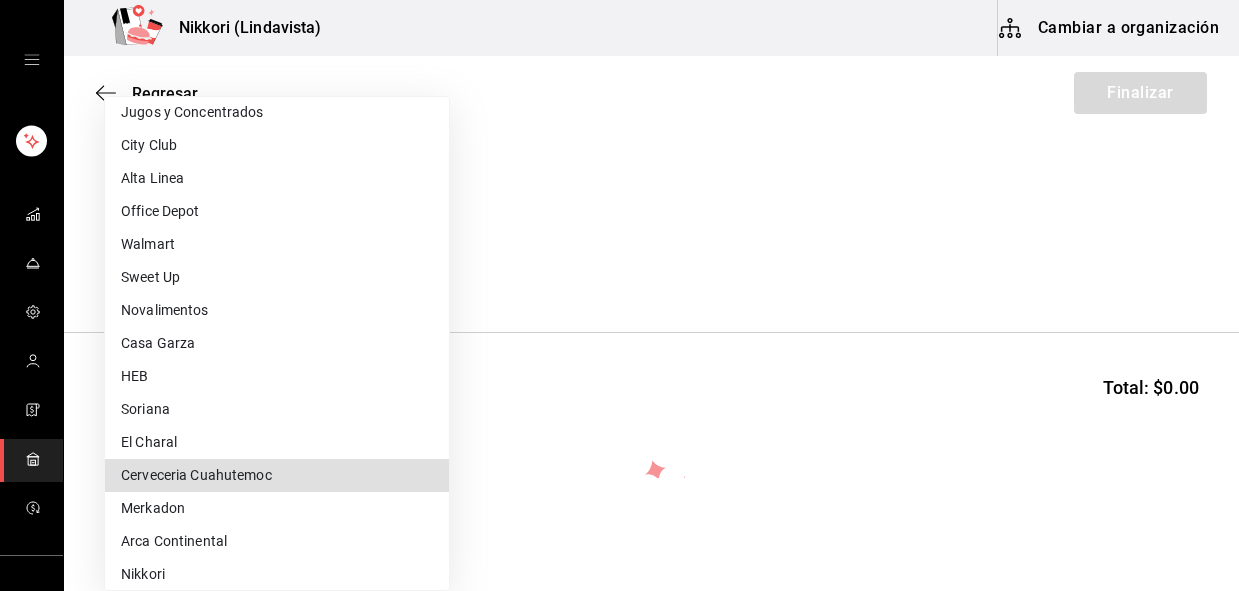 type 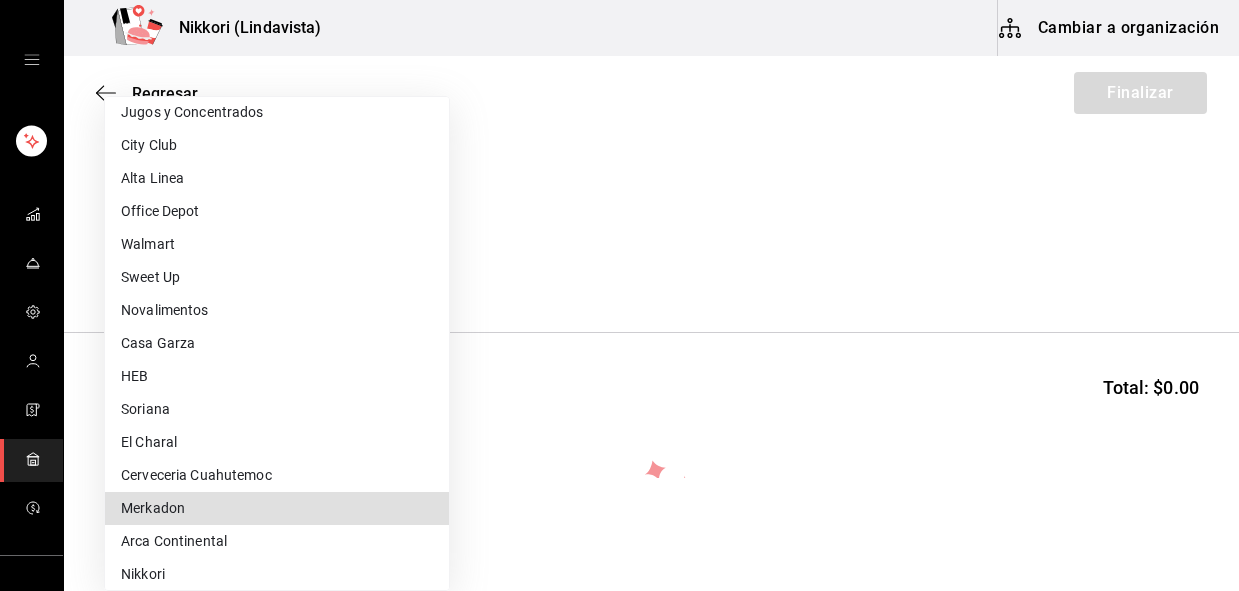 type 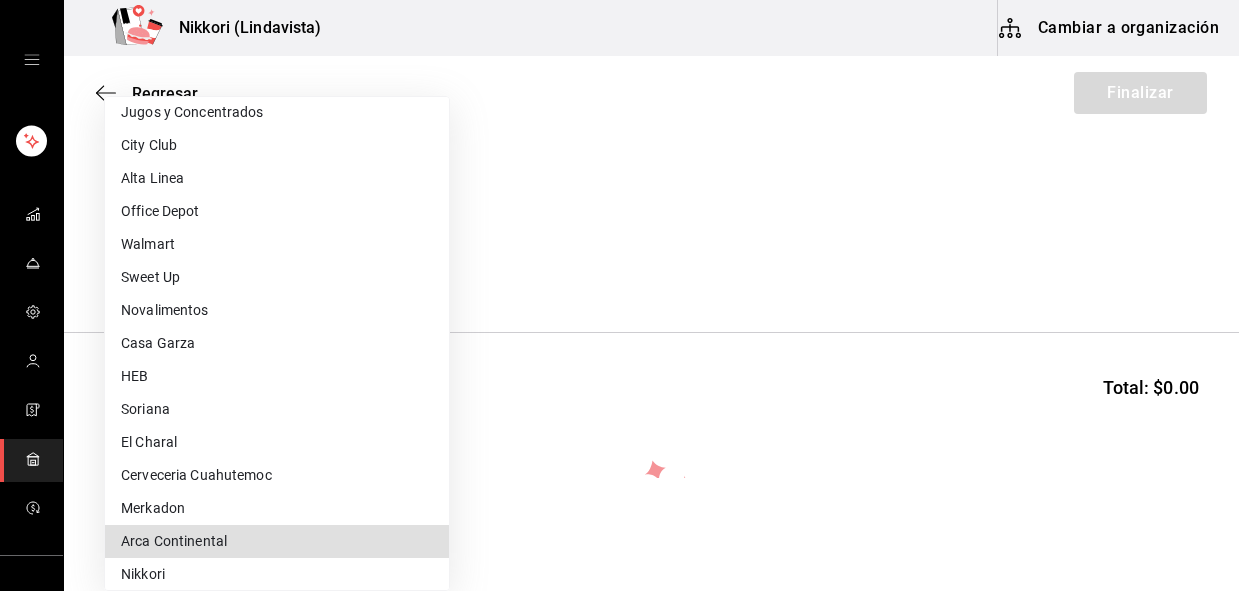 type 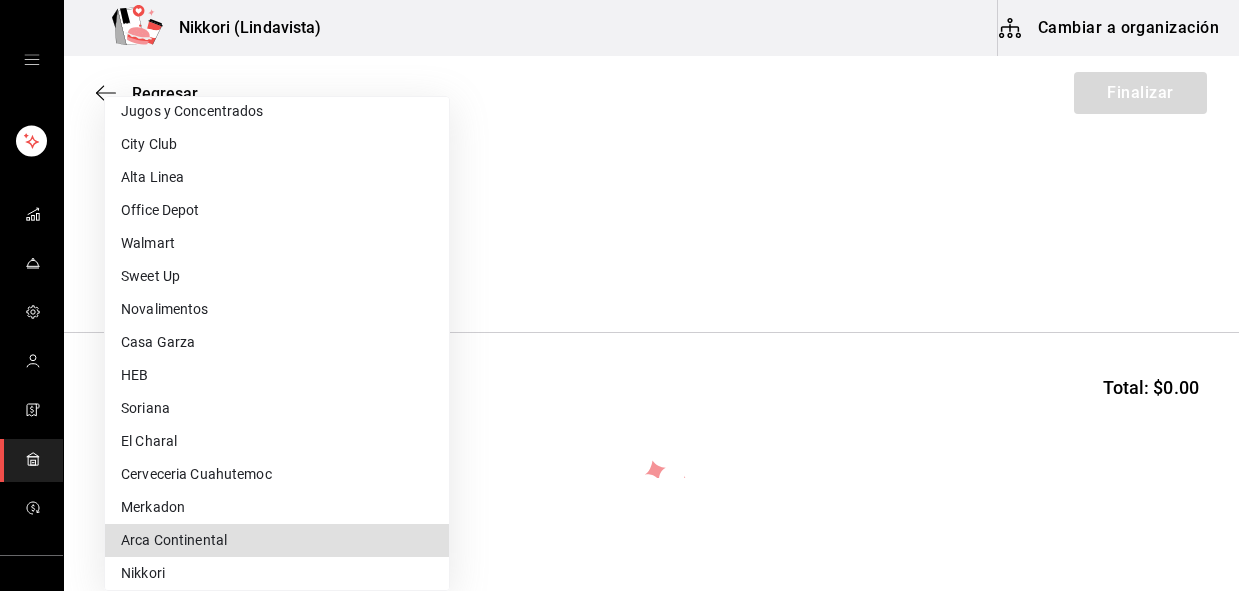 type 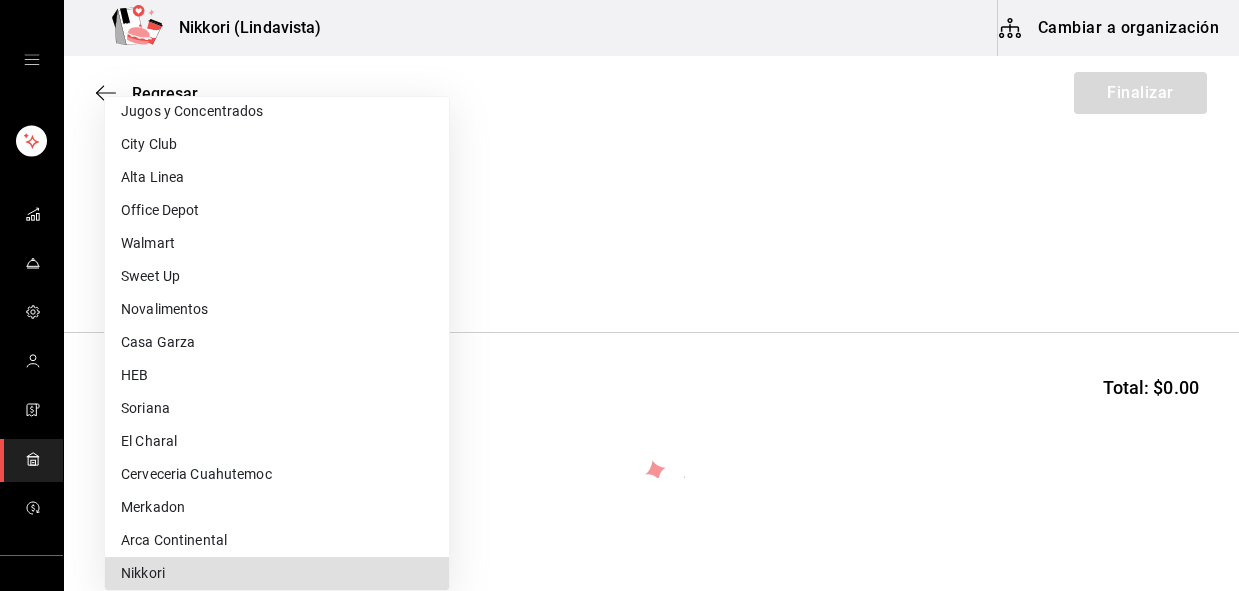 scroll, scrollTop: 777, scrollLeft: 0, axis: vertical 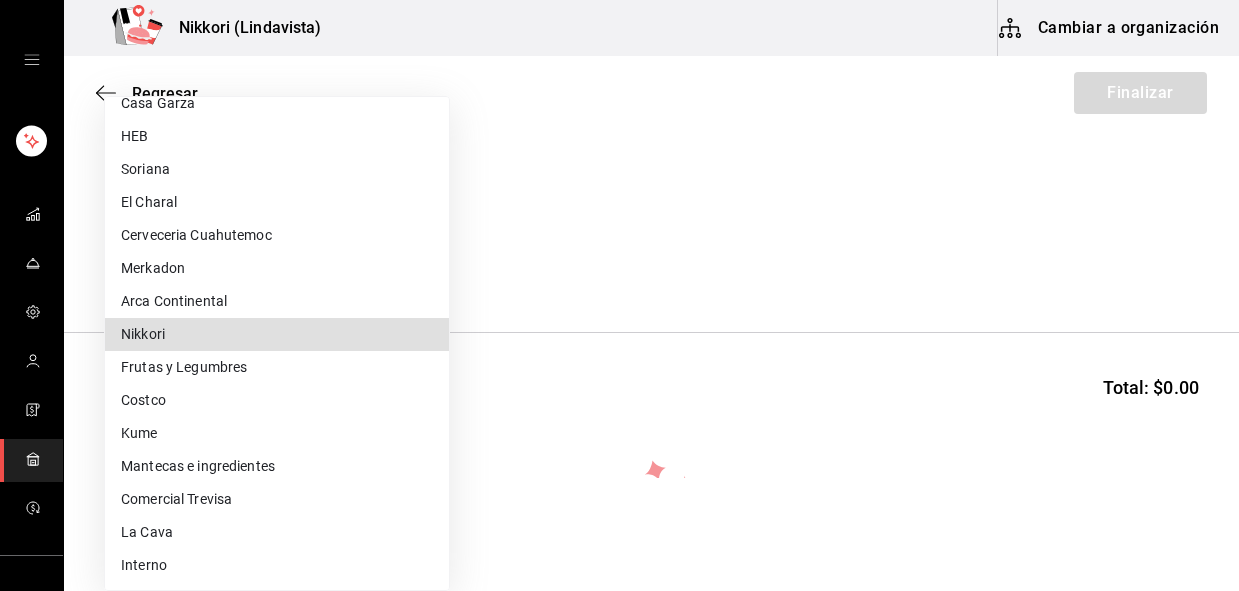 type 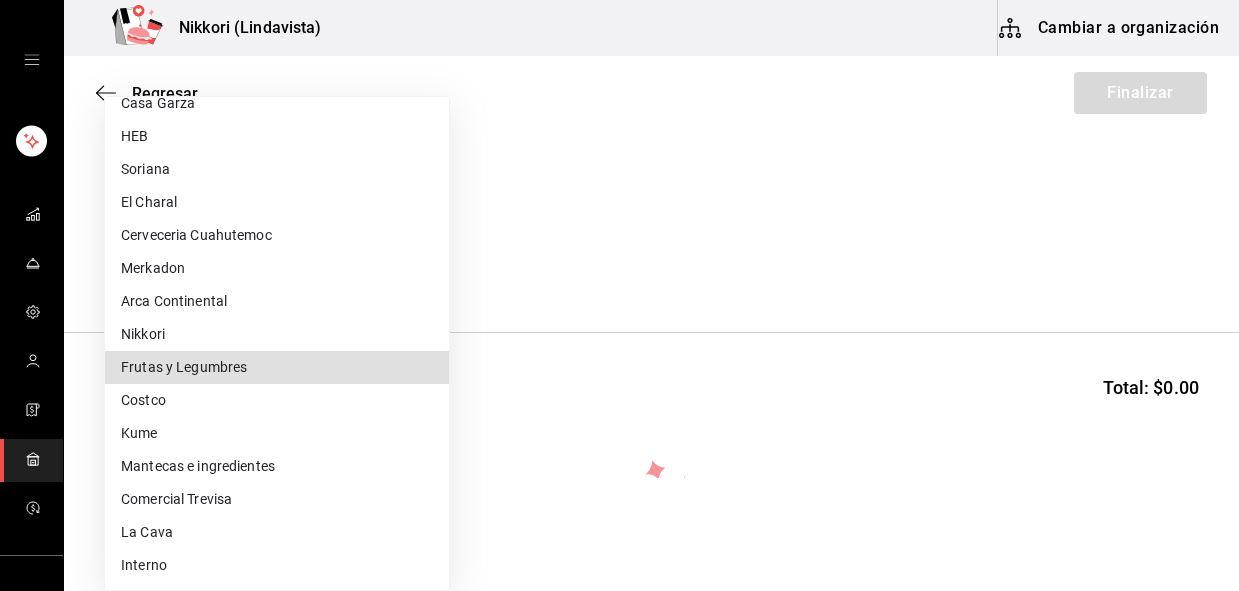 type 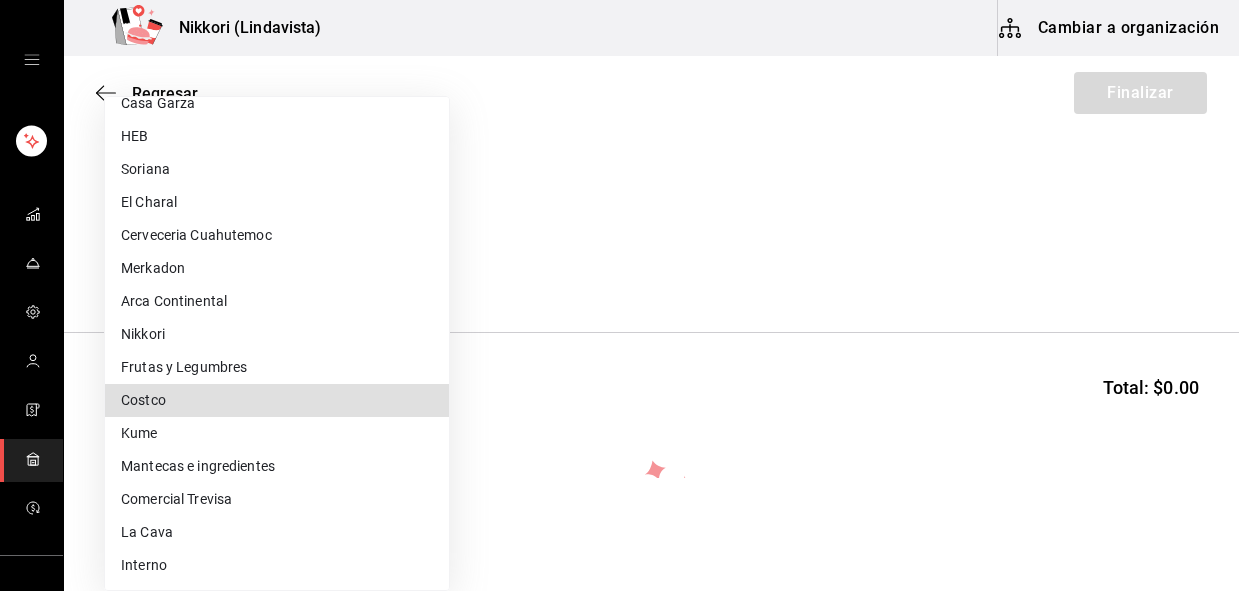 type 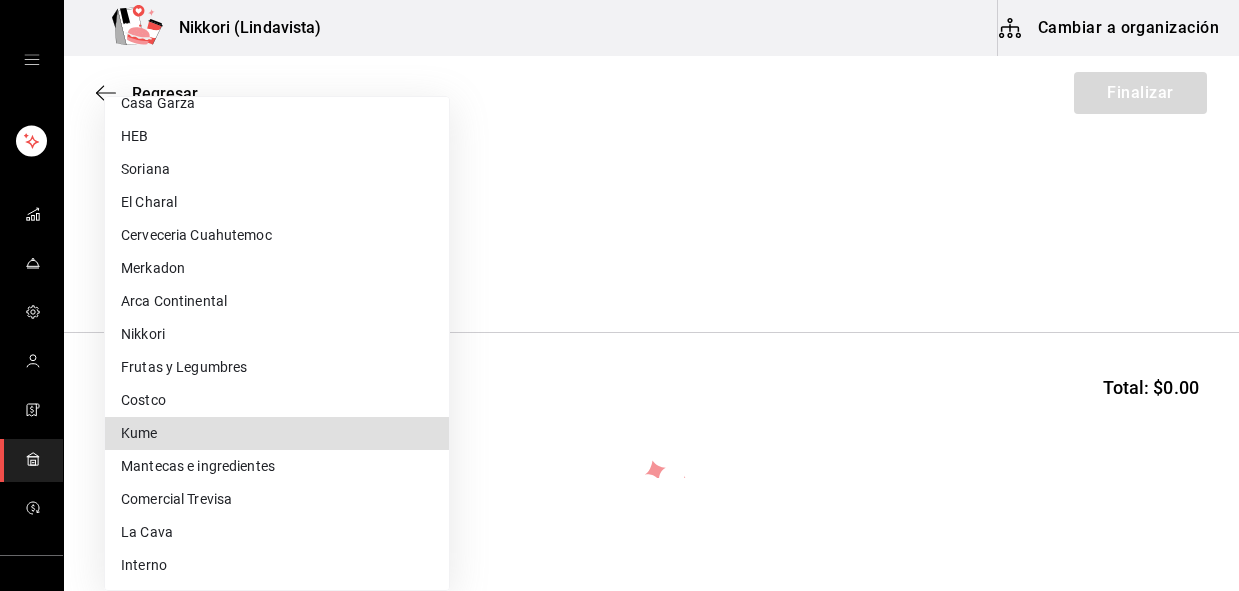 type 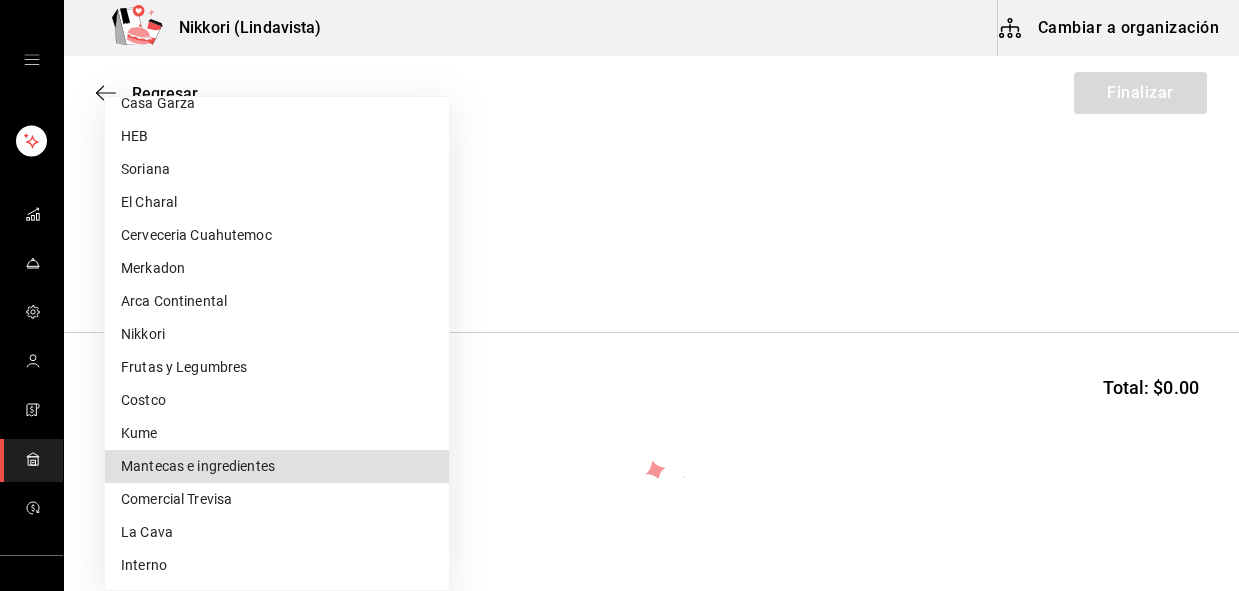 type 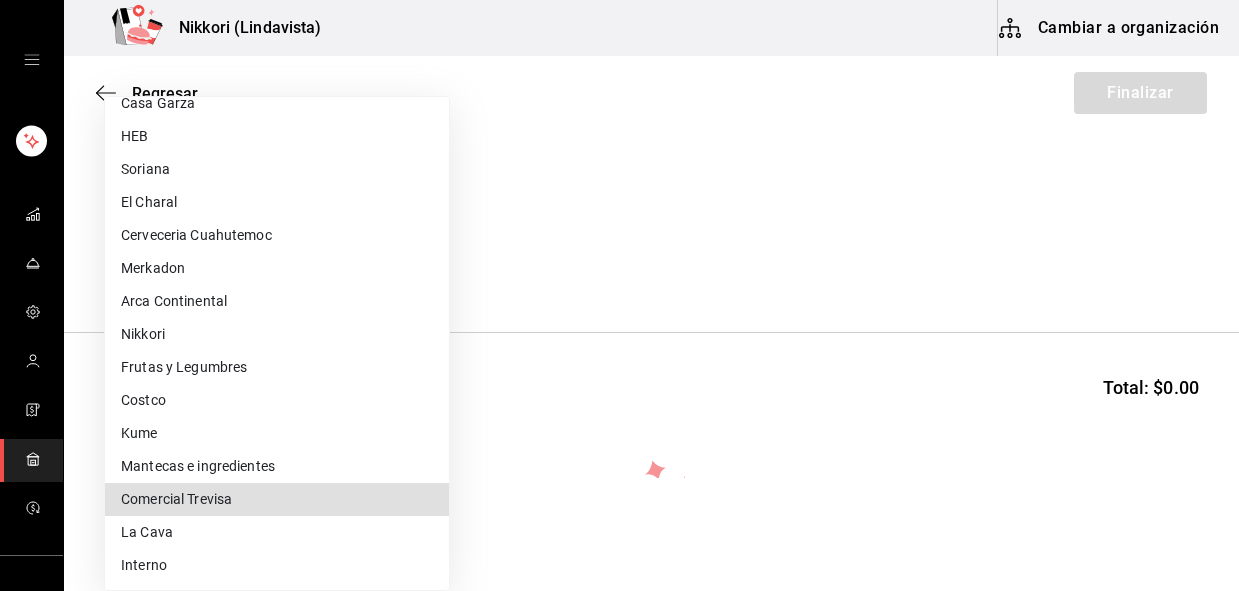 type 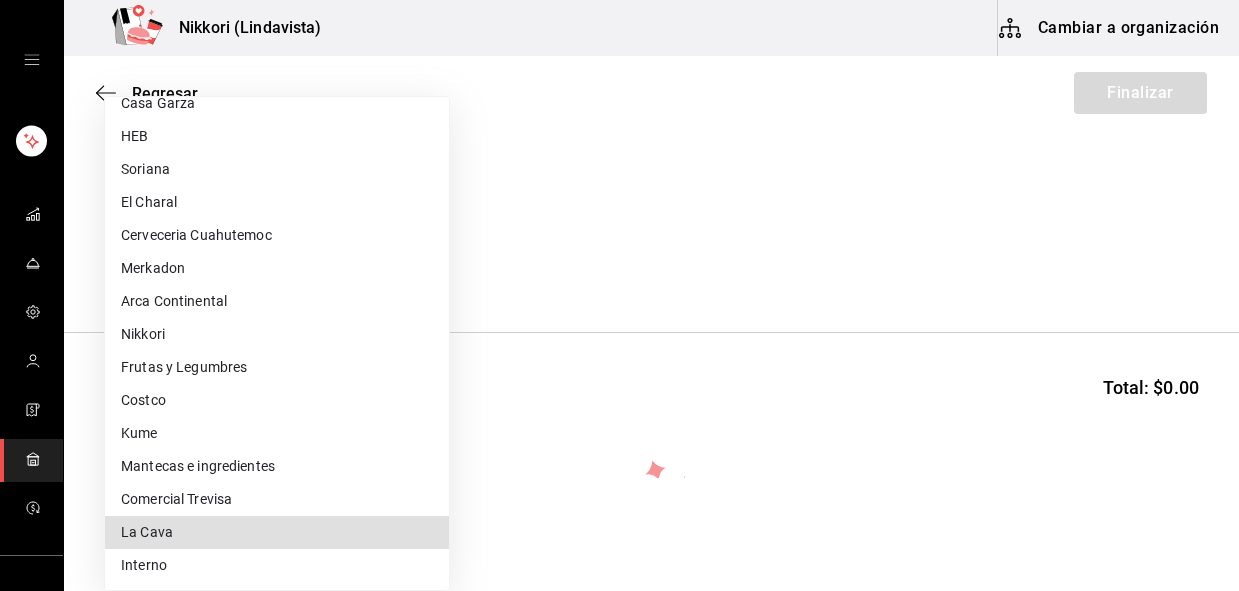 type 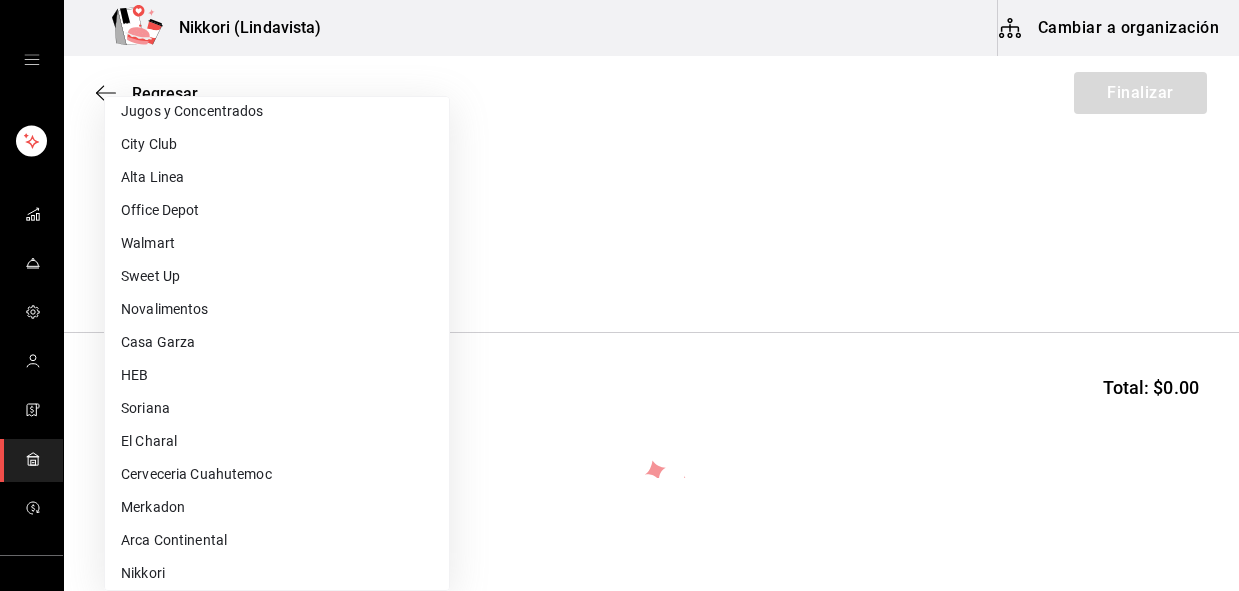 scroll, scrollTop: 777, scrollLeft: 0, axis: vertical 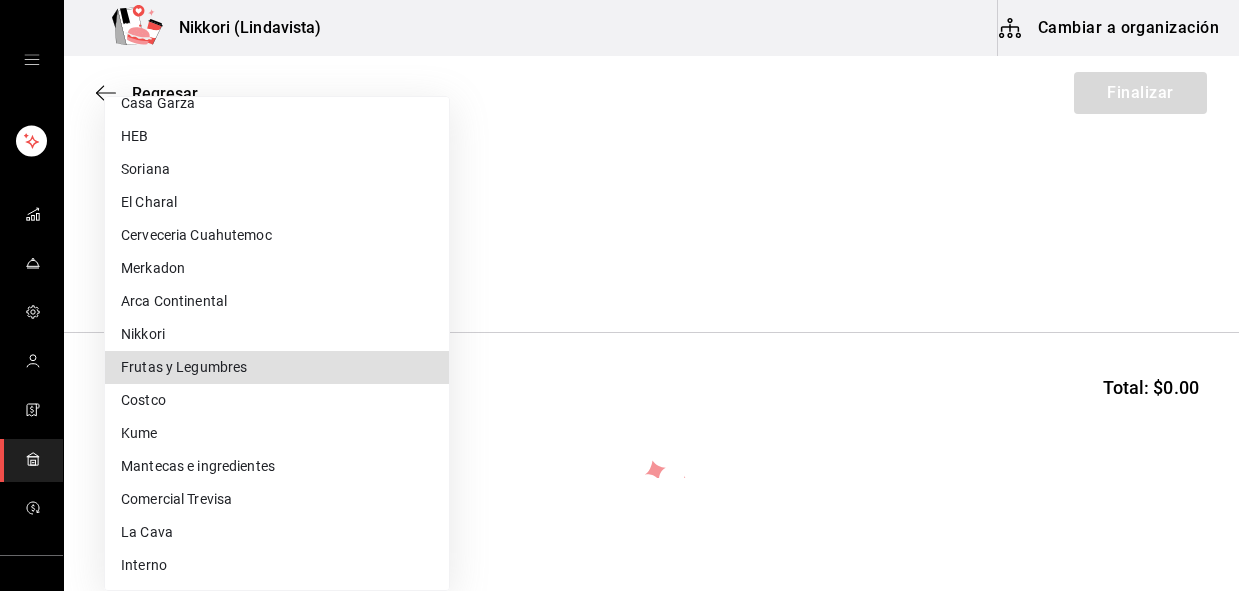 type on "84d68576-4e3a-44e0-bfcf-210a6f36c3a4" 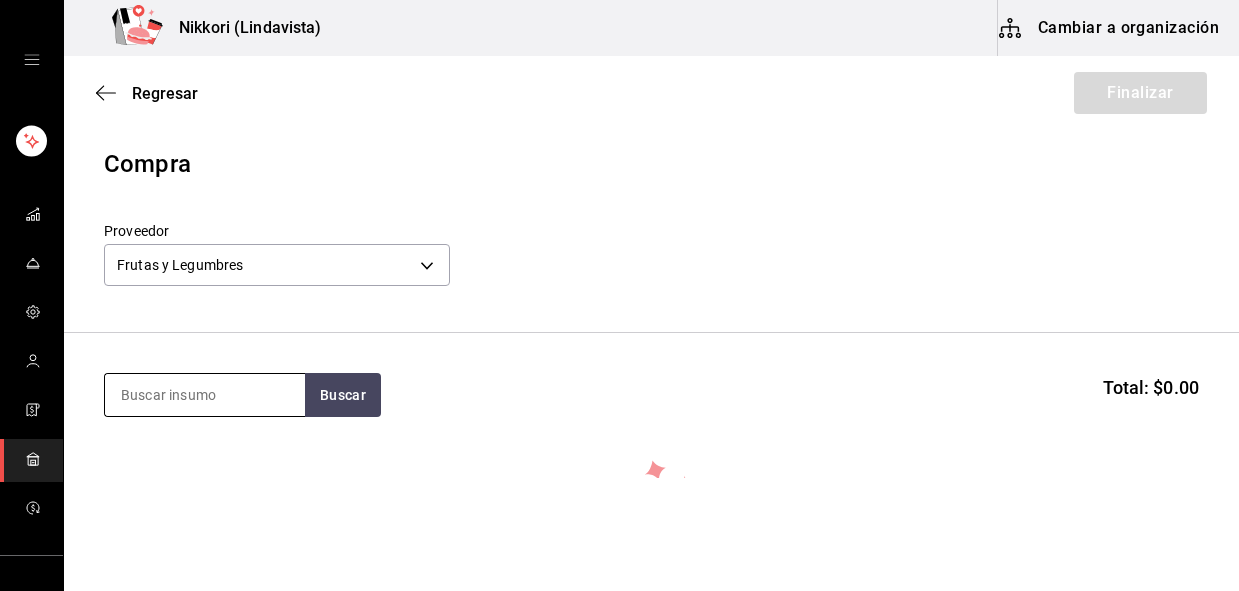 click at bounding box center (205, 395) 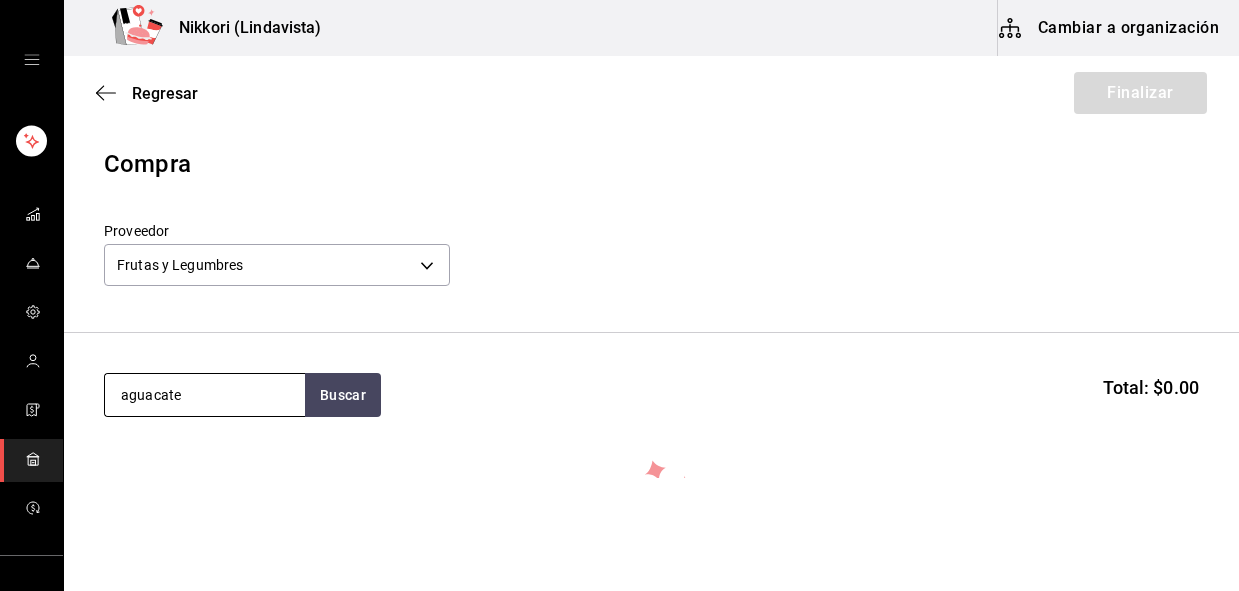 type on "aguacate" 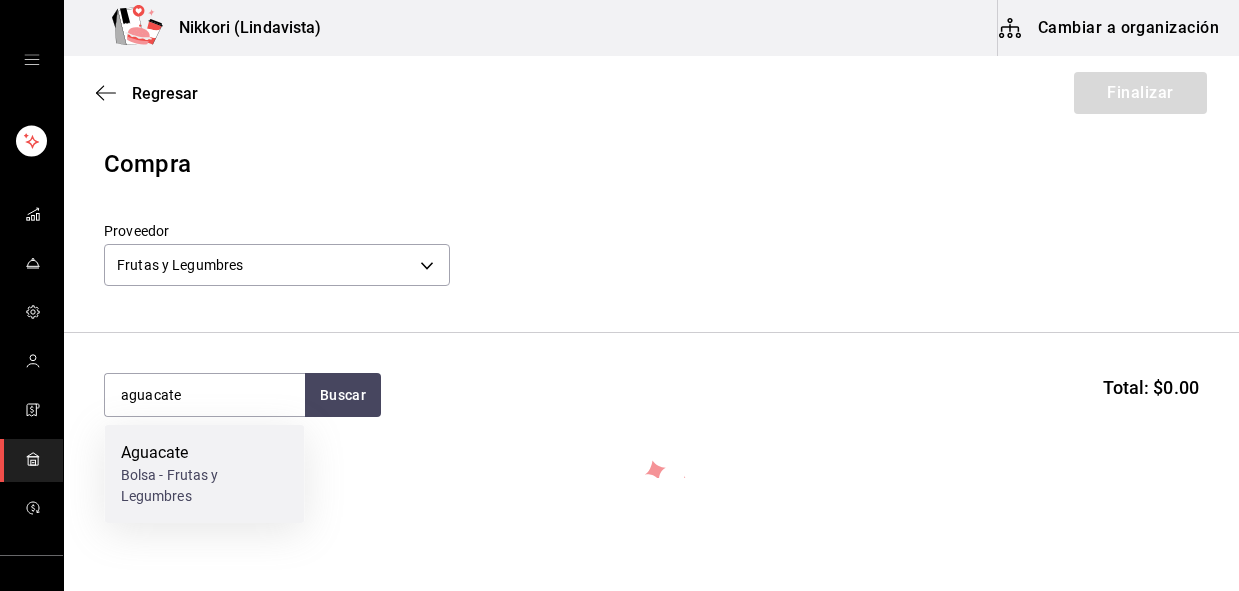 click on "Bolsa - Frutas y Legumbres" at bounding box center [205, 486] 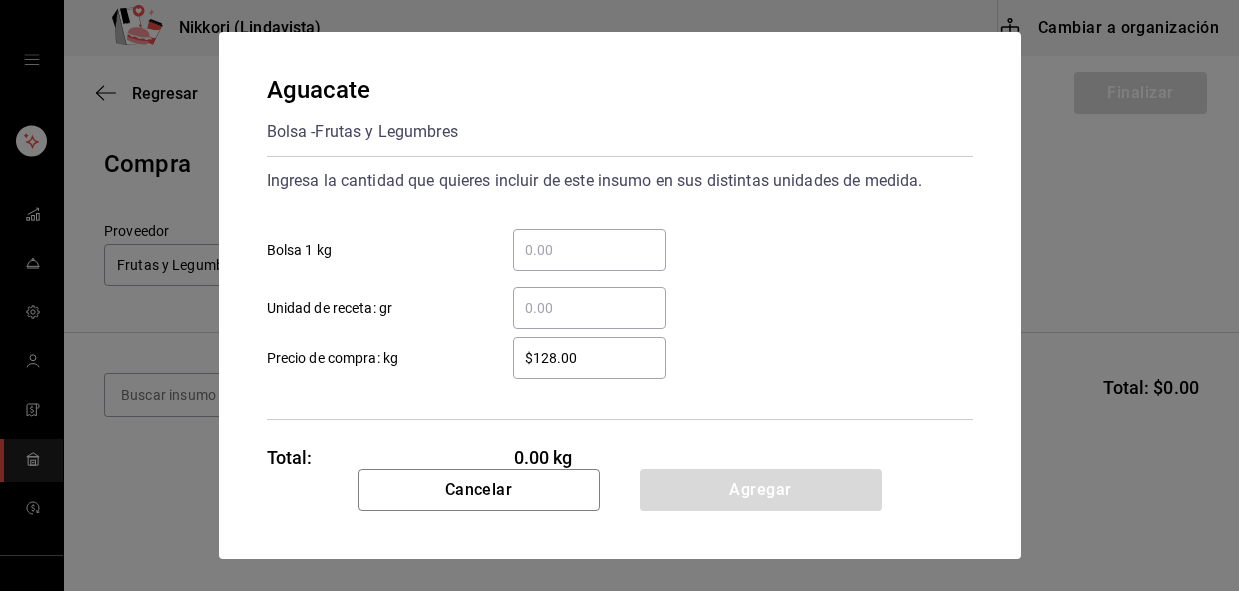 click on "​ Bolsa 1 kg" at bounding box center [589, 250] 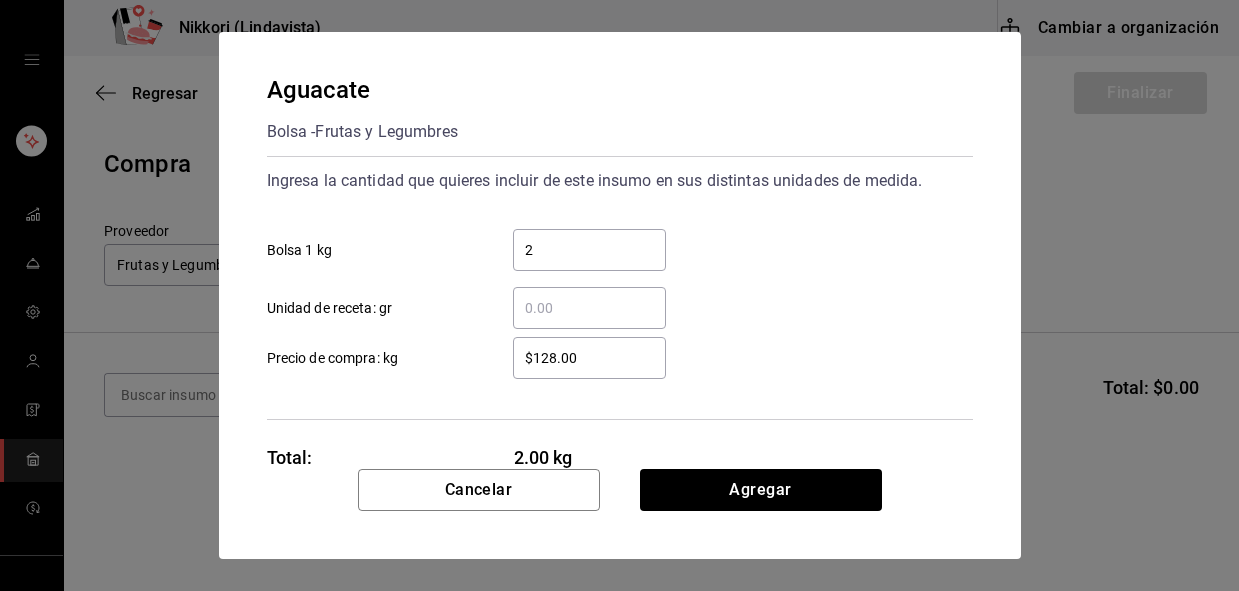 type on "2" 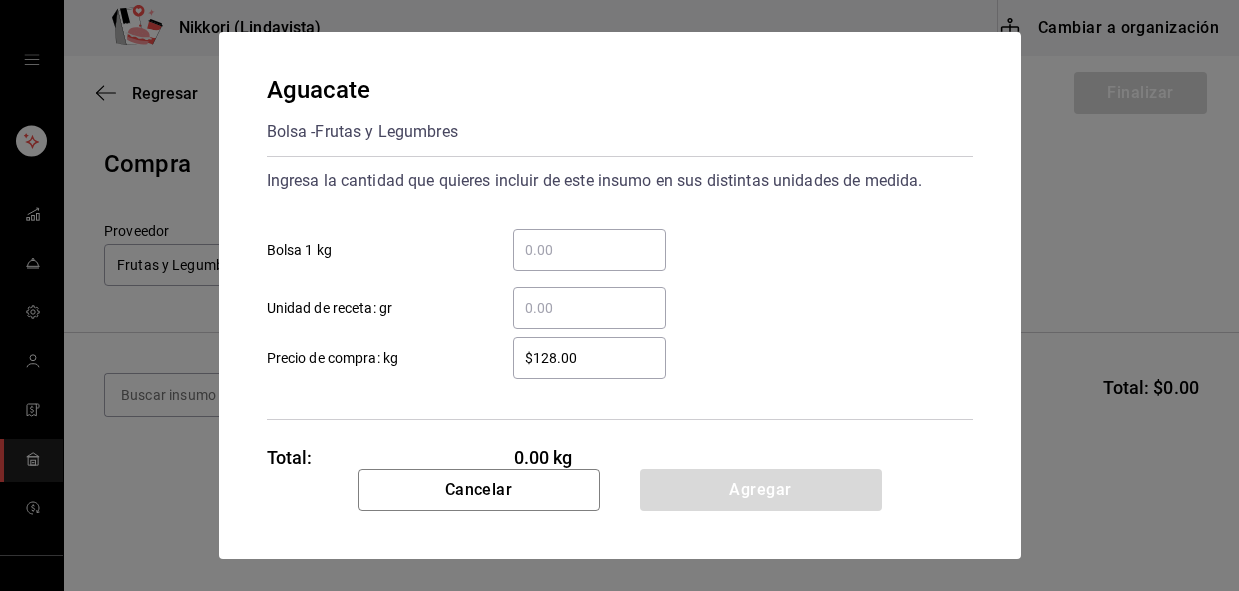 type on "." 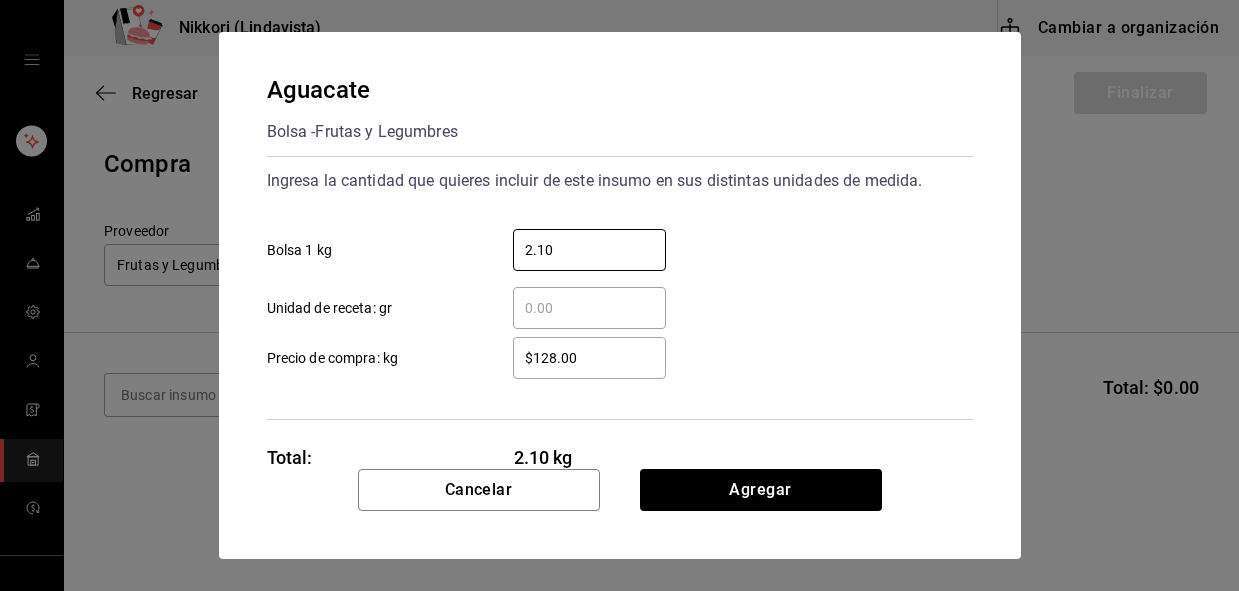 type on "2.10" 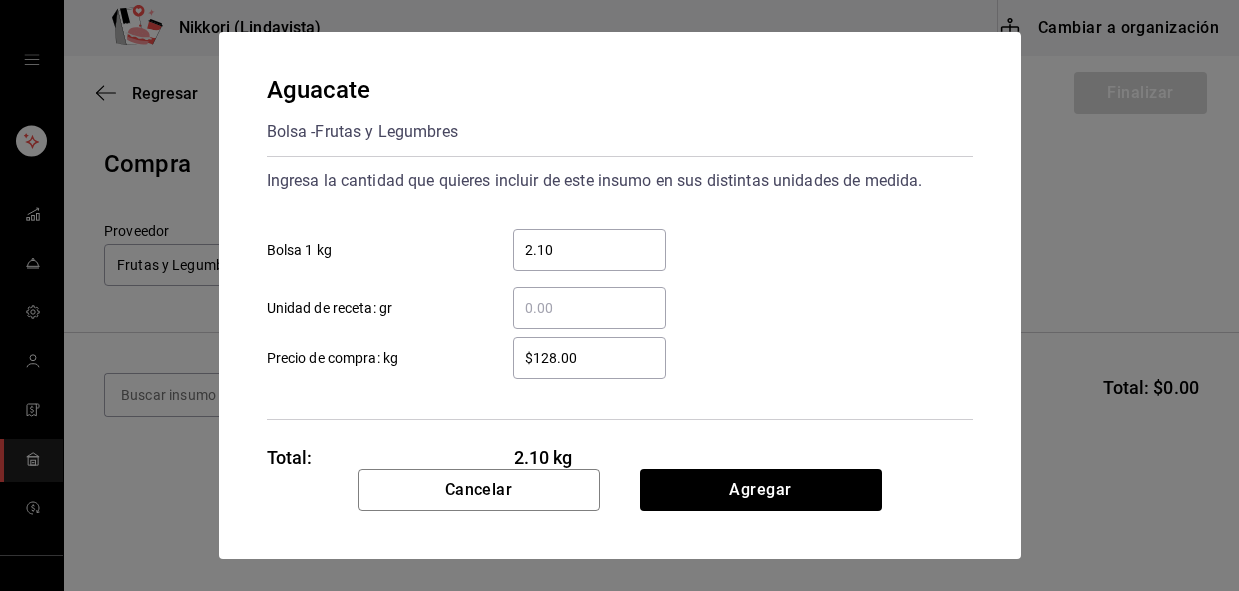 click on "$128.00" at bounding box center (589, 358) 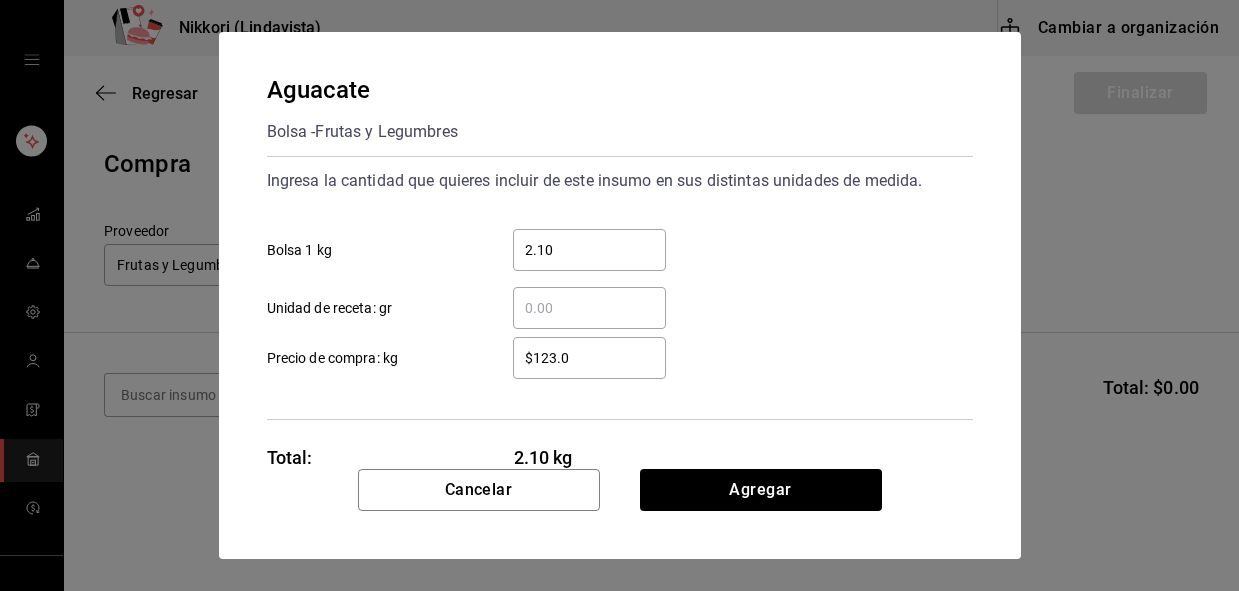 type on "$123.00" 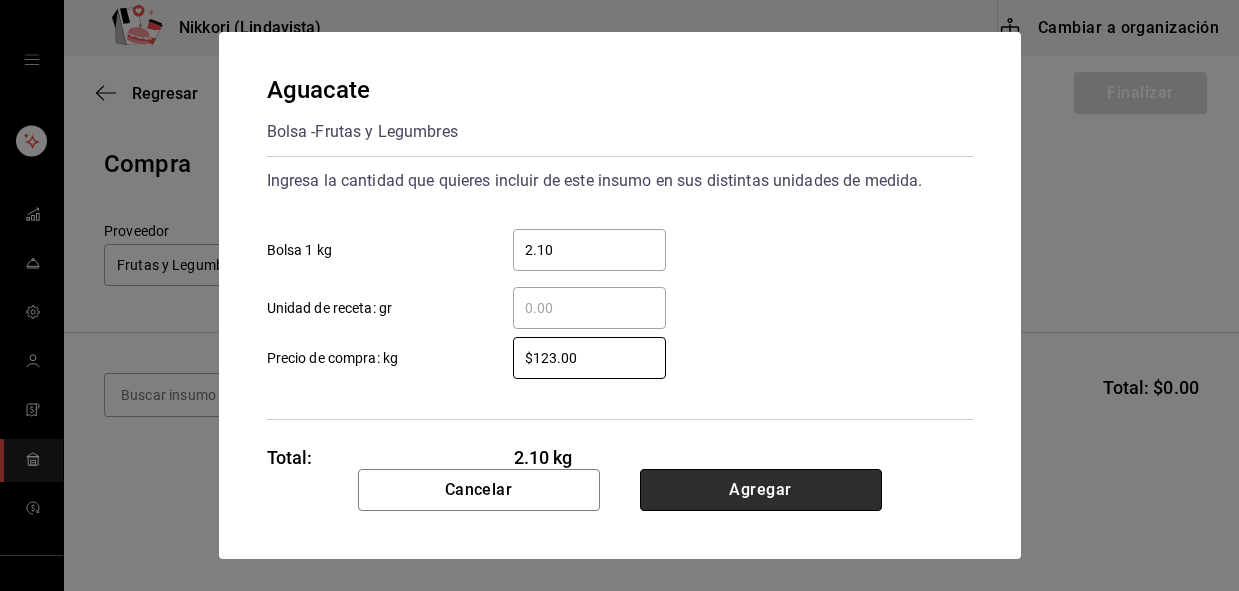 click on "Agregar" at bounding box center (761, 490) 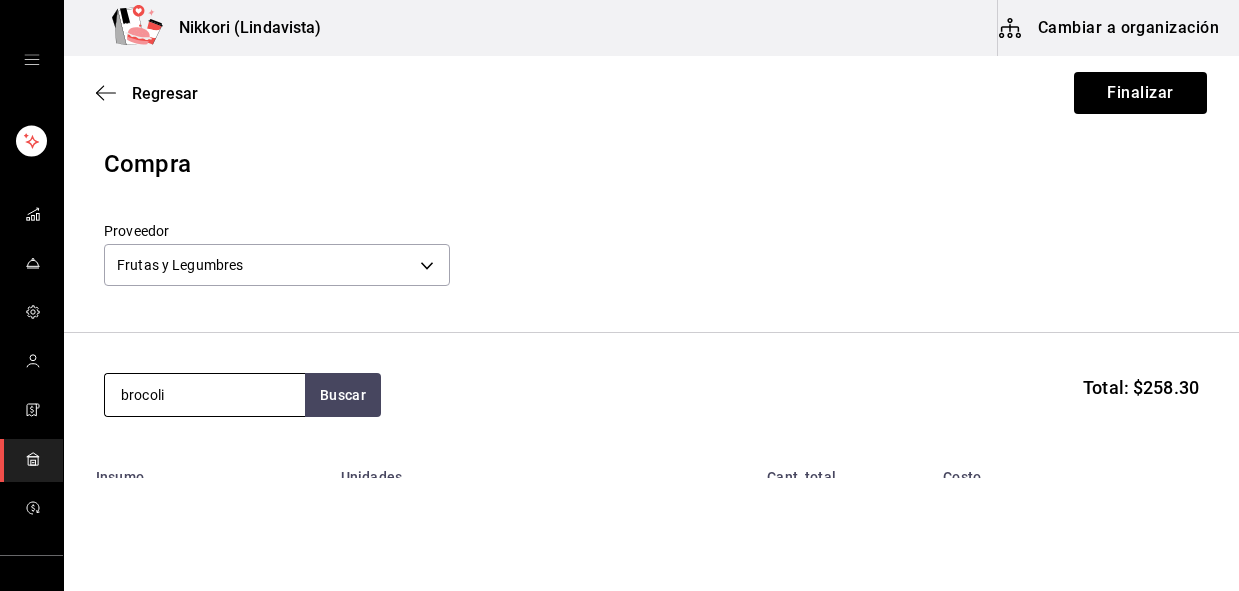 type on "brocoli" 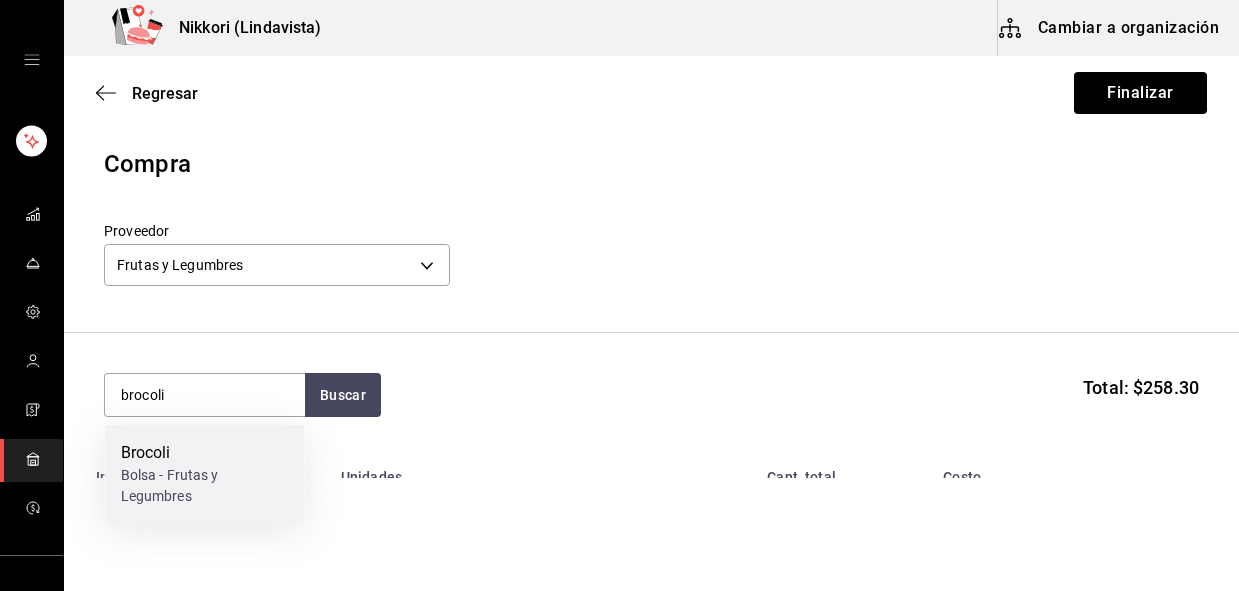 click on "Bolsa - Frutas y Legumbres" at bounding box center [205, 486] 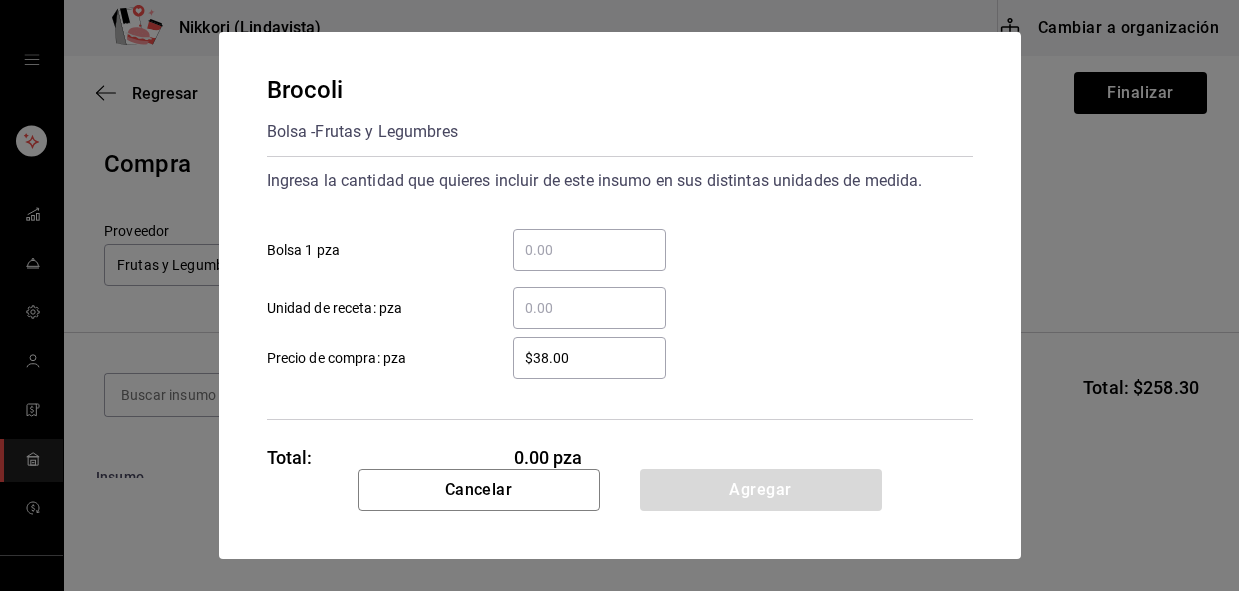 click on "​ Bolsa 1 pza" at bounding box center [589, 250] 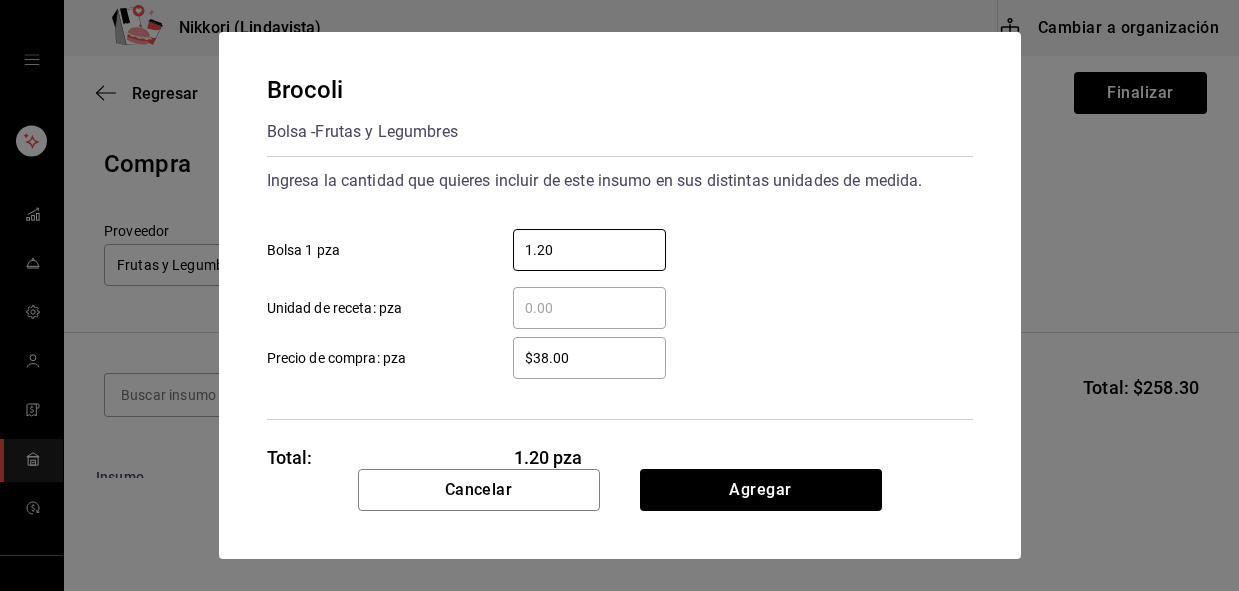 type on "1.20" 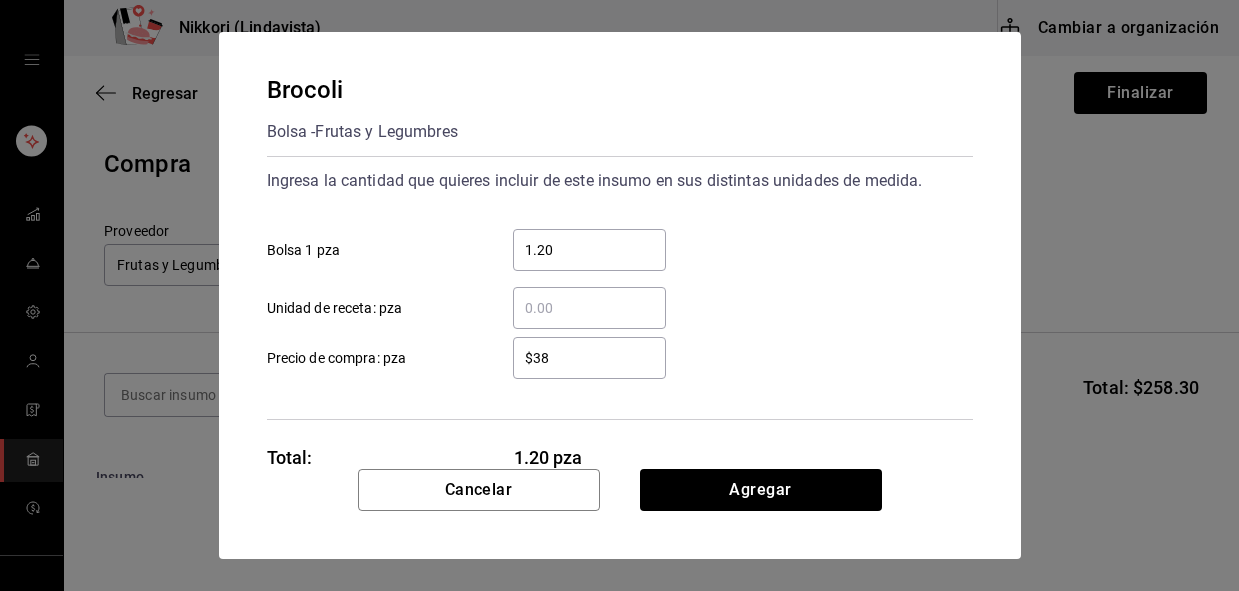 type on "$3" 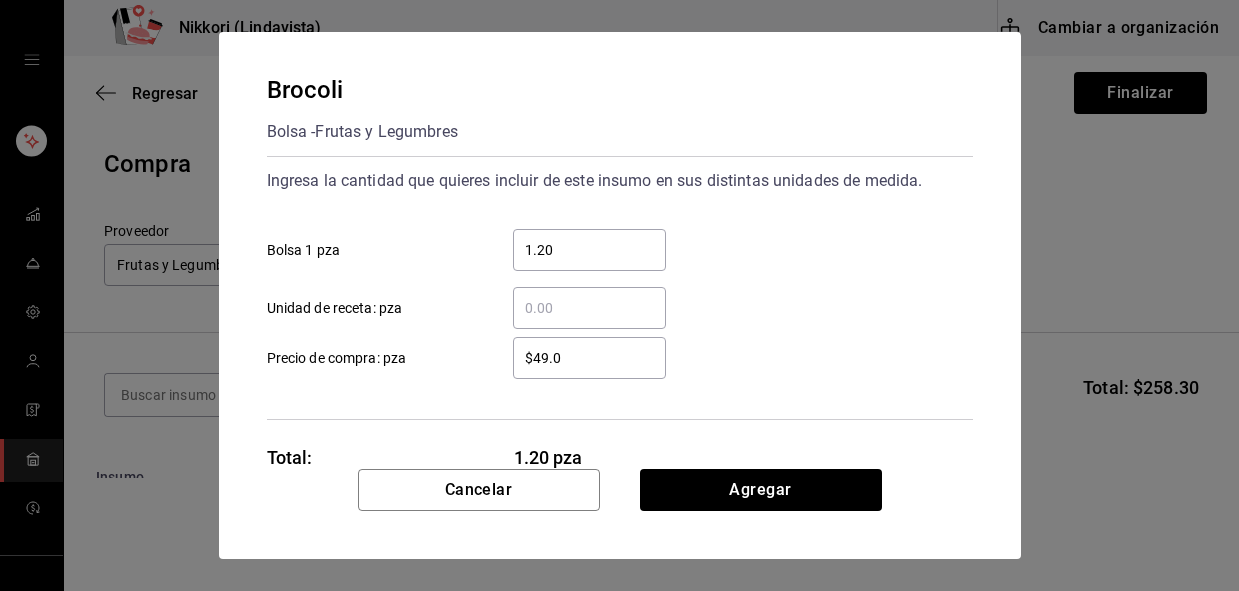 type on "$49.00" 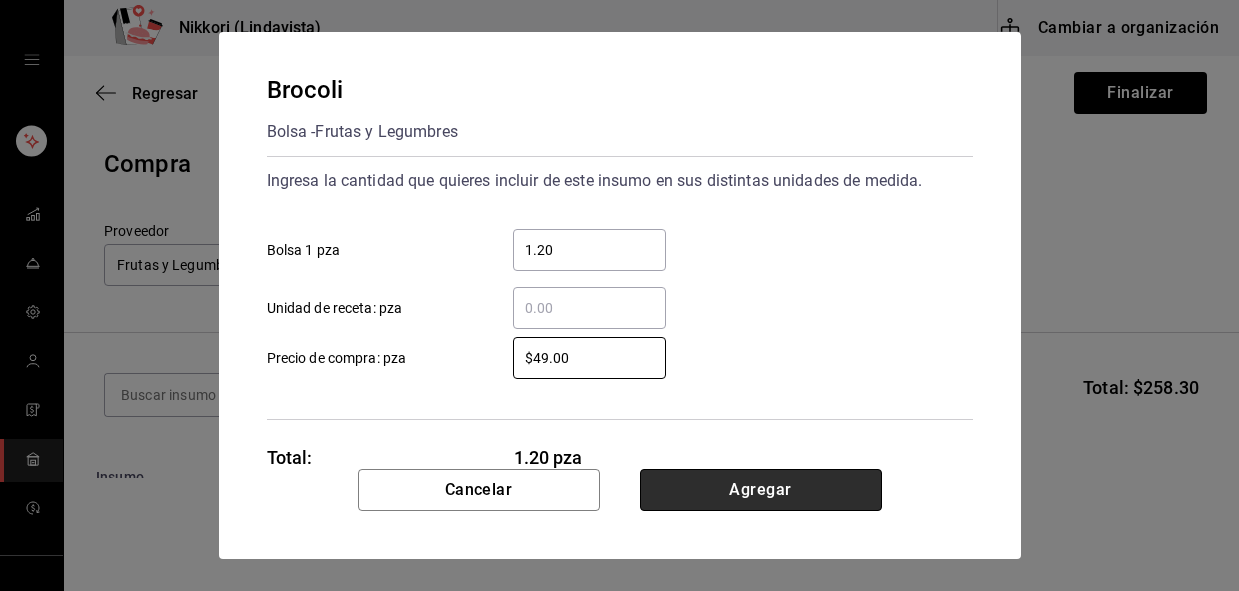 click on "Agregar" at bounding box center [761, 490] 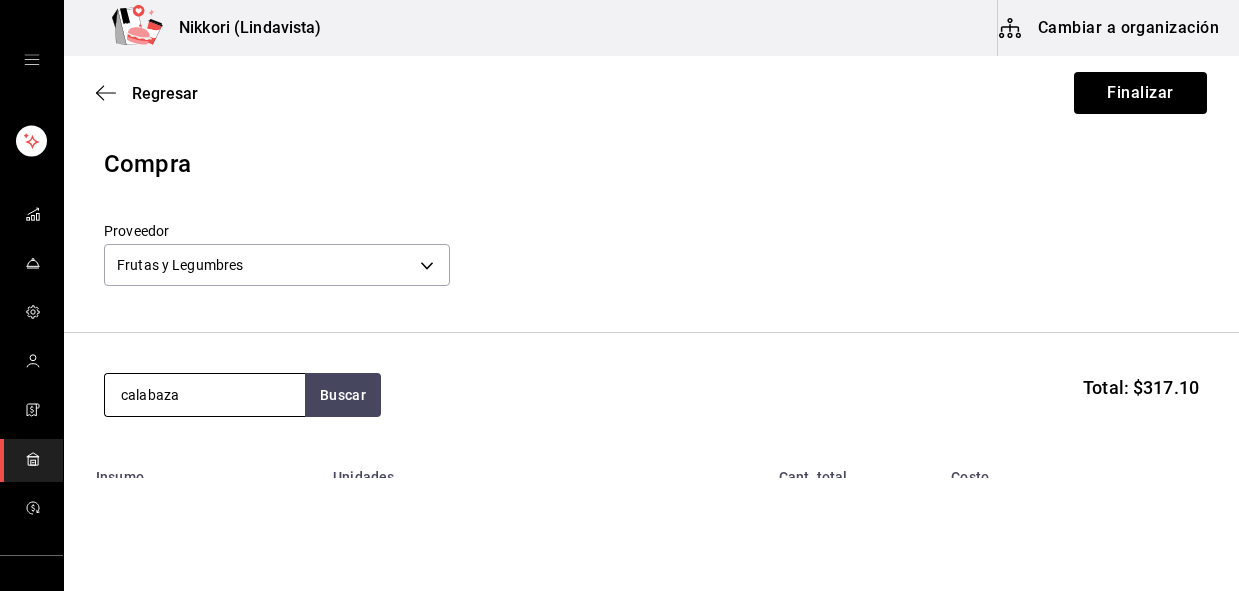 type on "calabaza" 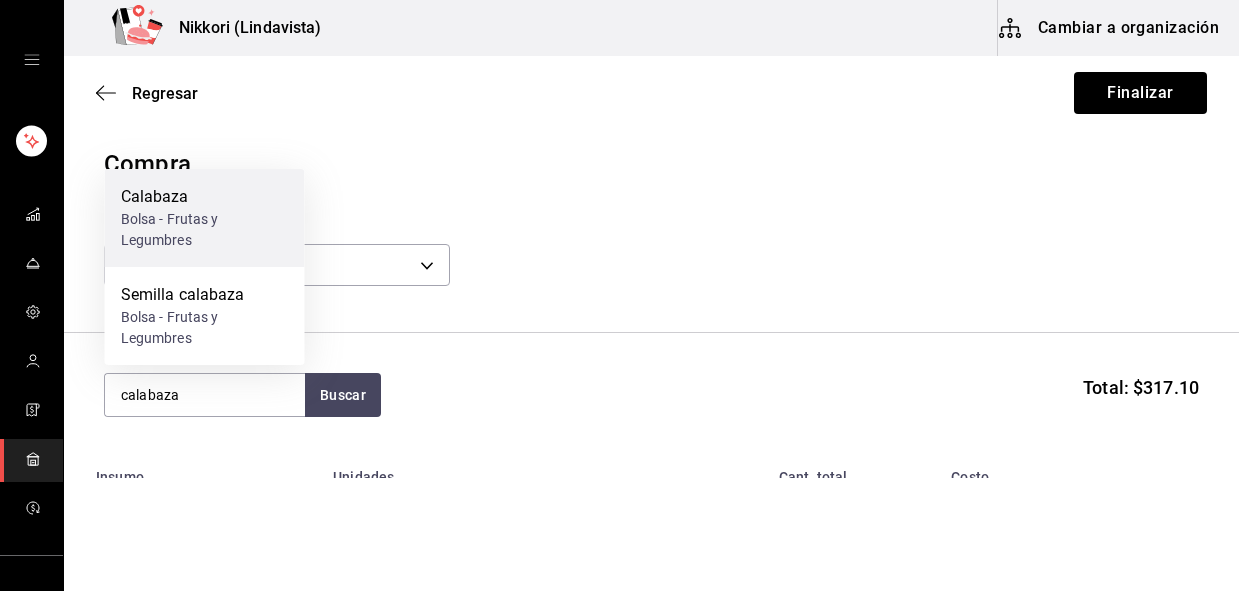 click on "Bolsa - Frutas y Legumbres" at bounding box center (205, 230) 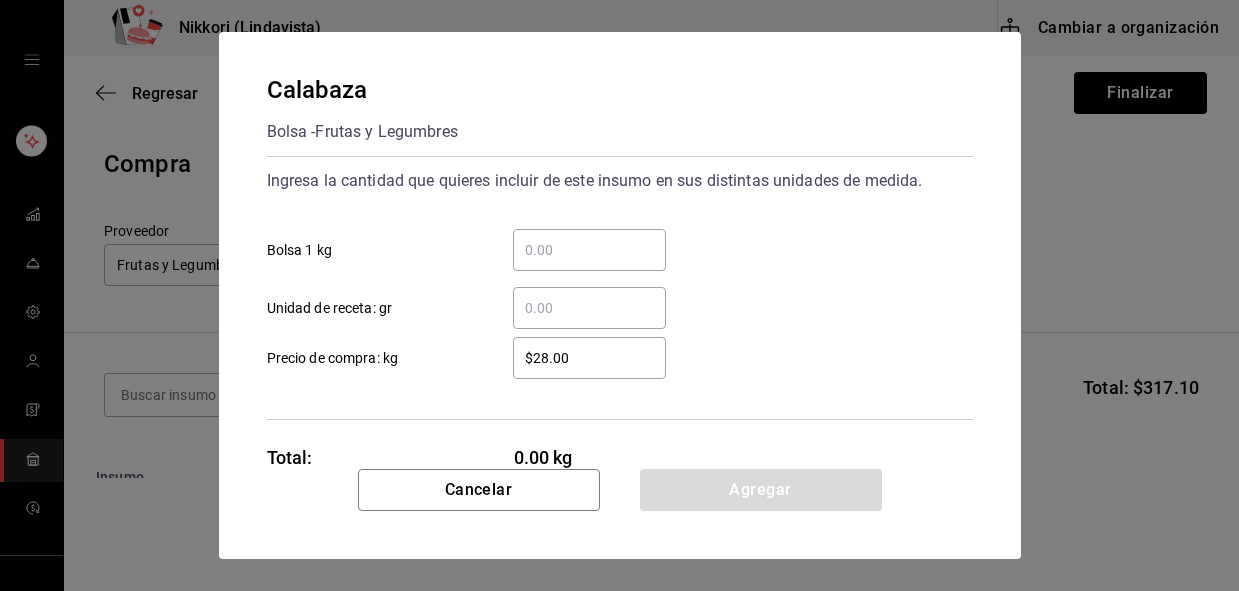 click on "​ Bolsa 1 kg" at bounding box center [589, 250] 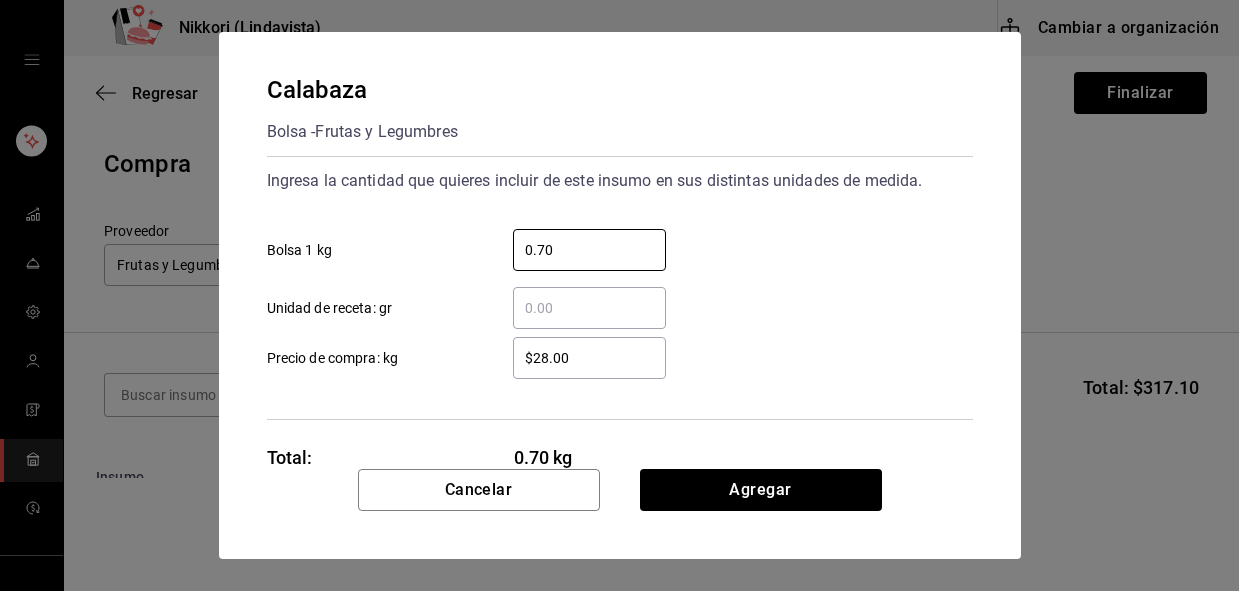 type on "0.70" 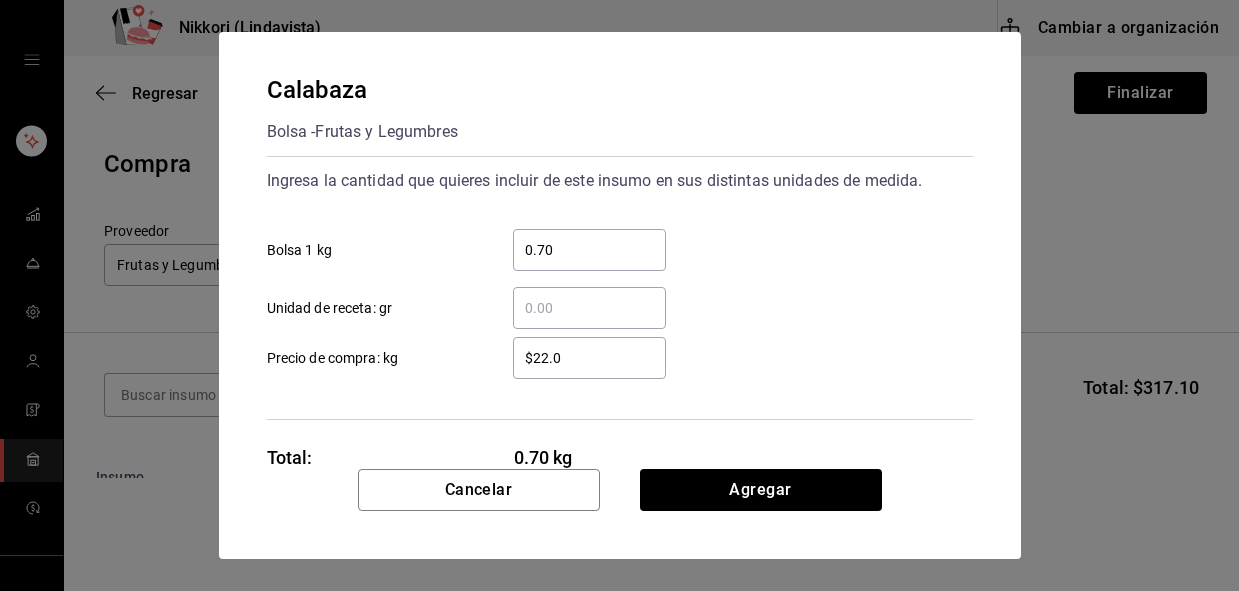 type on "$22.00" 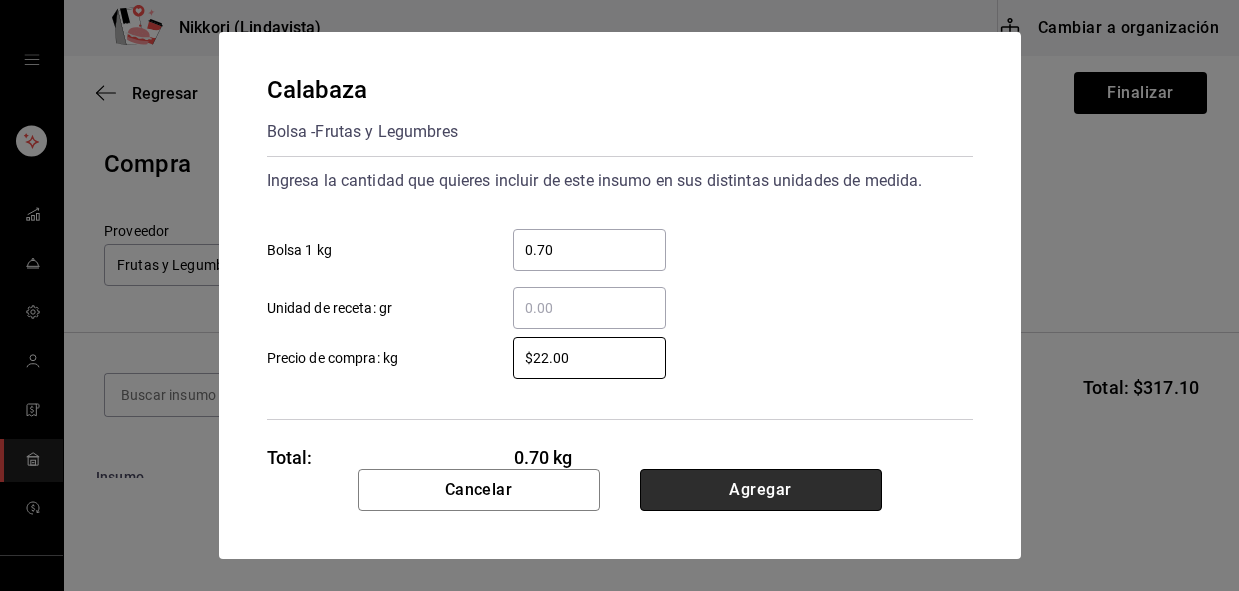 click on "Agregar" at bounding box center [761, 490] 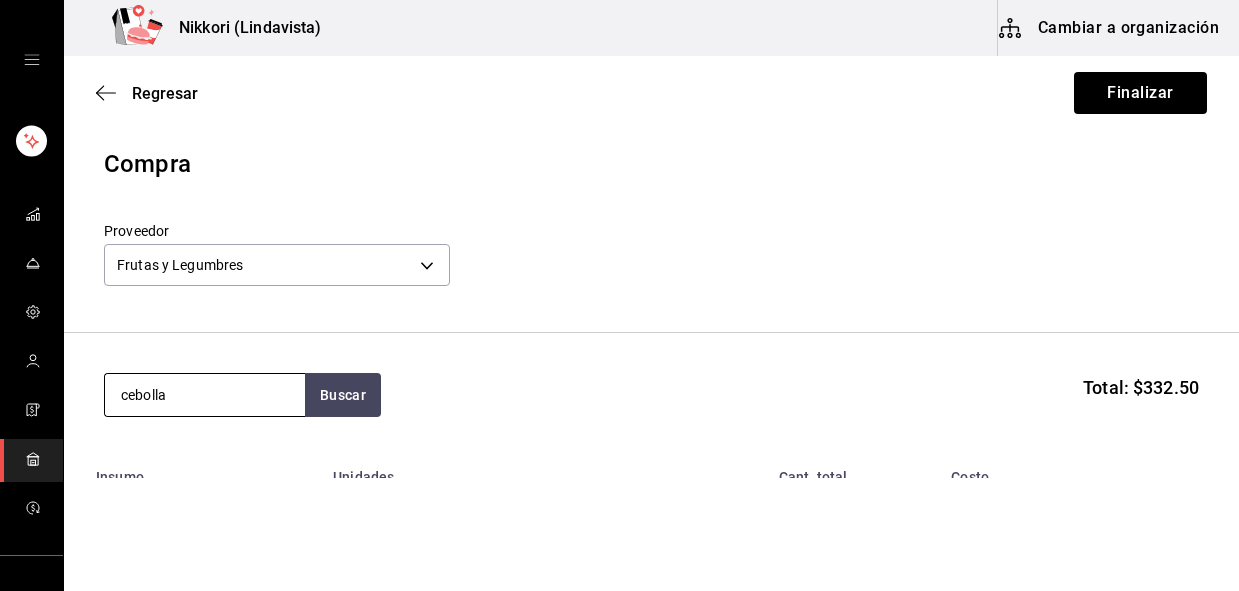 type on "cebolla" 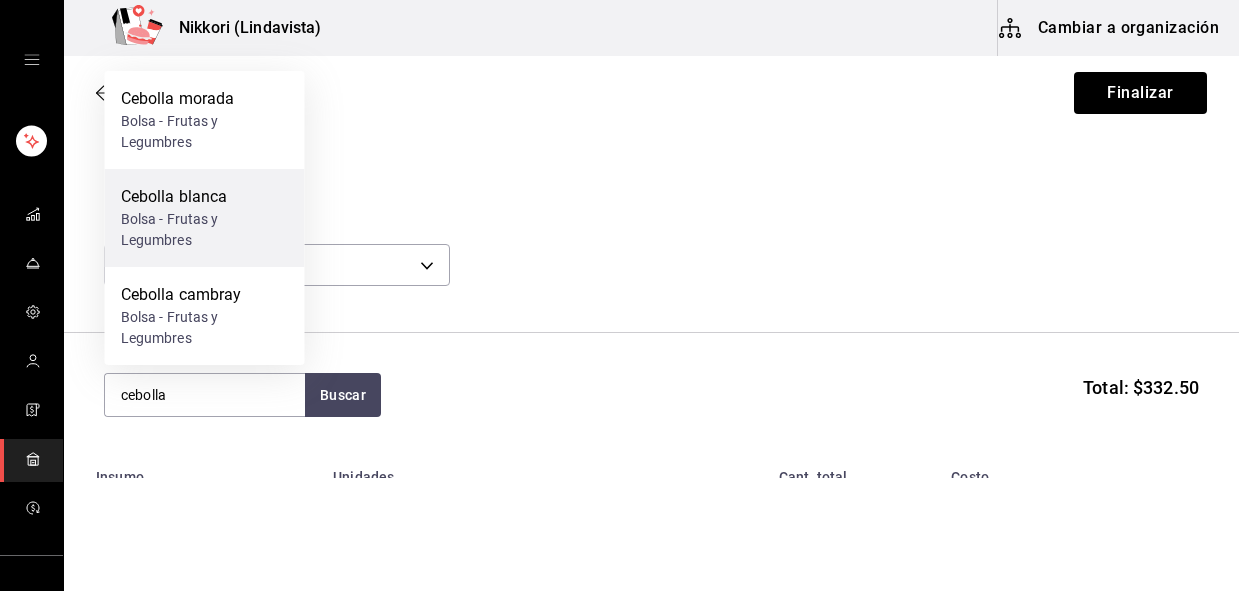 click on "Cebolla blanca Bolsa - Frutas y Legumbres" at bounding box center (205, 218) 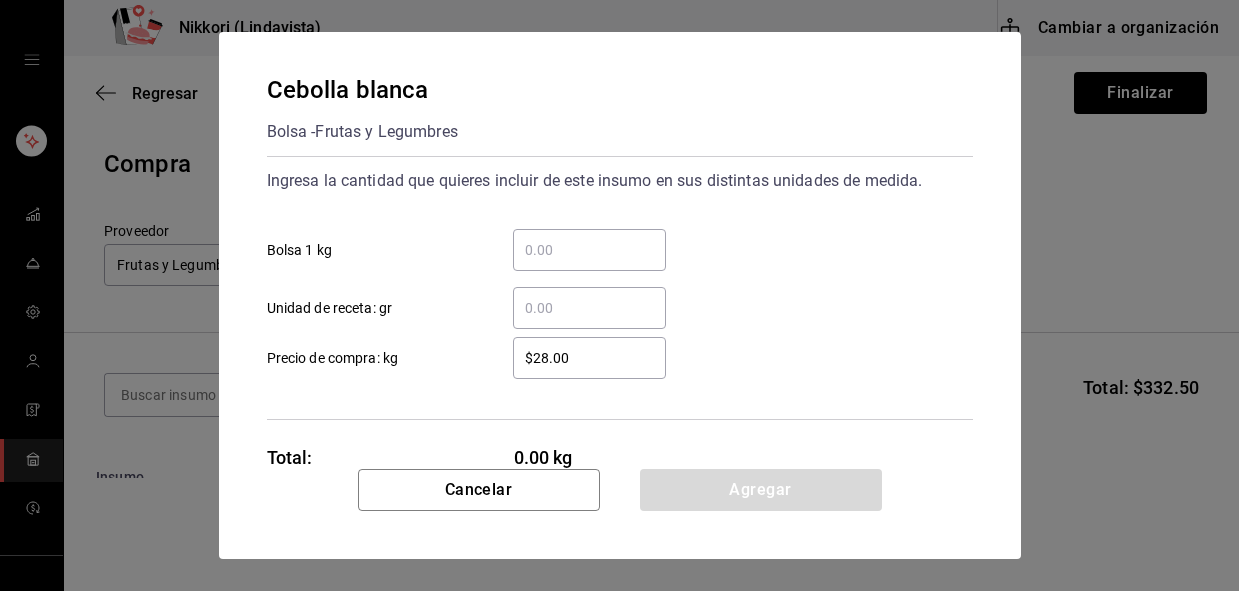 click on "​ Bolsa 1 kg" at bounding box center [589, 250] 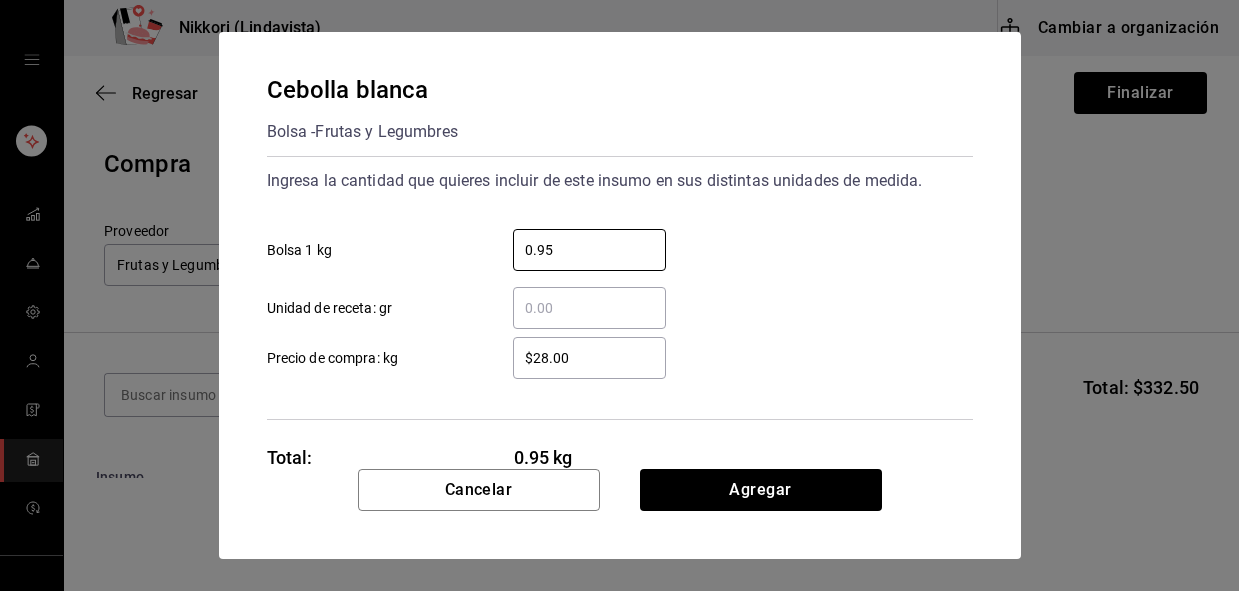 type on "0.95" 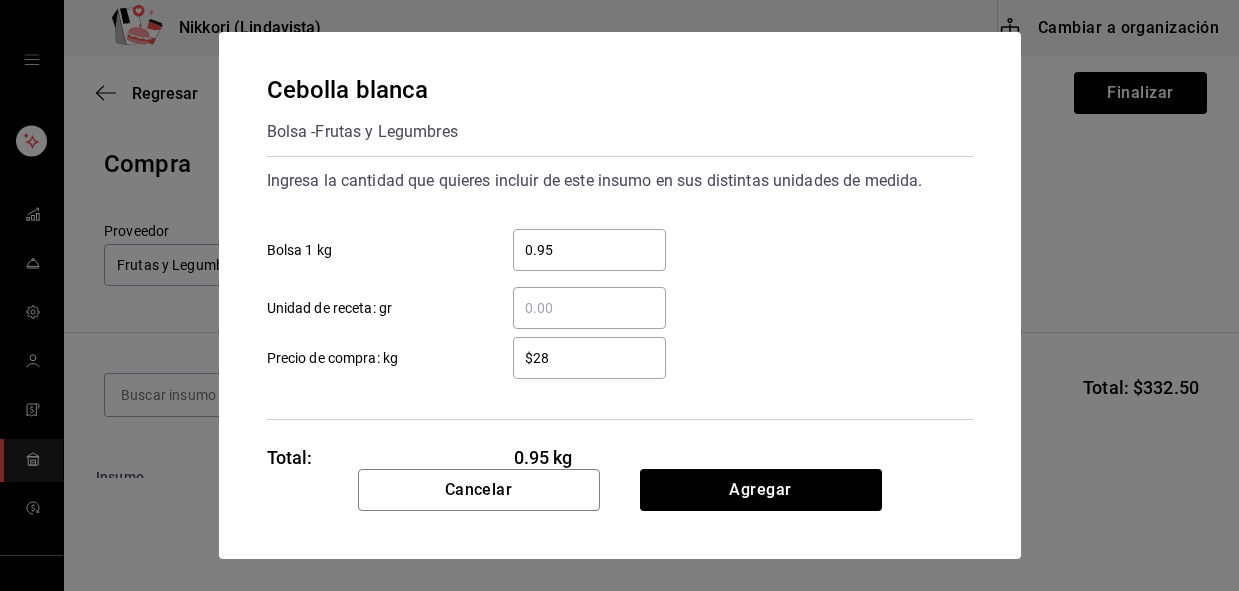 type on "$2" 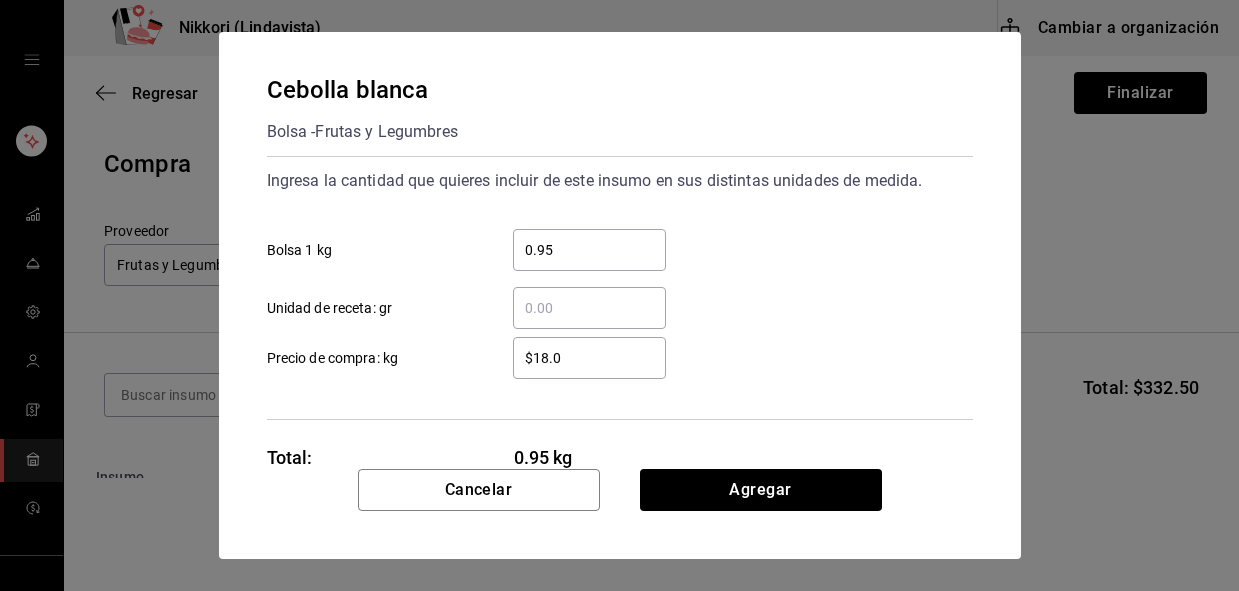 type on "$18.00" 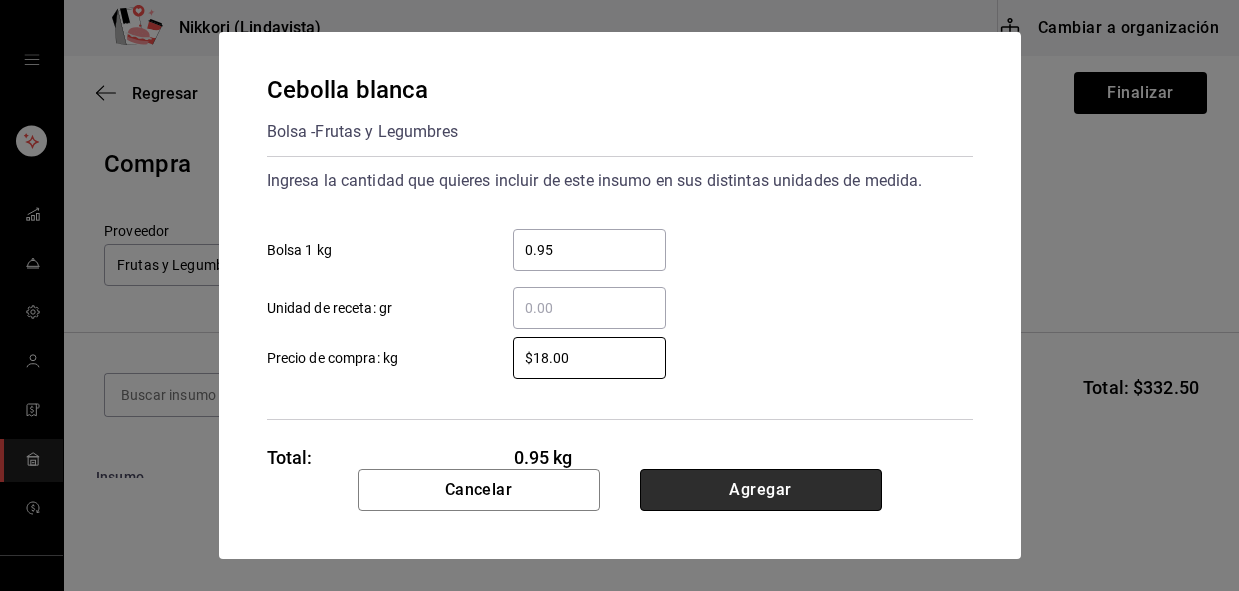 click on "Agregar" at bounding box center (761, 490) 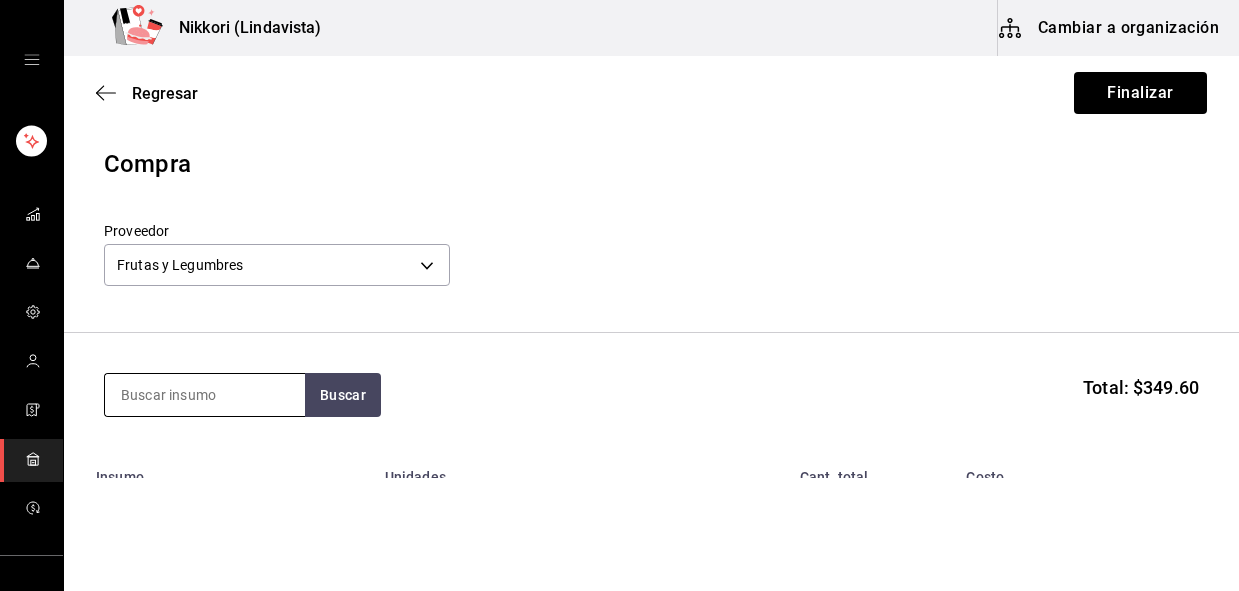click at bounding box center [205, 395] 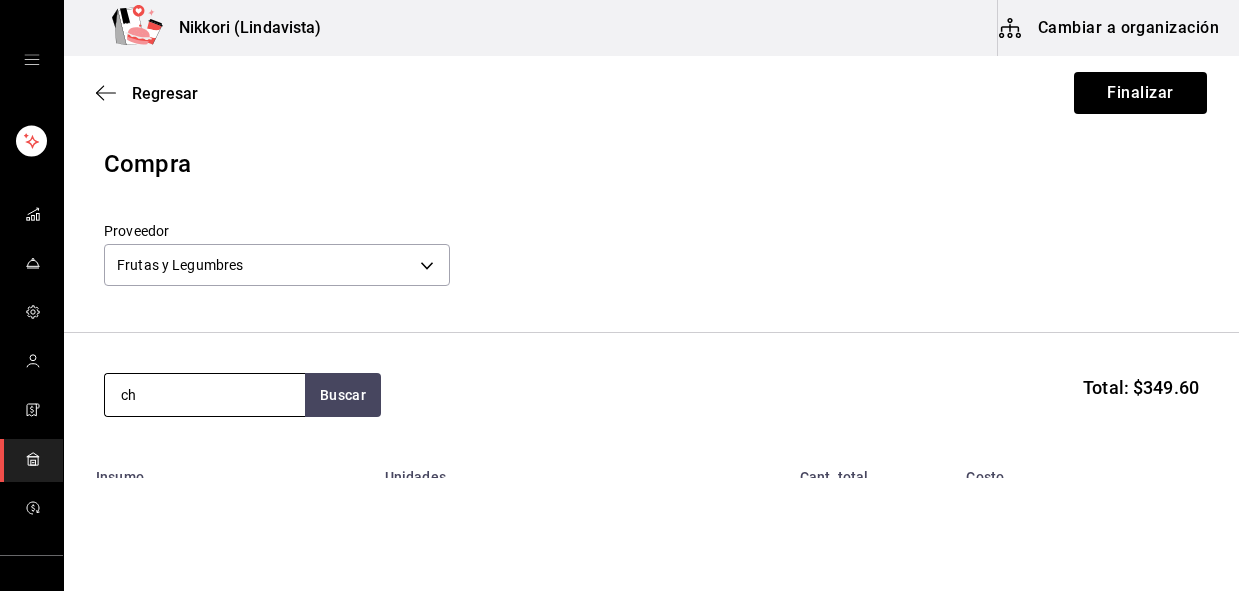 type on "c" 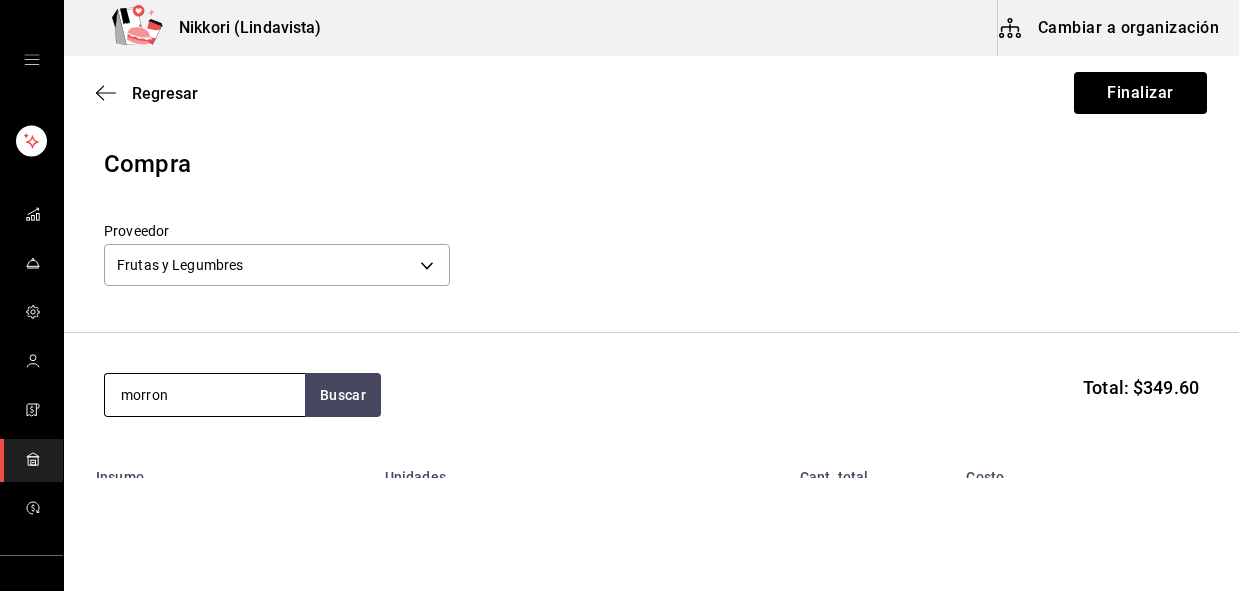type on "morron" 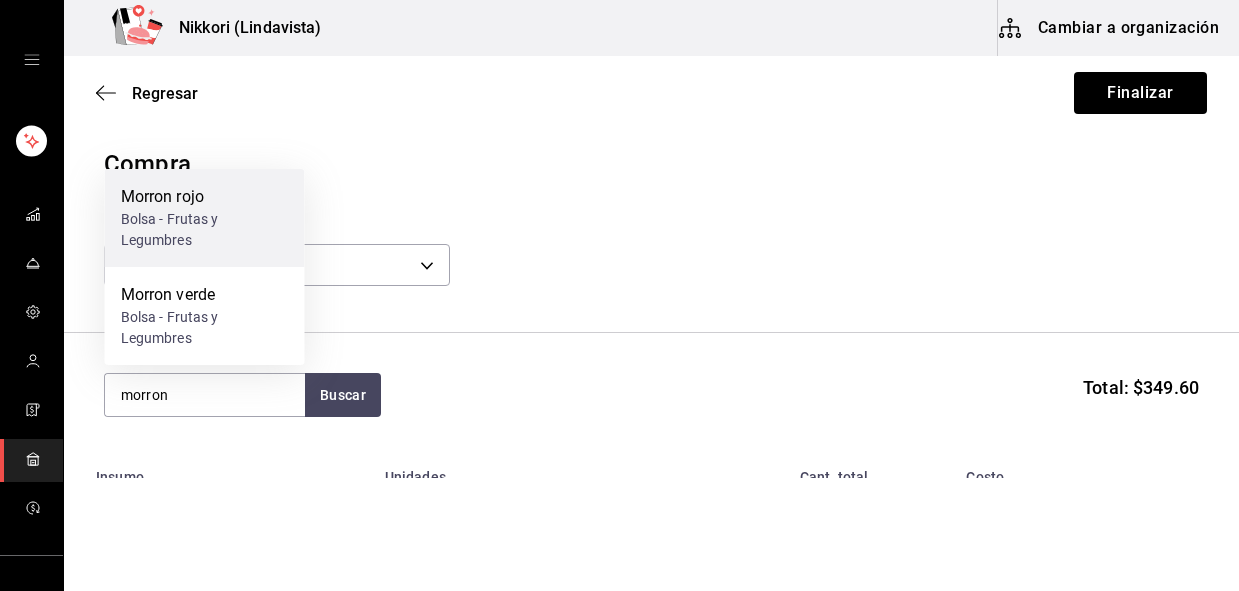click on "Bolsa - Frutas y Legumbres" at bounding box center (205, 230) 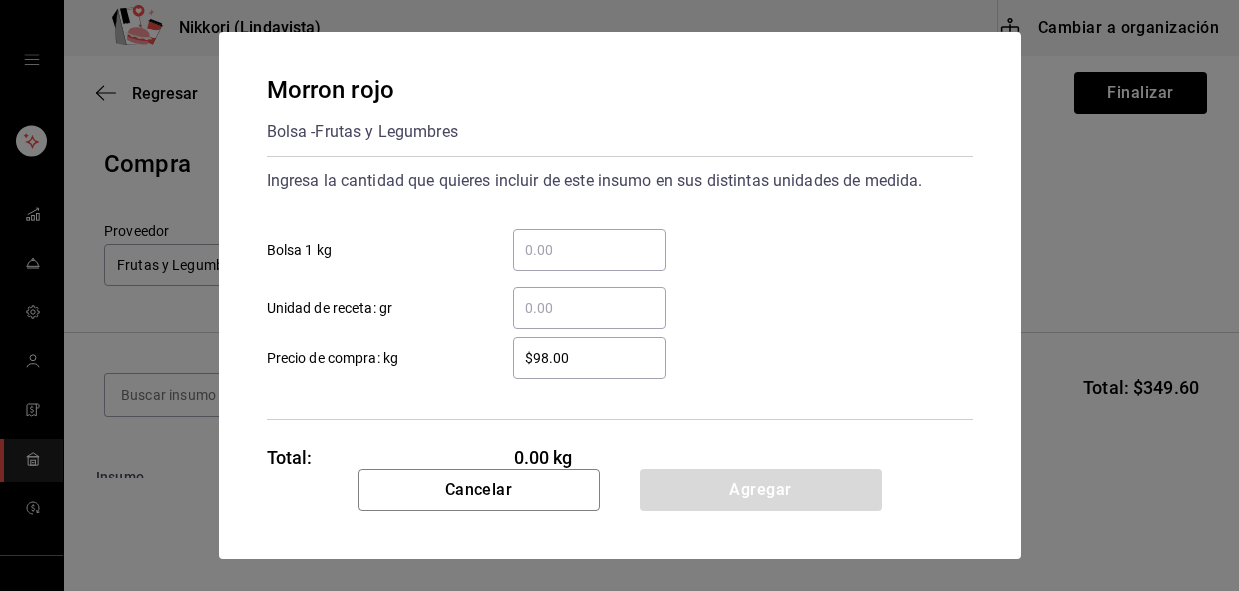 click on "​ Bolsa 1 kg" at bounding box center (589, 250) 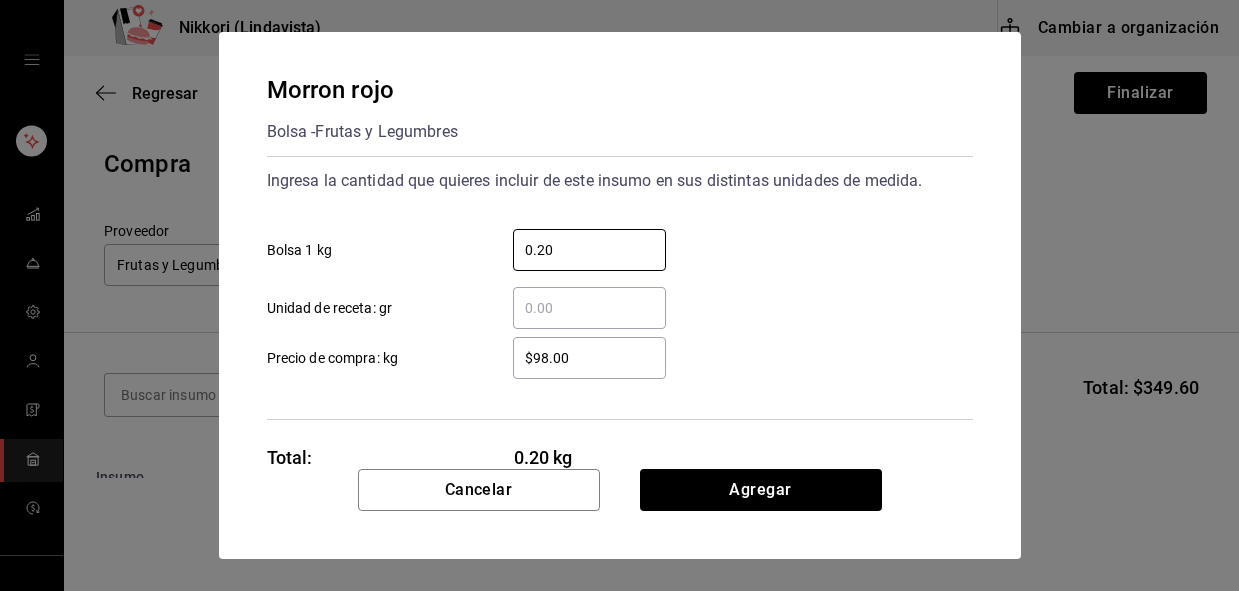 type on "0.20" 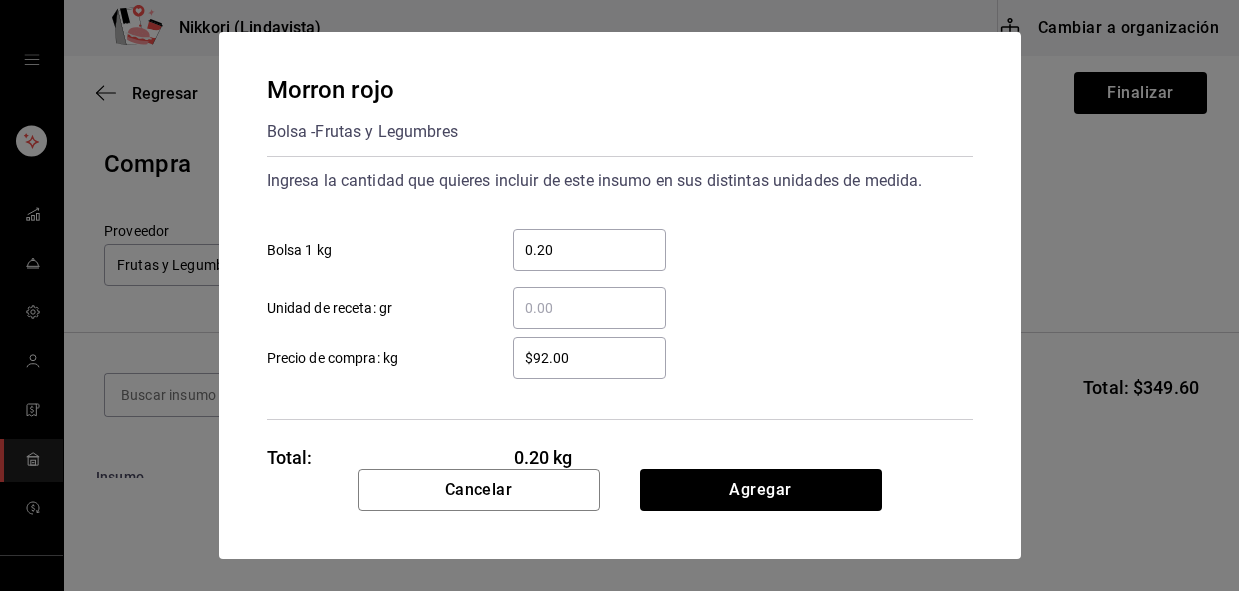 type on "$92.00" 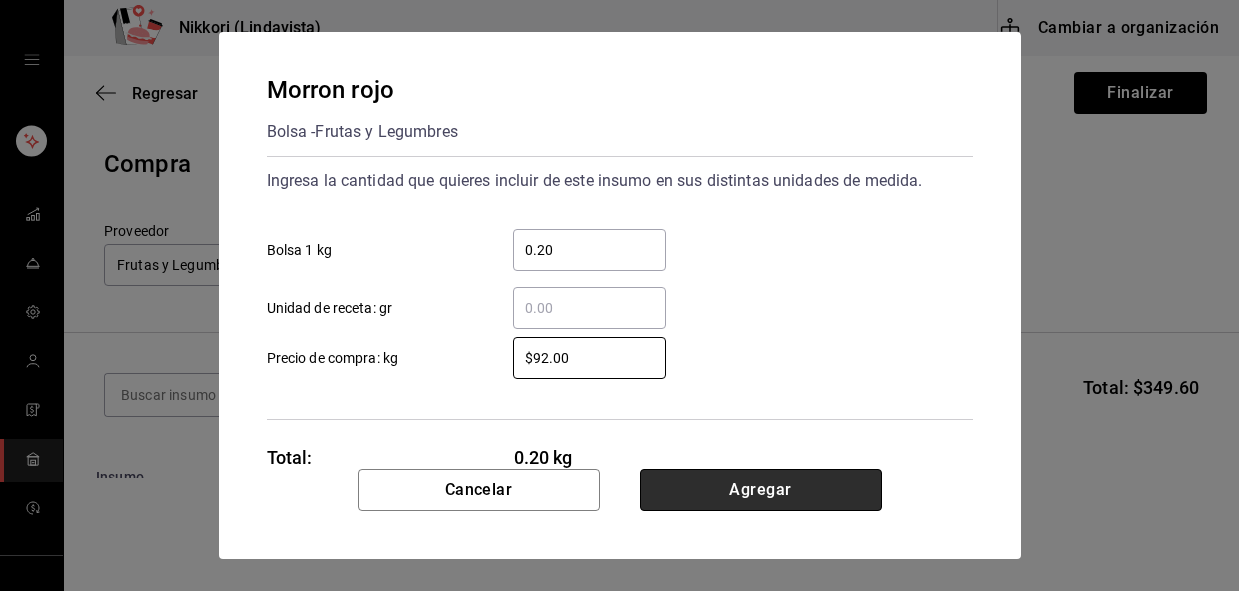 click on "Agregar" at bounding box center [761, 490] 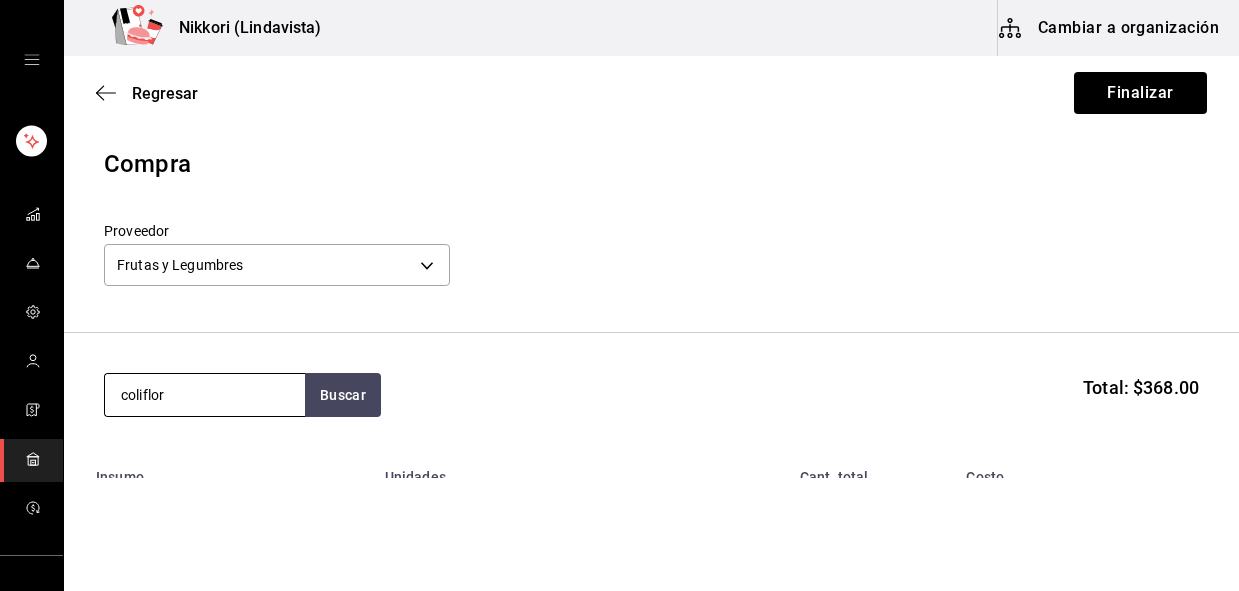 type on "coliflor" 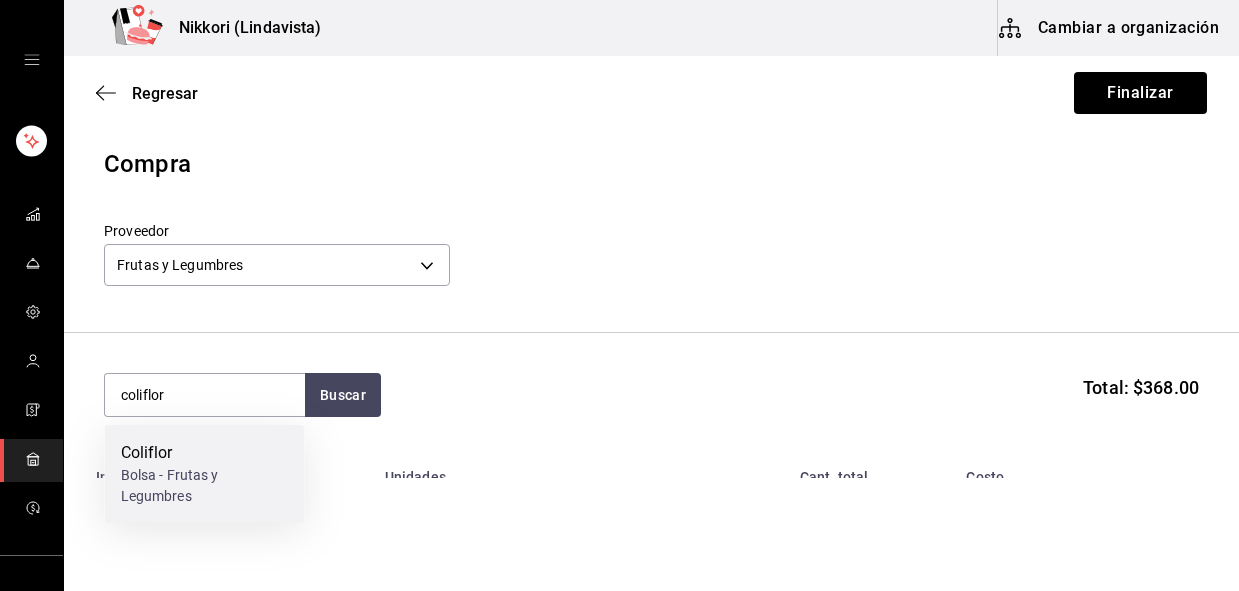 click on "Bolsa - Frutas y Legumbres" at bounding box center [205, 486] 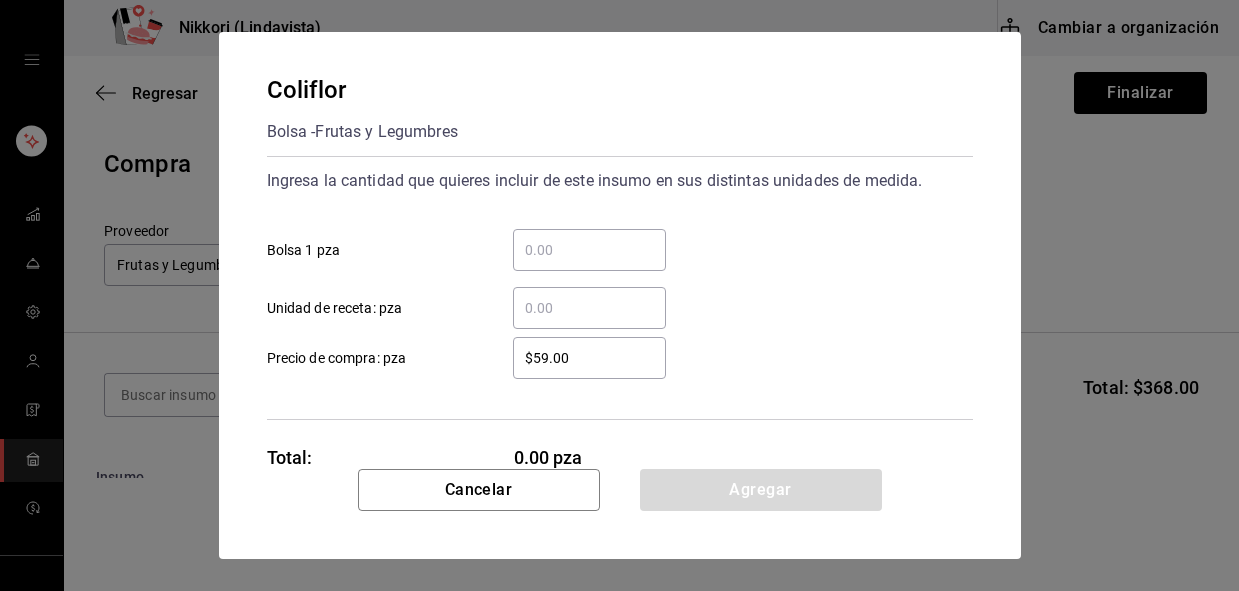 click on "​ Bolsa 1 pza" at bounding box center (589, 250) 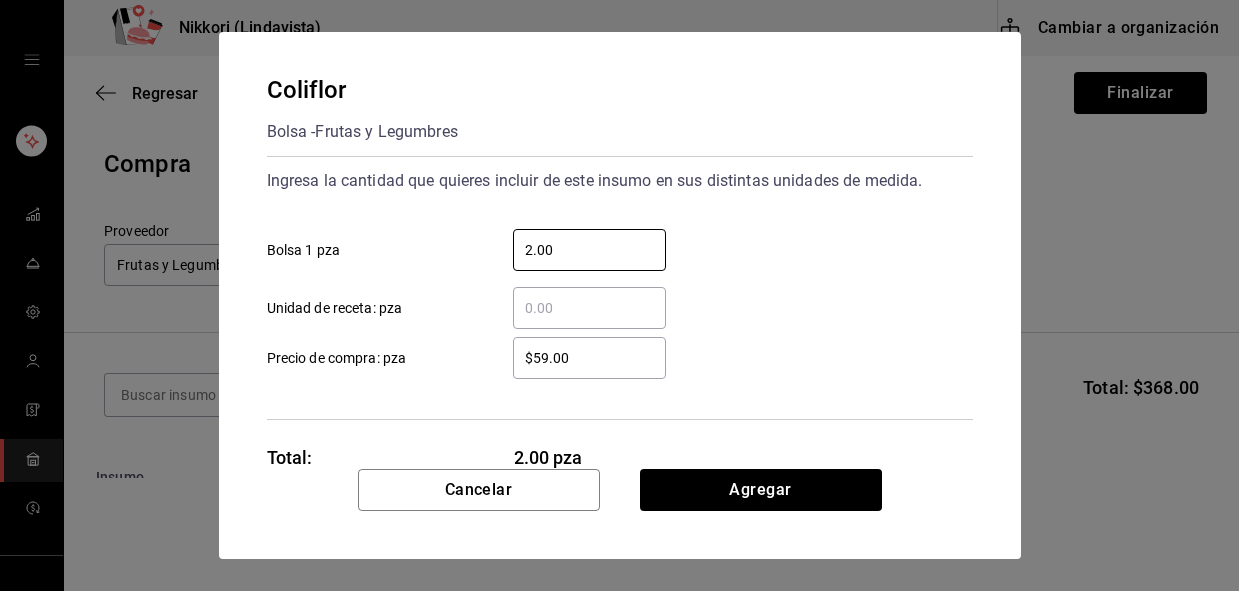 type on "2.00" 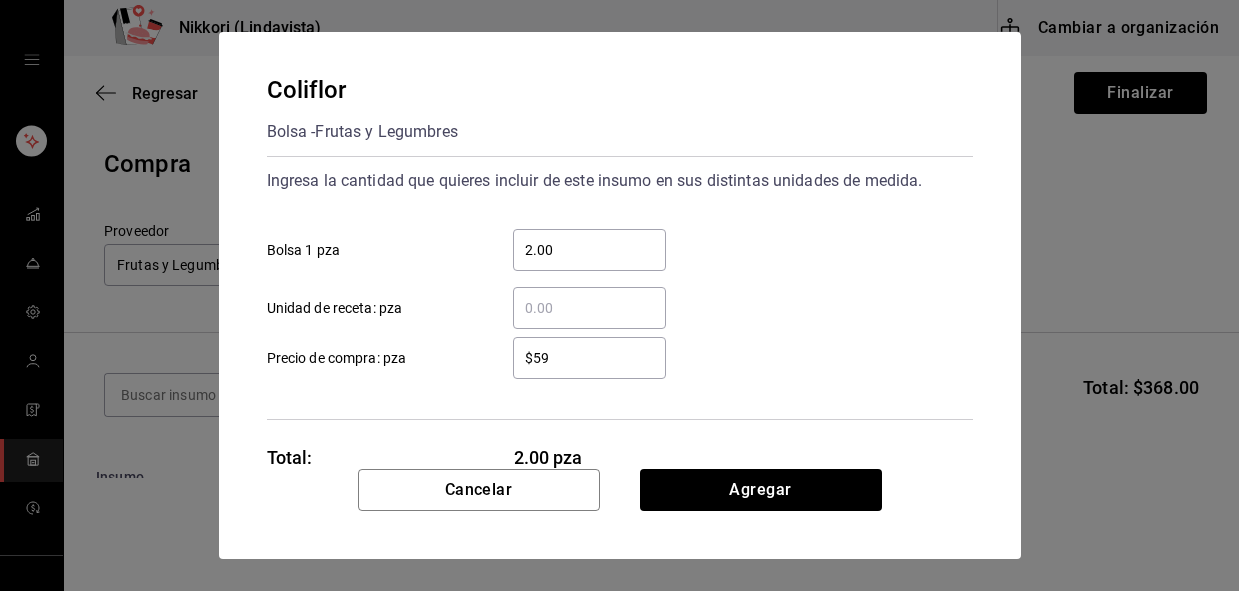 type on "$5" 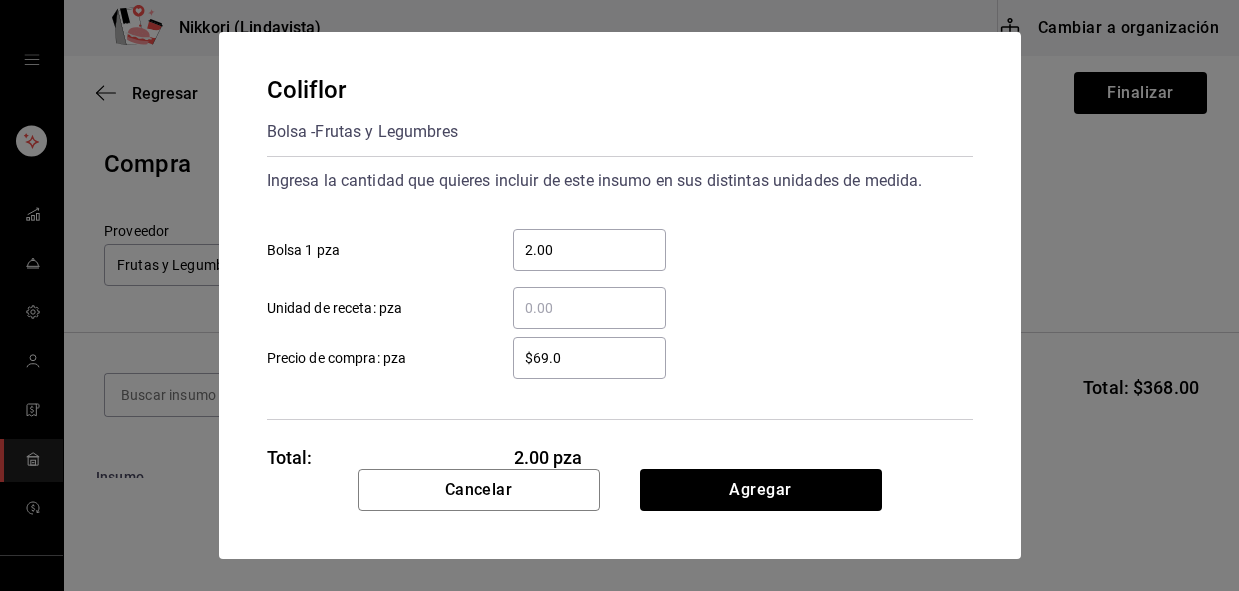 type on "$69.00" 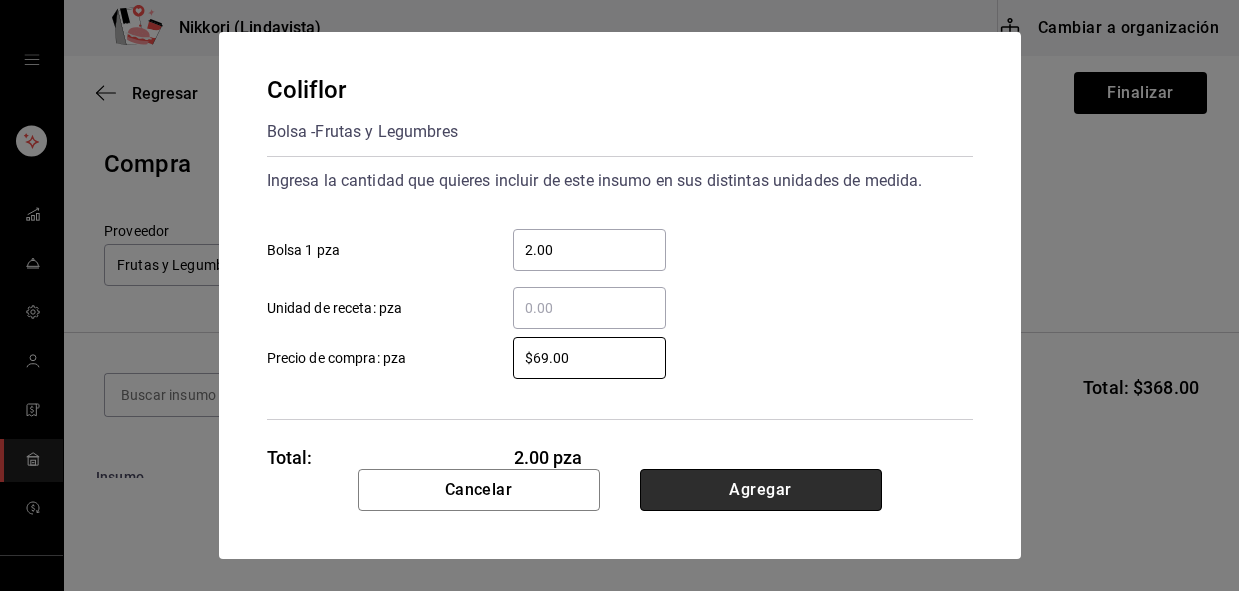 click on "Agregar" at bounding box center [761, 490] 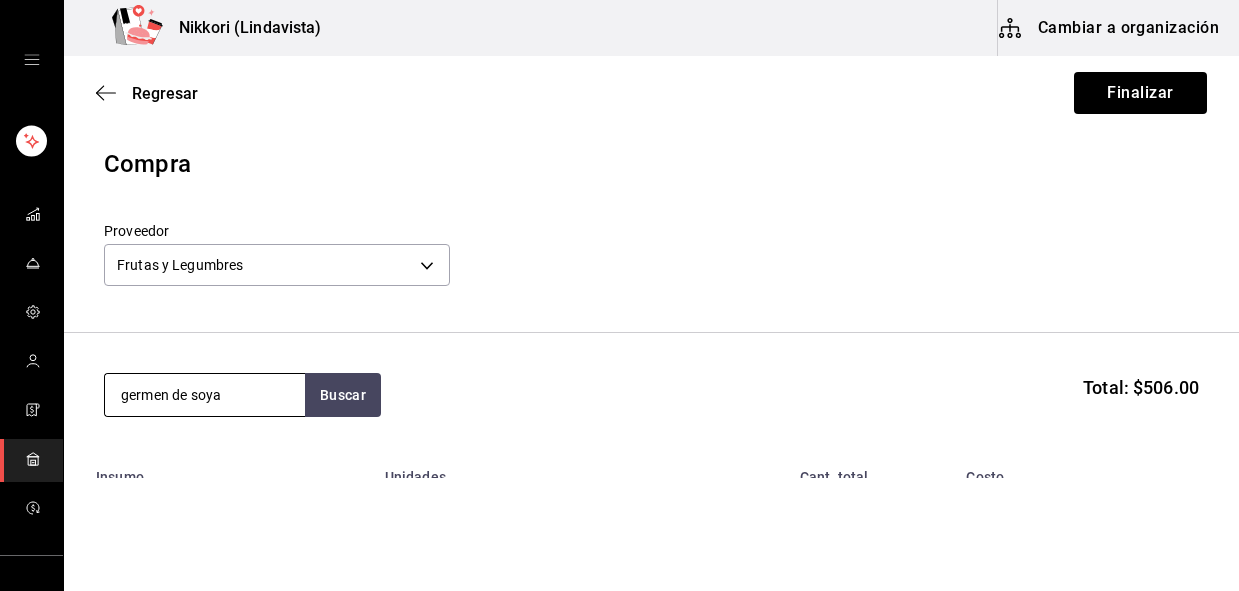 type on "germen de soya" 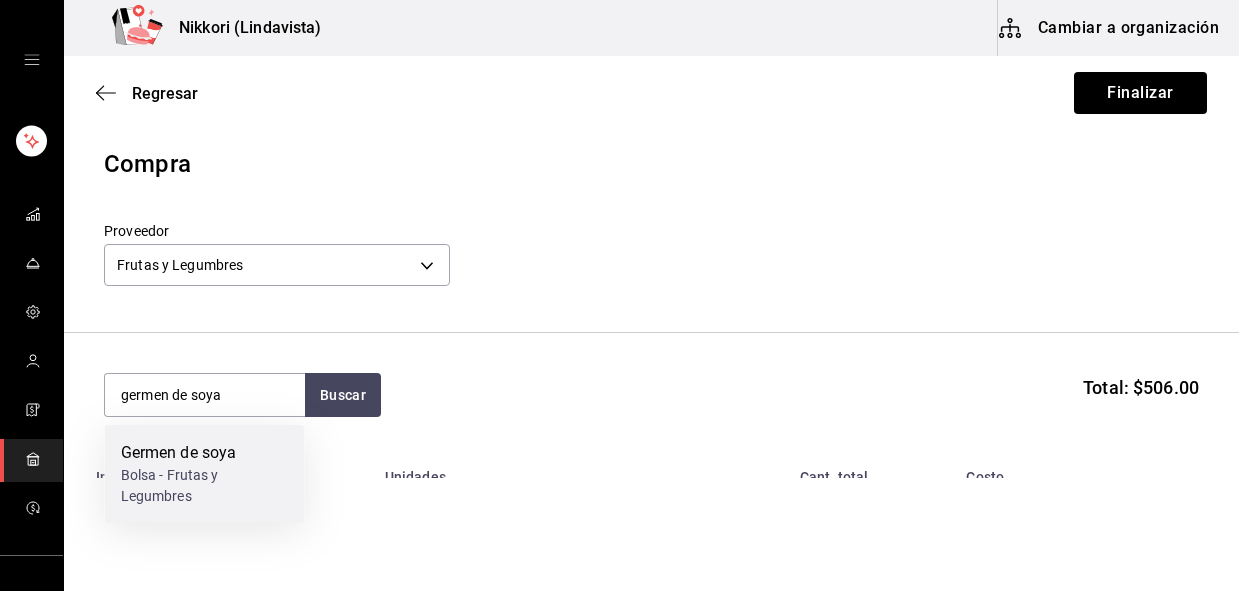 click on "Bolsa - Frutas y Legumbres" at bounding box center [205, 486] 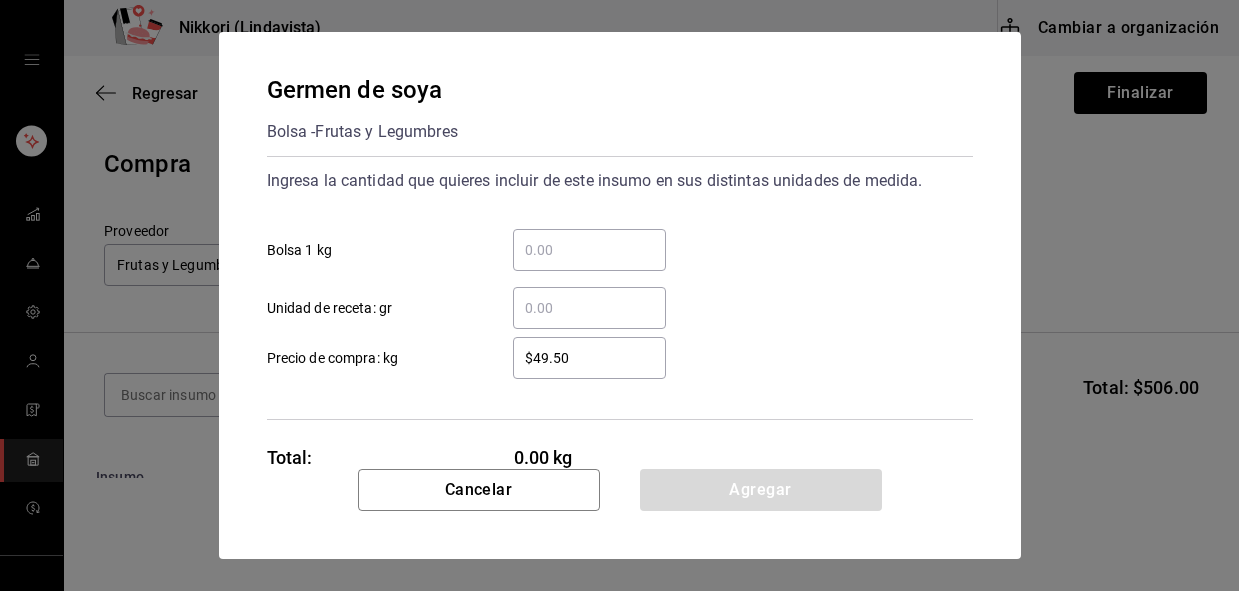 click on "​ Bolsa 1 kg" at bounding box center [589, 250] 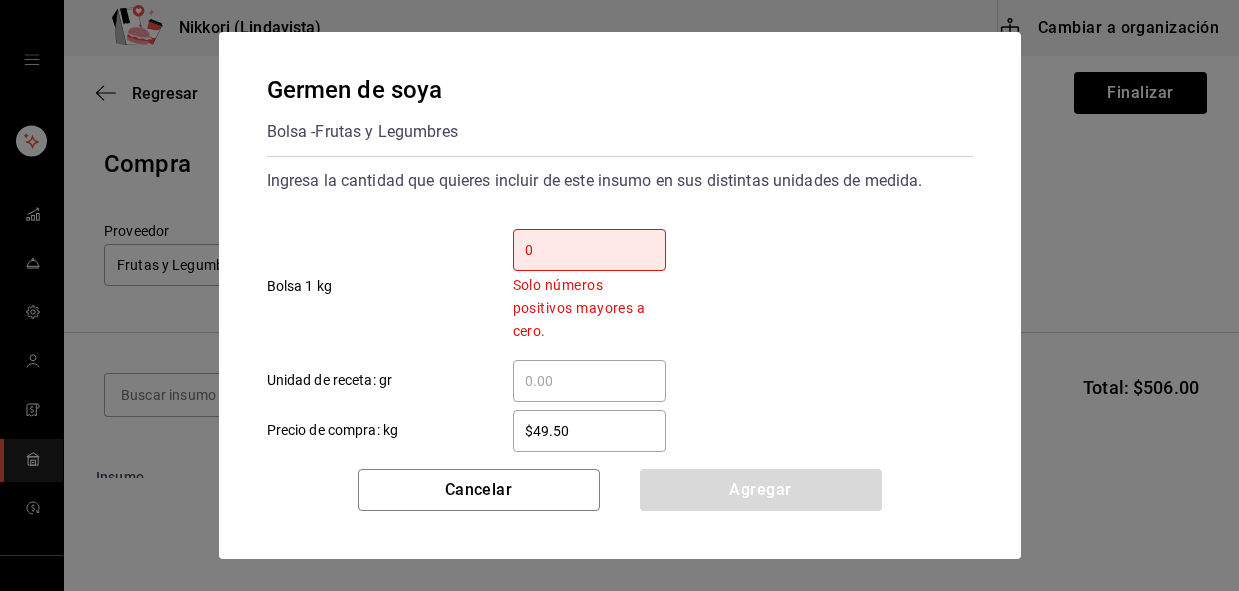 type on "0" 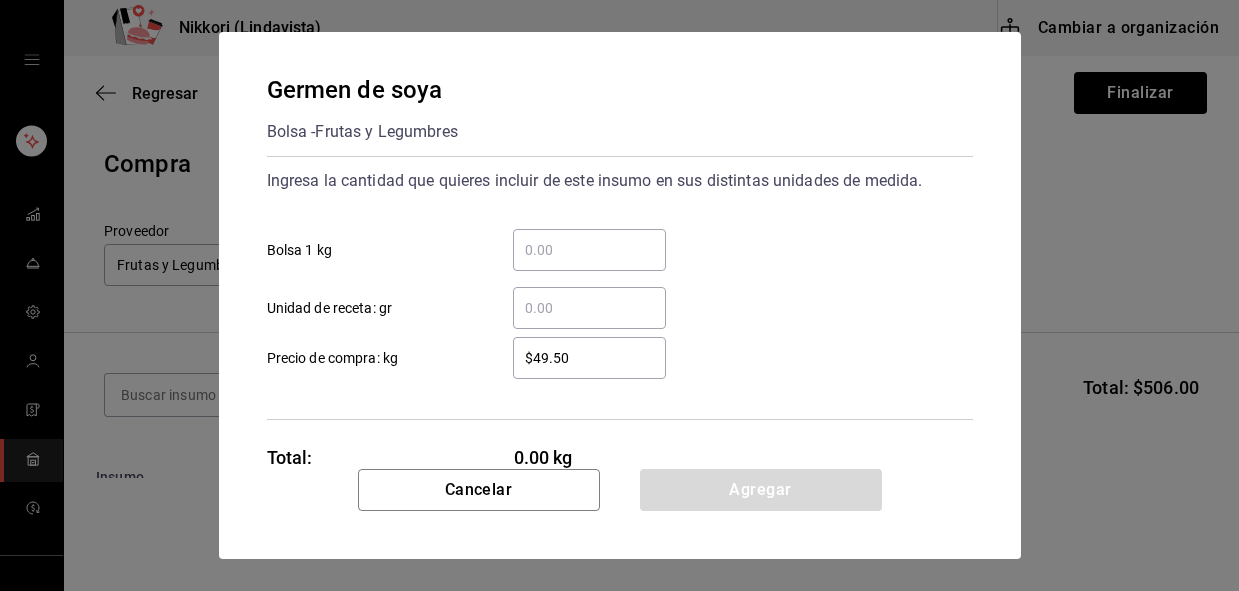 type on "." 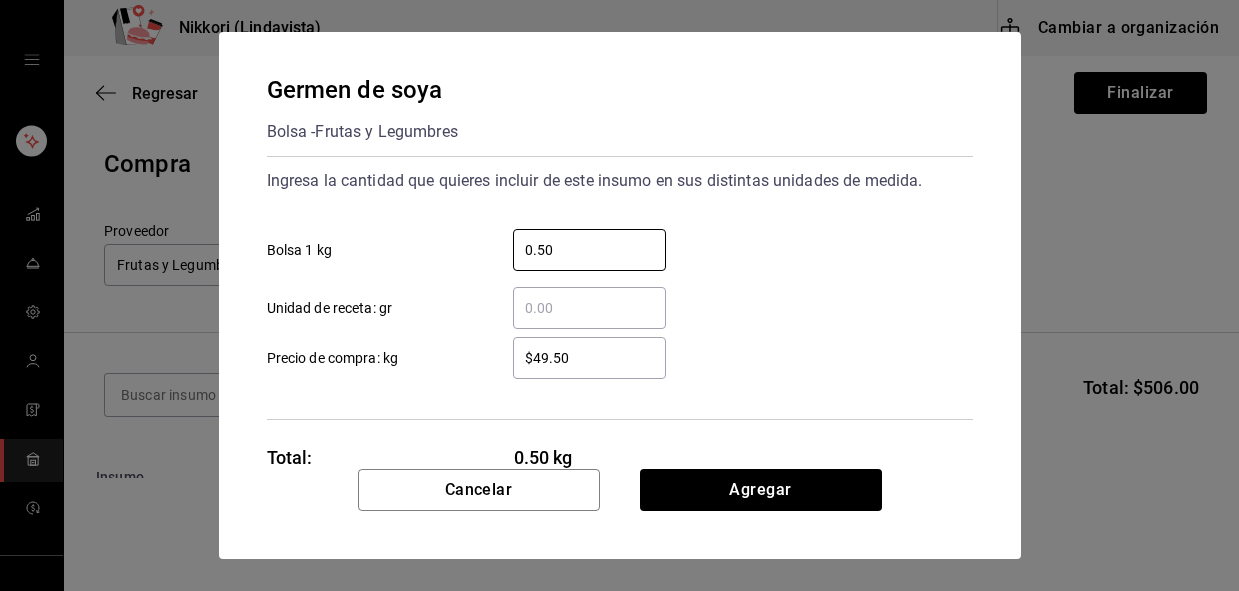type on "0.50" 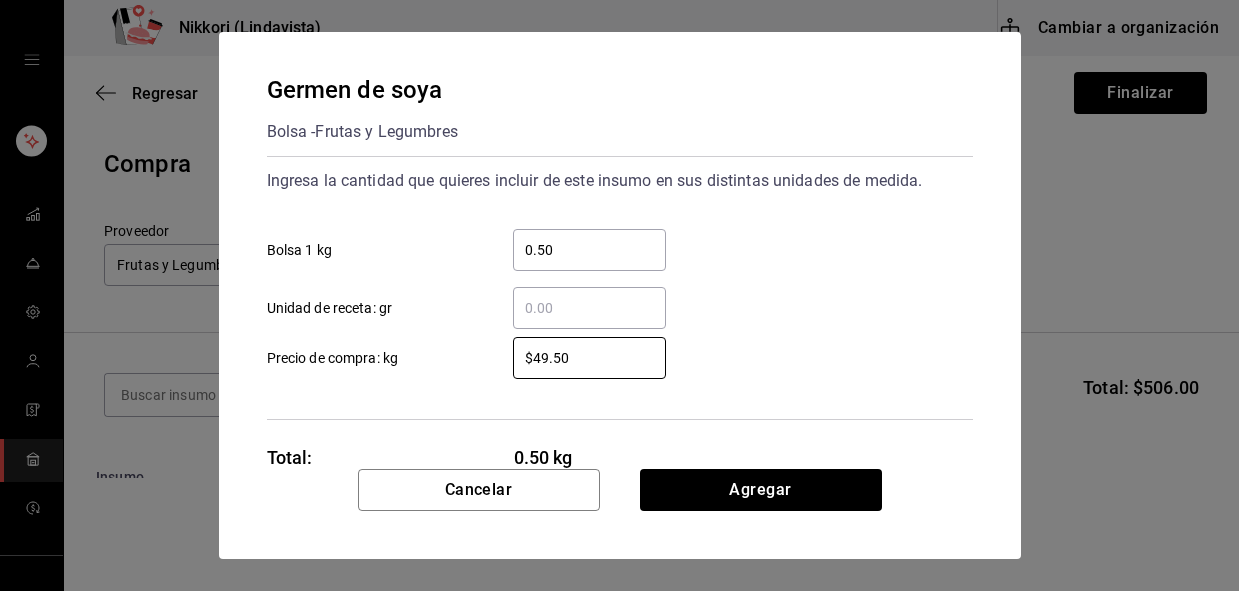 click on "Cancelar Agregar" at bounding box center (620, 514) 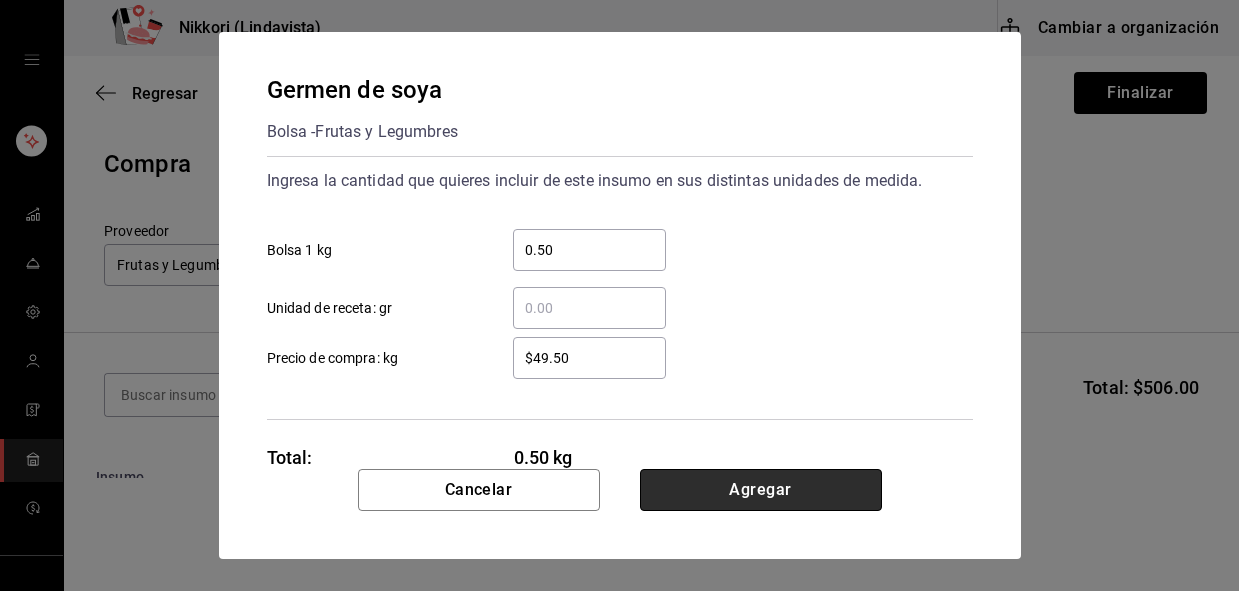 click on "Agregar" at bounding box center (761, 490) 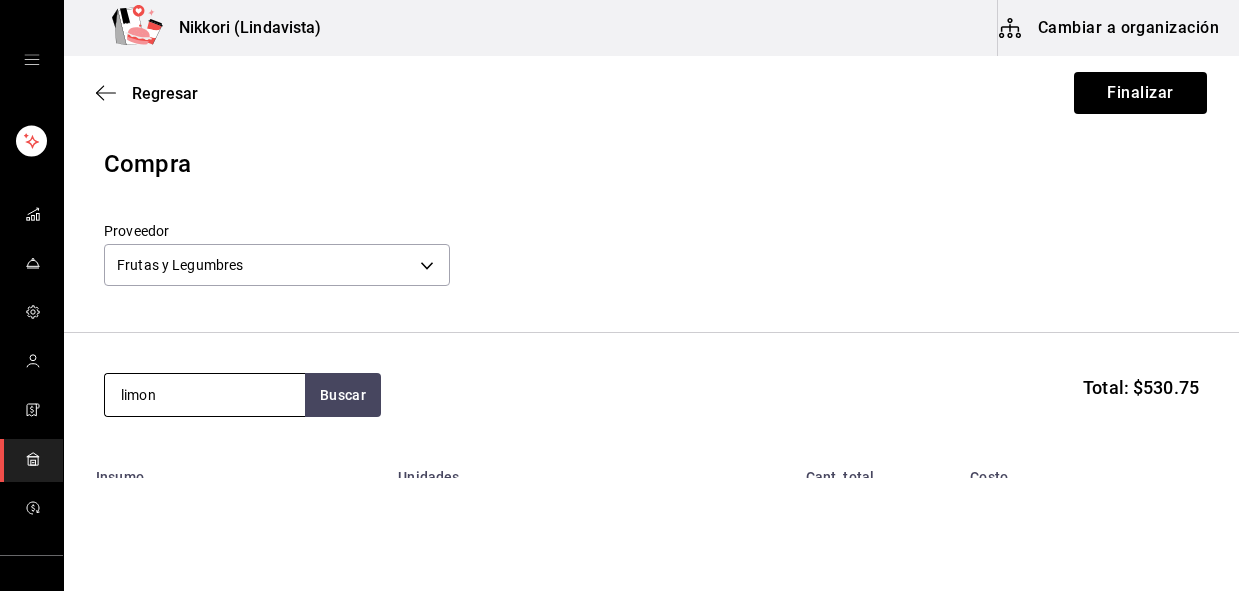 type on "limon" 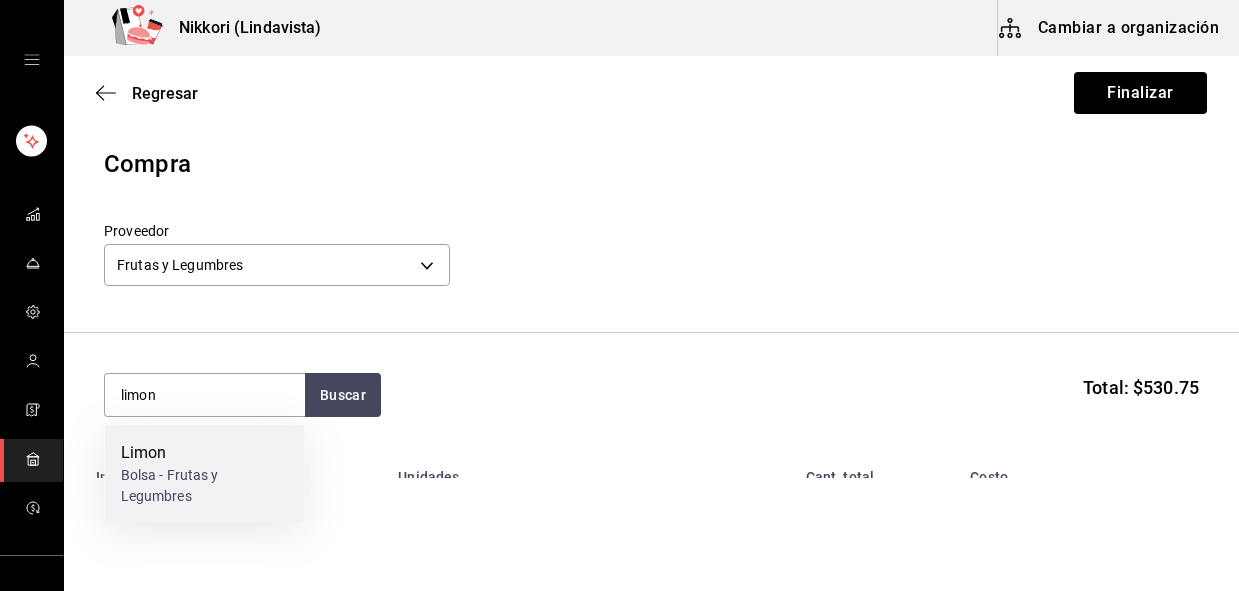 click on "Bolsa - Frutas y Legumbres" at bounding box center (205, 486) 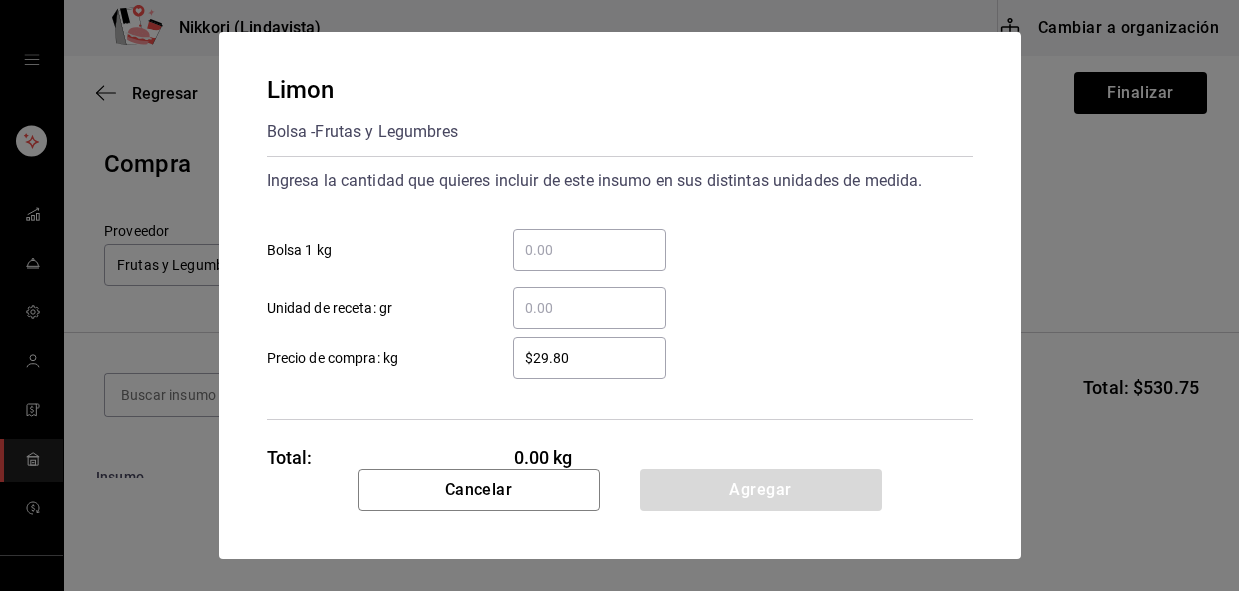 click on "​" at bounding box center [589, 250] 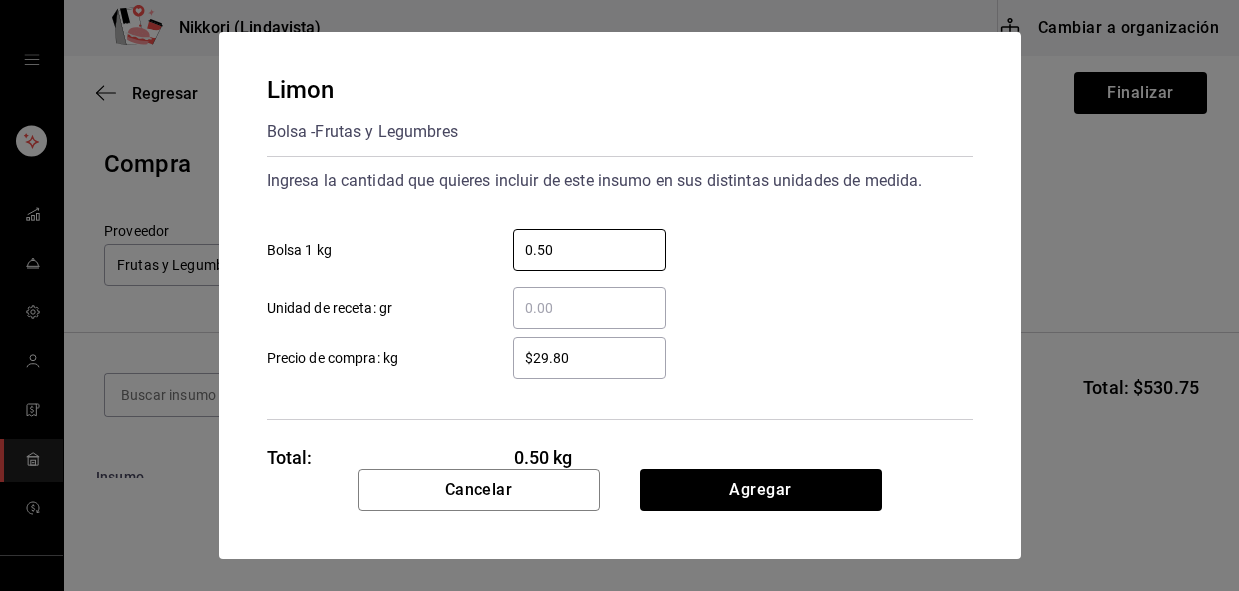 type on "0.50" 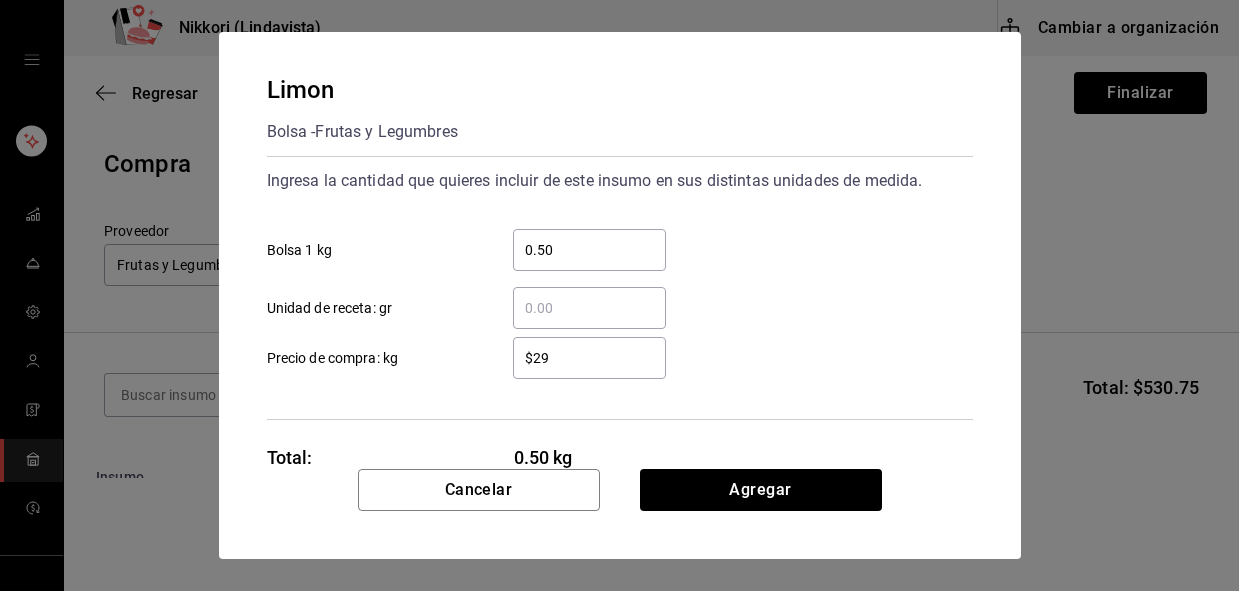 type on "$2" 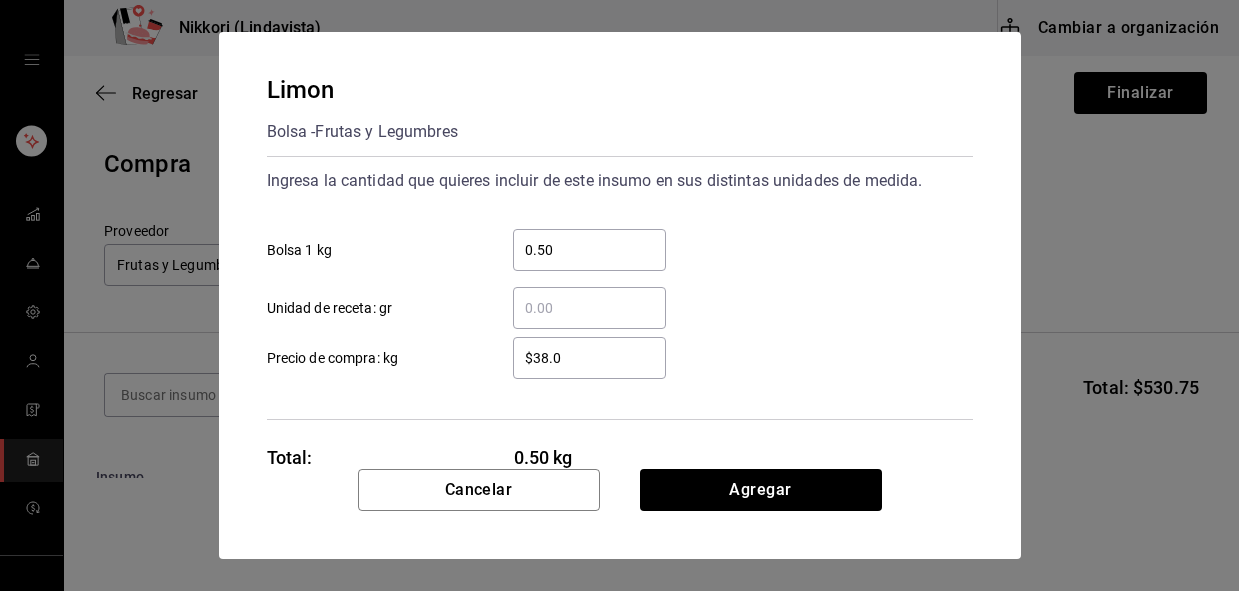type on "$38.00" 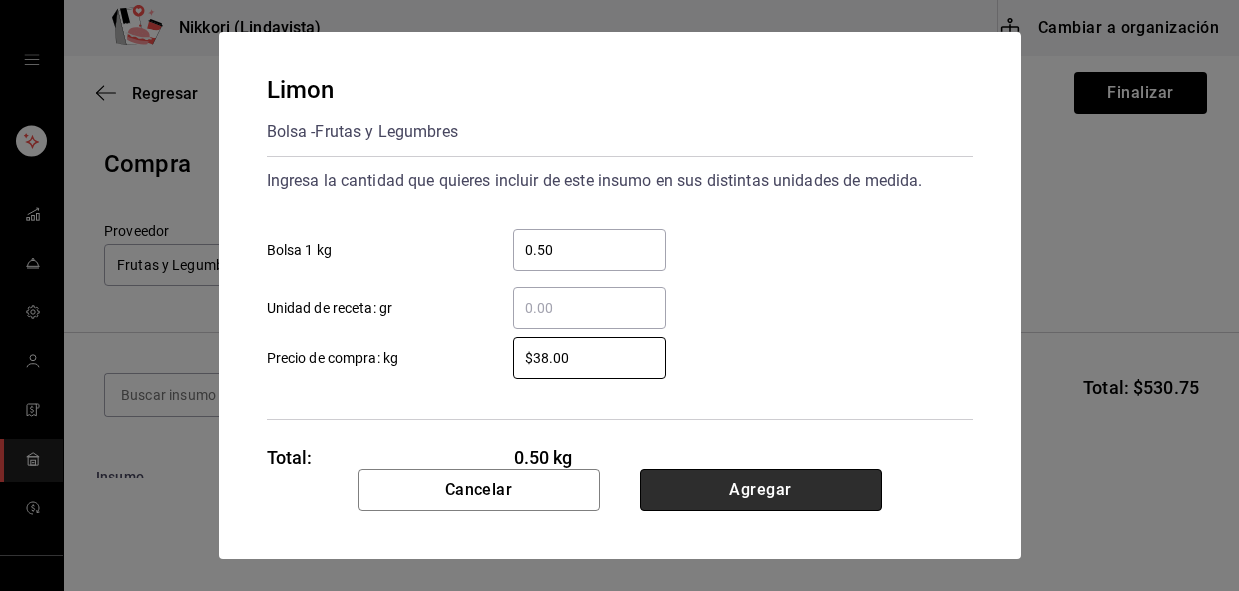 click on "Agregar" at bounding box center [761, 490] 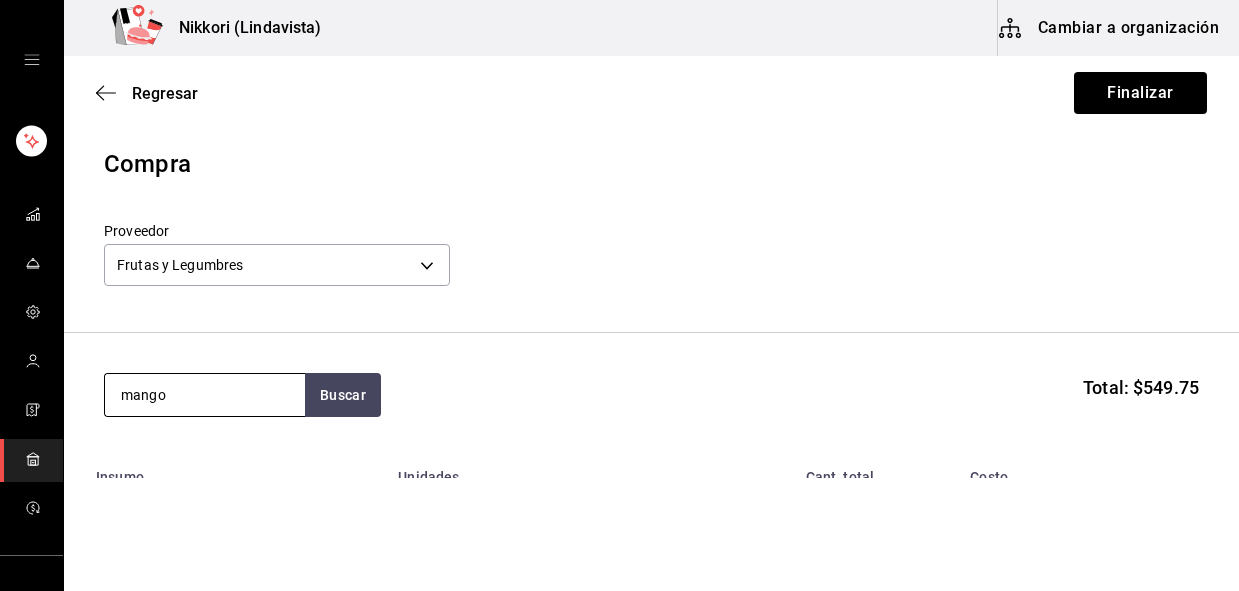 type on "mango" 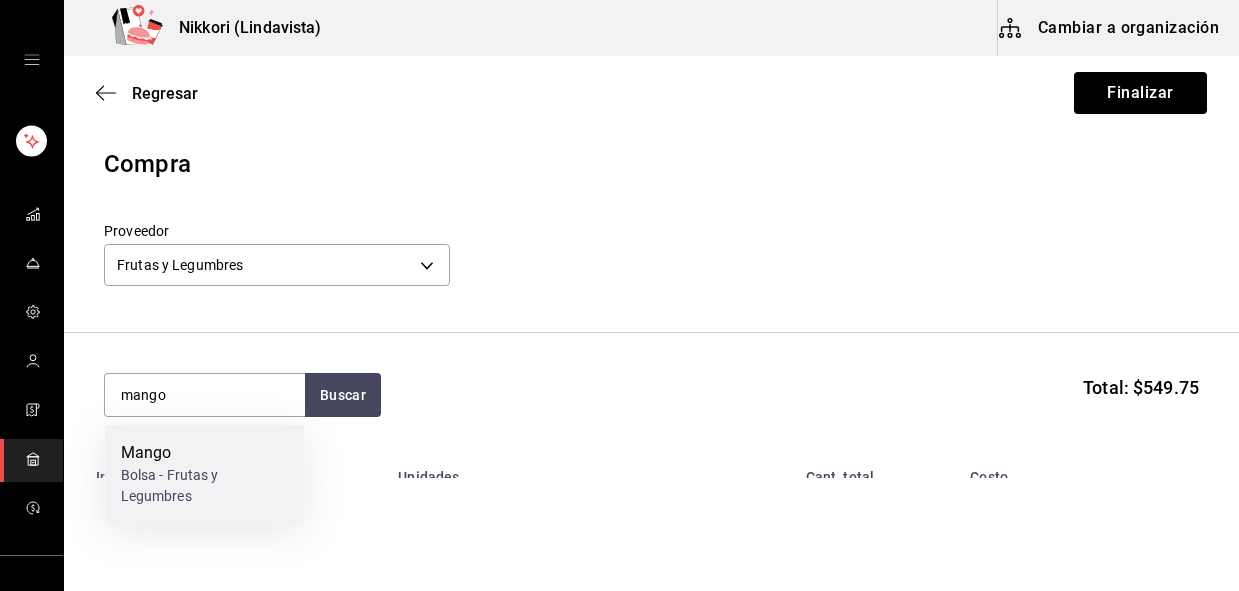 click on "Bolsa - Frutas y Legumbres" at bounding box center [205, 486] 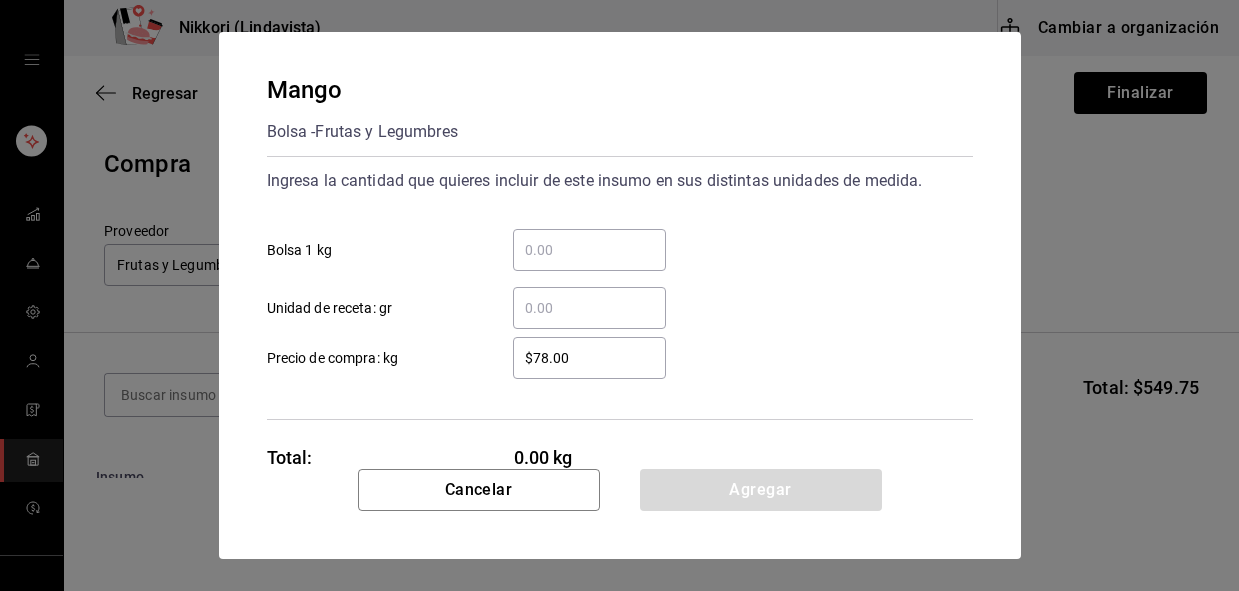 click on "​ Bolsa 1 kg" at bounding box center (589, 250) 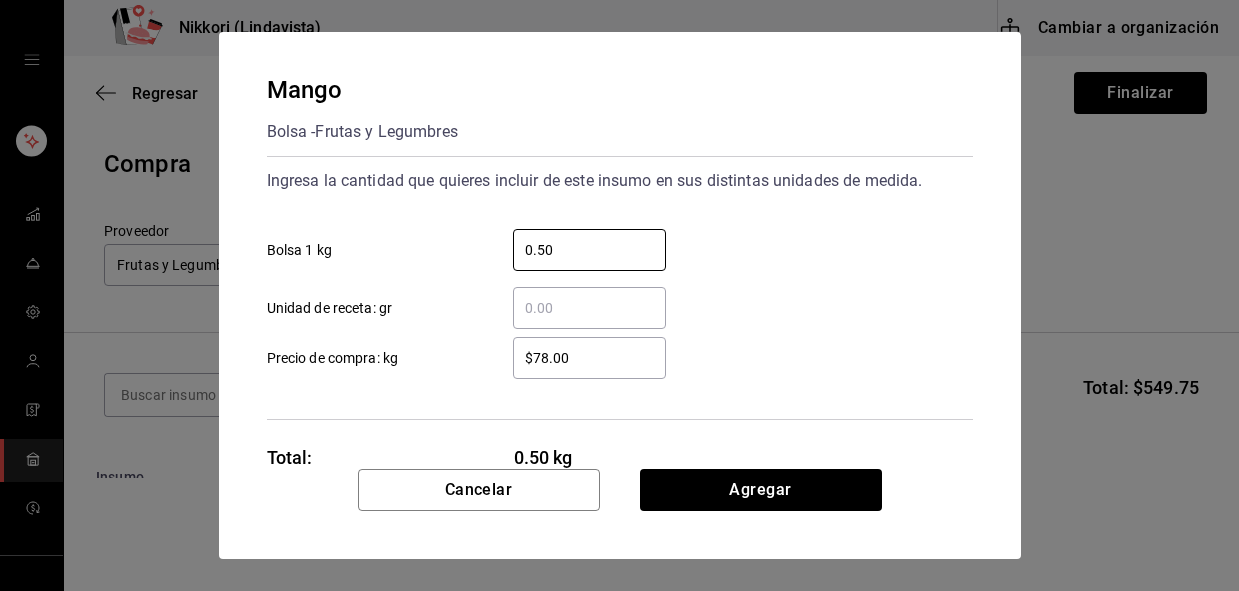 type on "0.50" 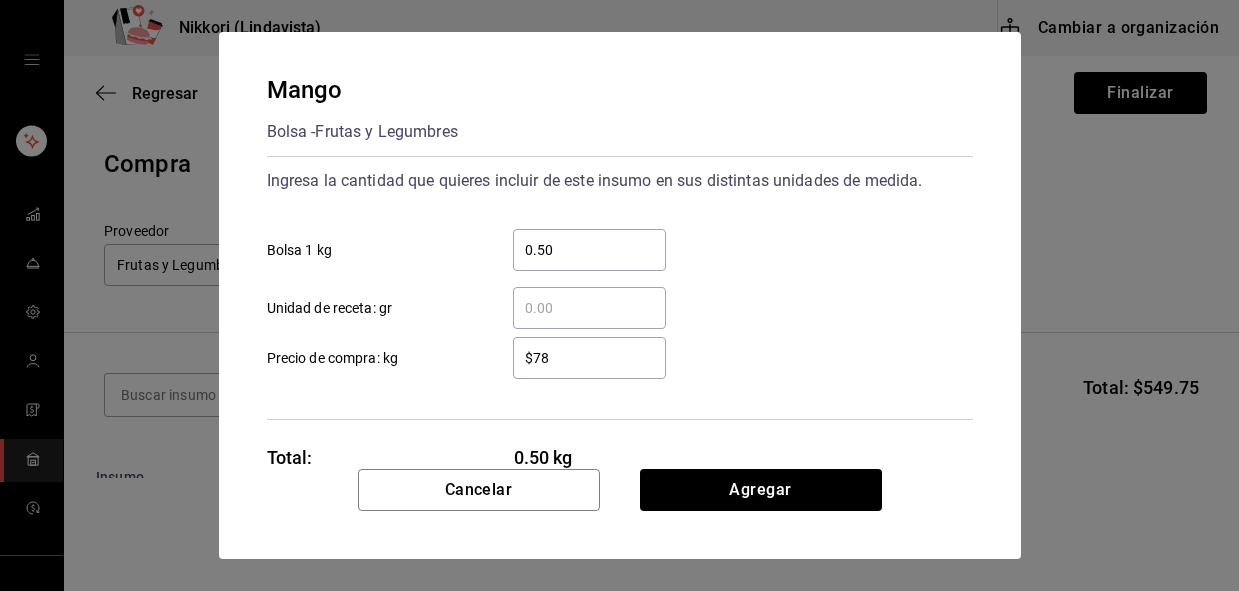 type on "$7" 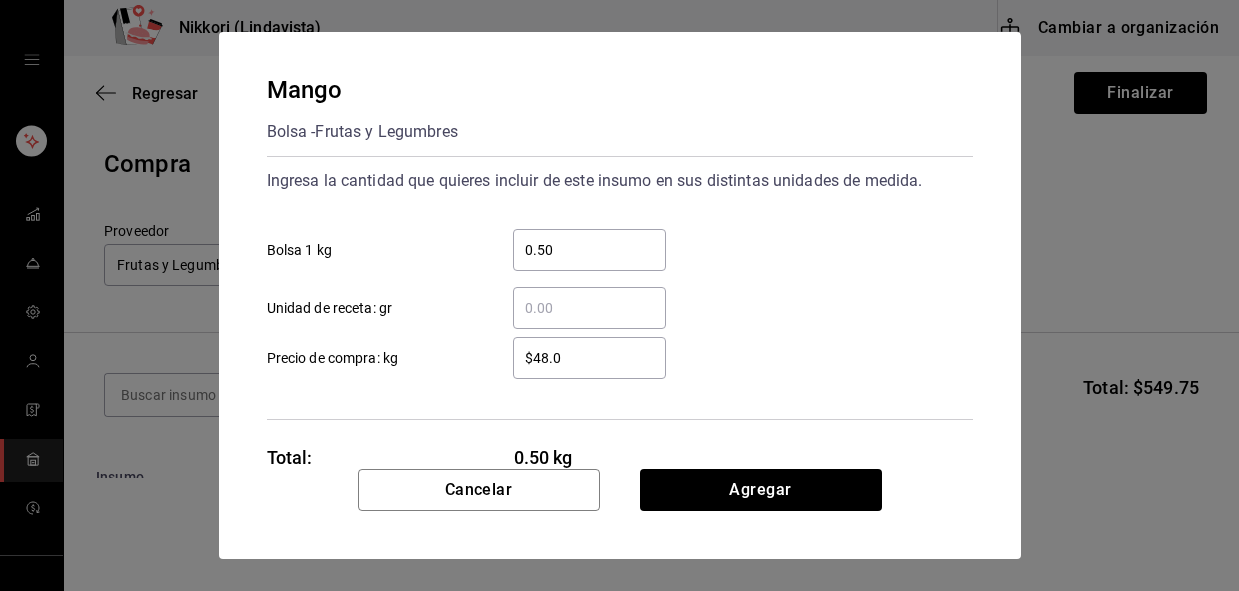 type on "$48.00" 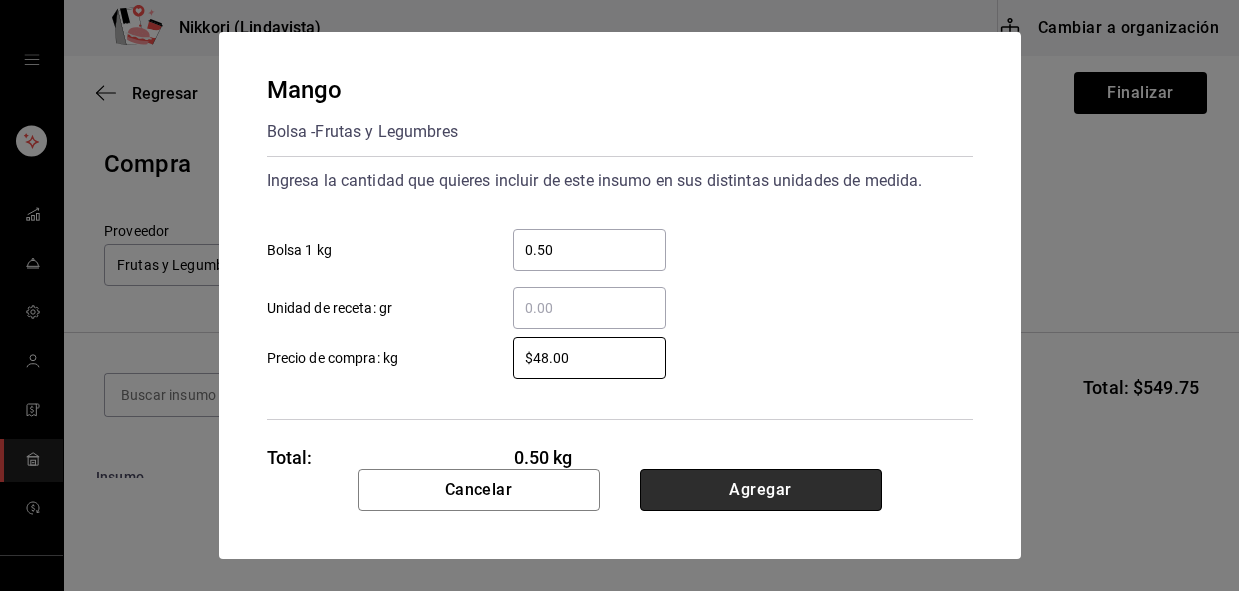 click on "Agregar" at bounding box center [761, 490] 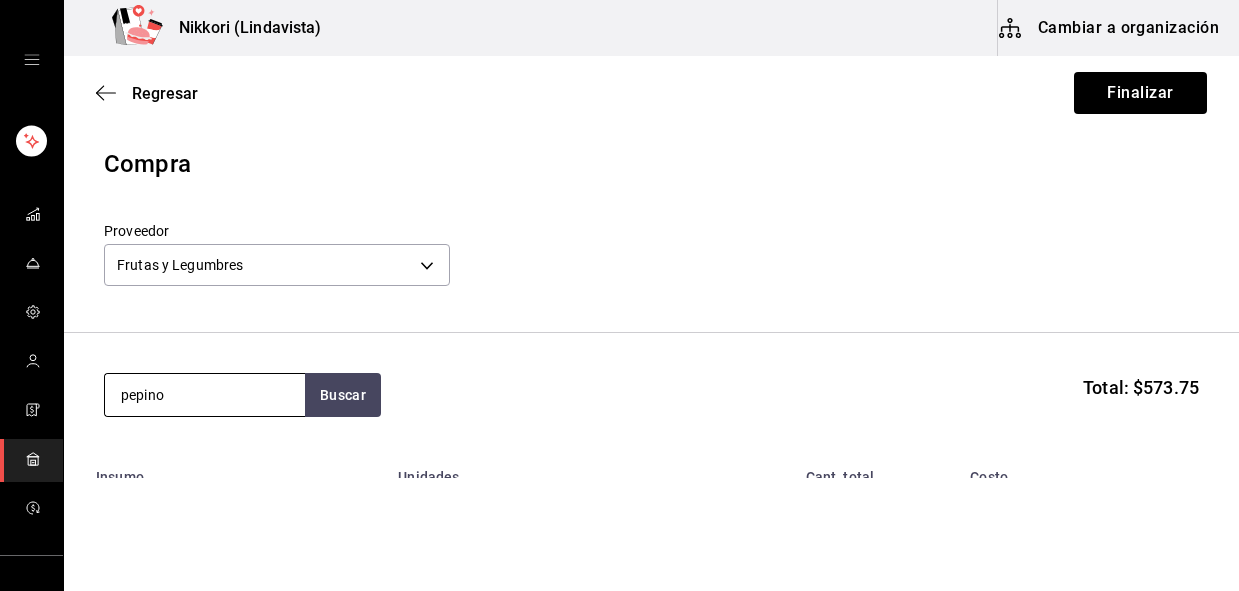 type on "pepino" 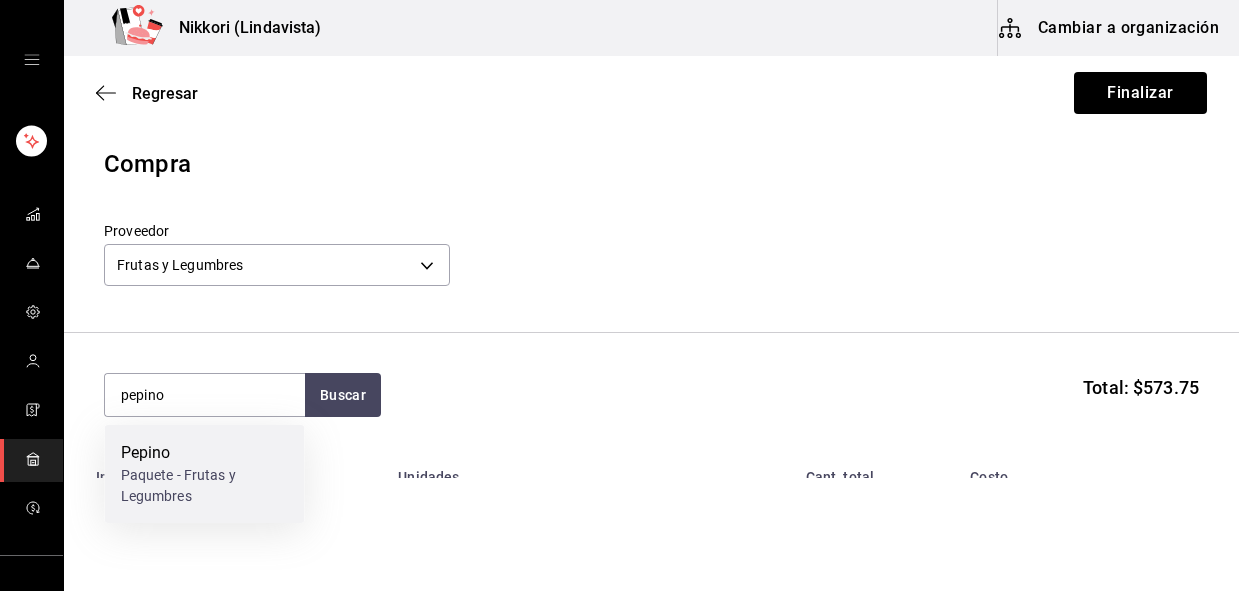 click on "Pepino" at bounding box center (205, 453) 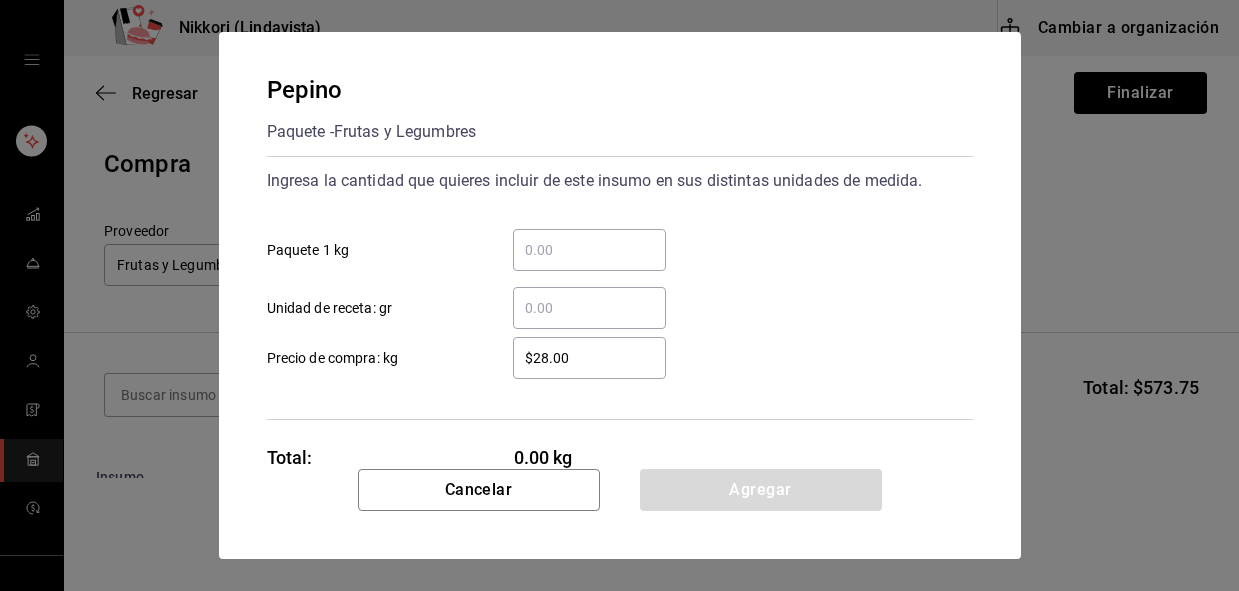 click on "​ Paquete 1 kg" at bounding box center (589, 250) 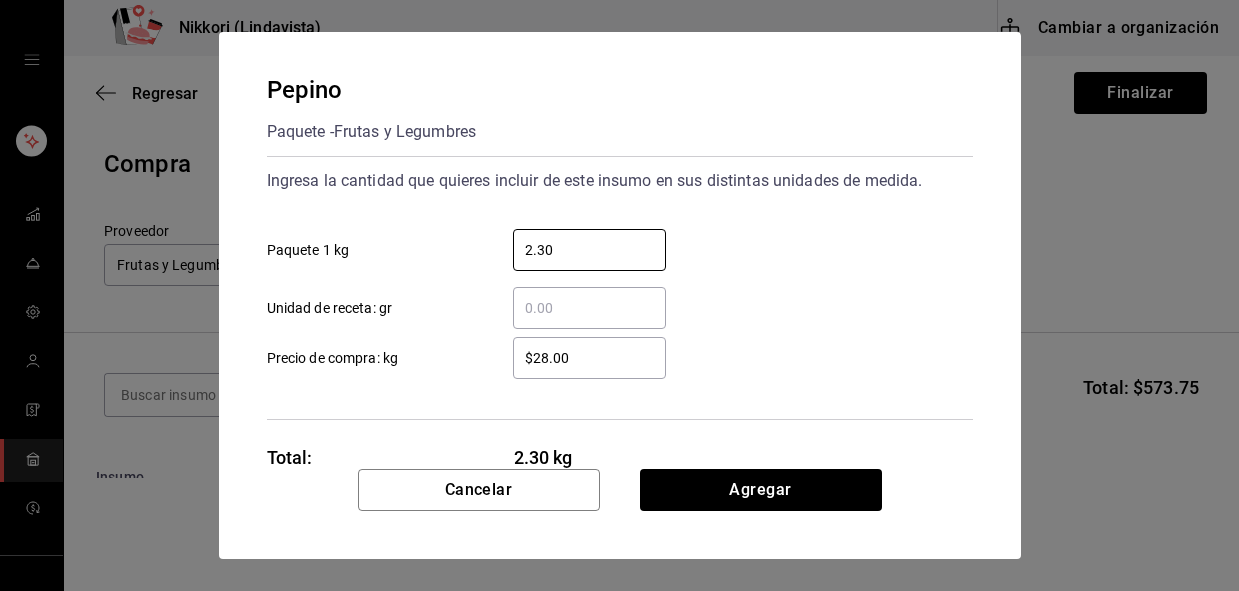 type on "2.30" 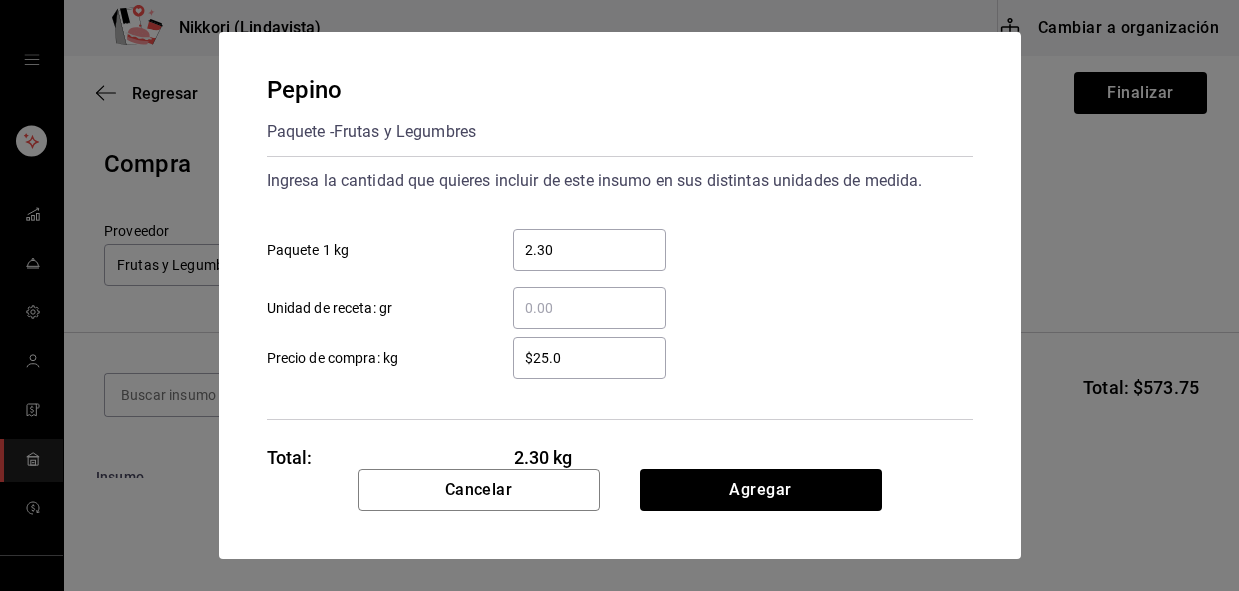 type on "$25.00" 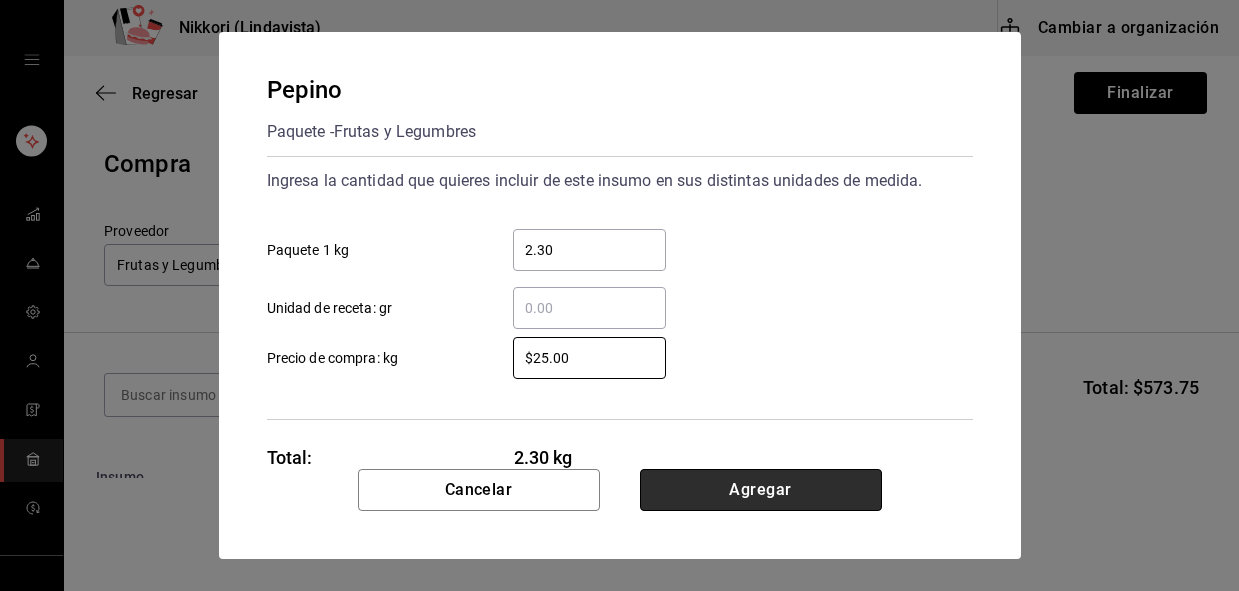 click on "Agregar" at bounding box center (761, 490) 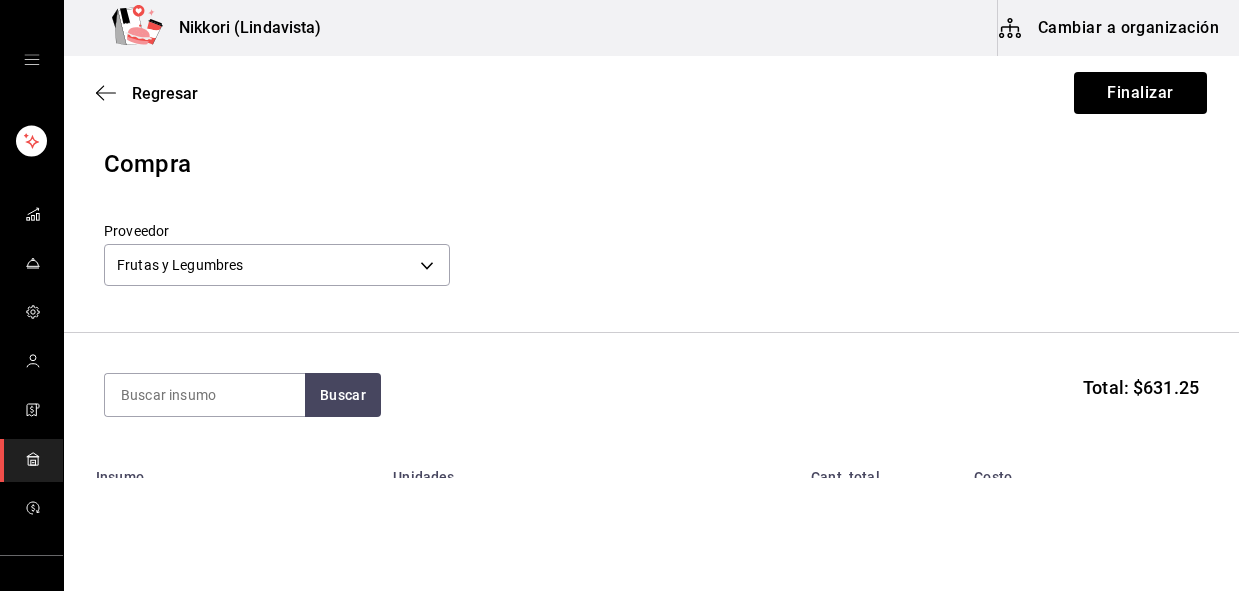 click on "Buscar Total: $631.25" at bounding box center [651, 395] 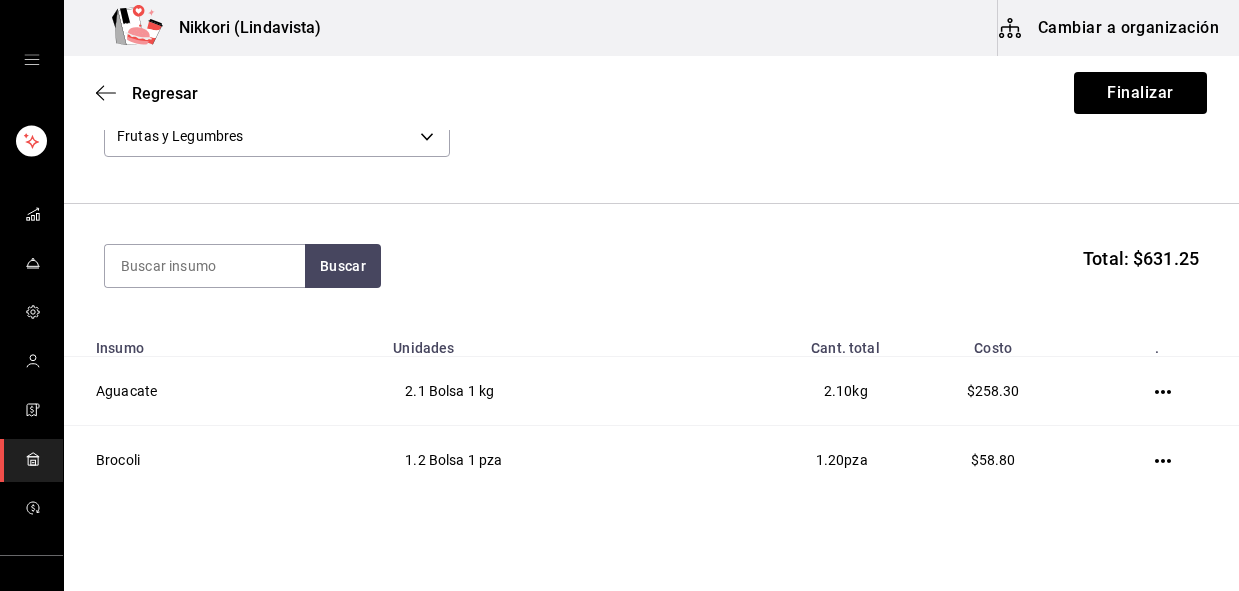 scroll, scrollTop: 81, scrollLeft: 0, axis: vertical 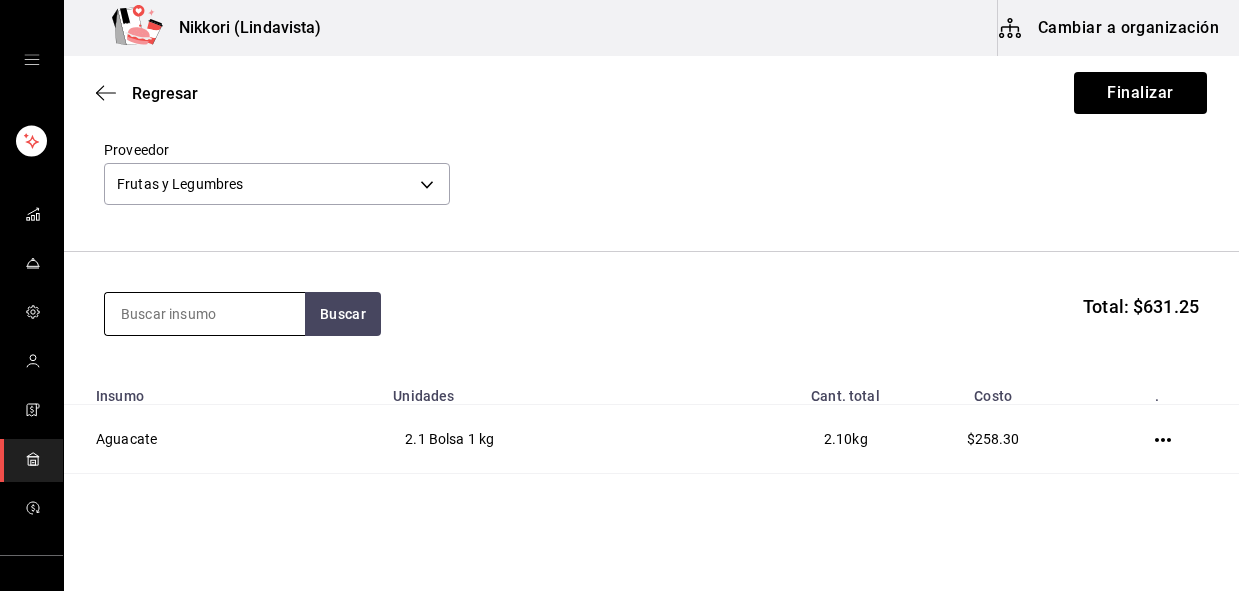 click at bounding box center (205, 314) 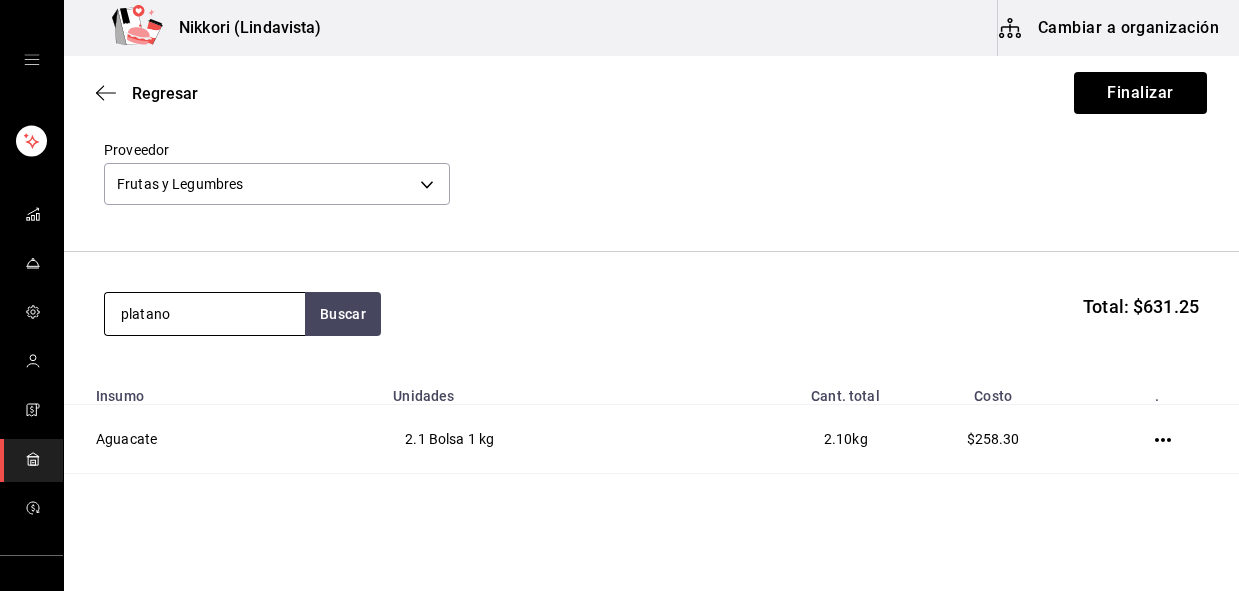 type on "platano" 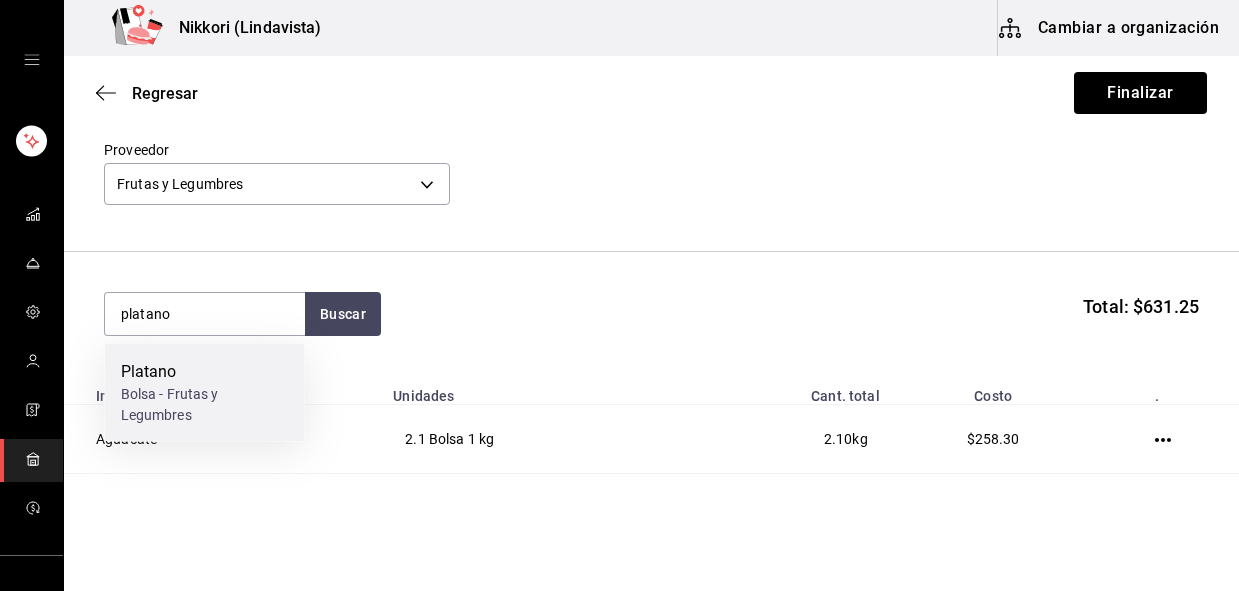 click on "Platano" at bounding box center (205, 372) 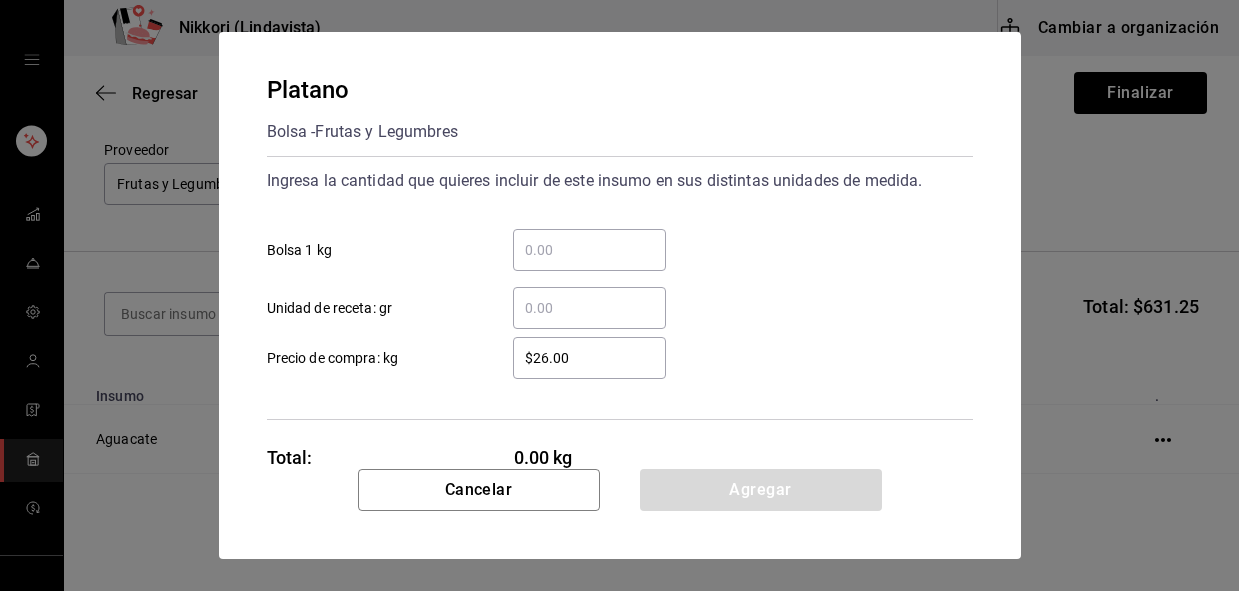 click on "​ Bolsa 1 kg" at bounding box center [589, 250] 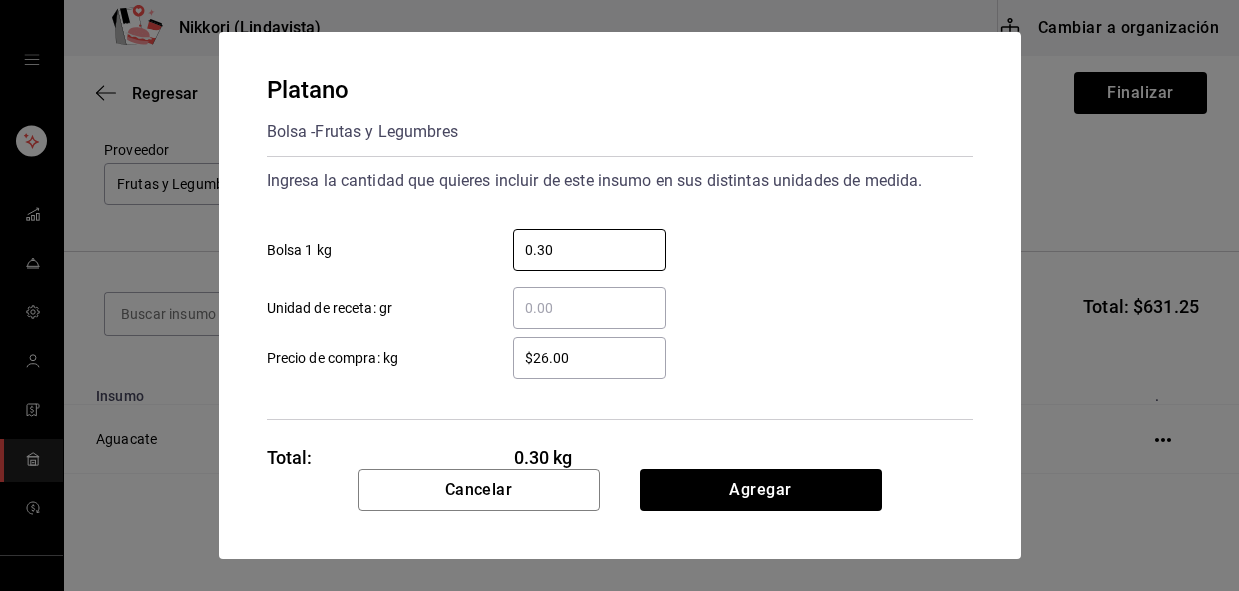 type on "0.30" 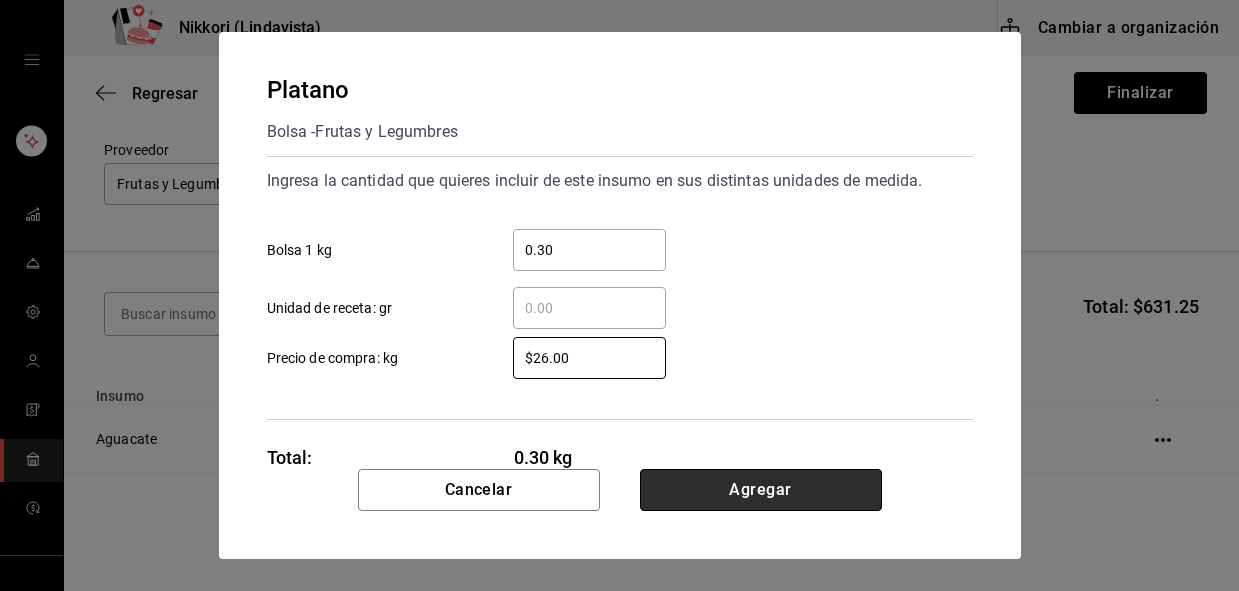 click on "Agregar" at bounding box center [761, 490] 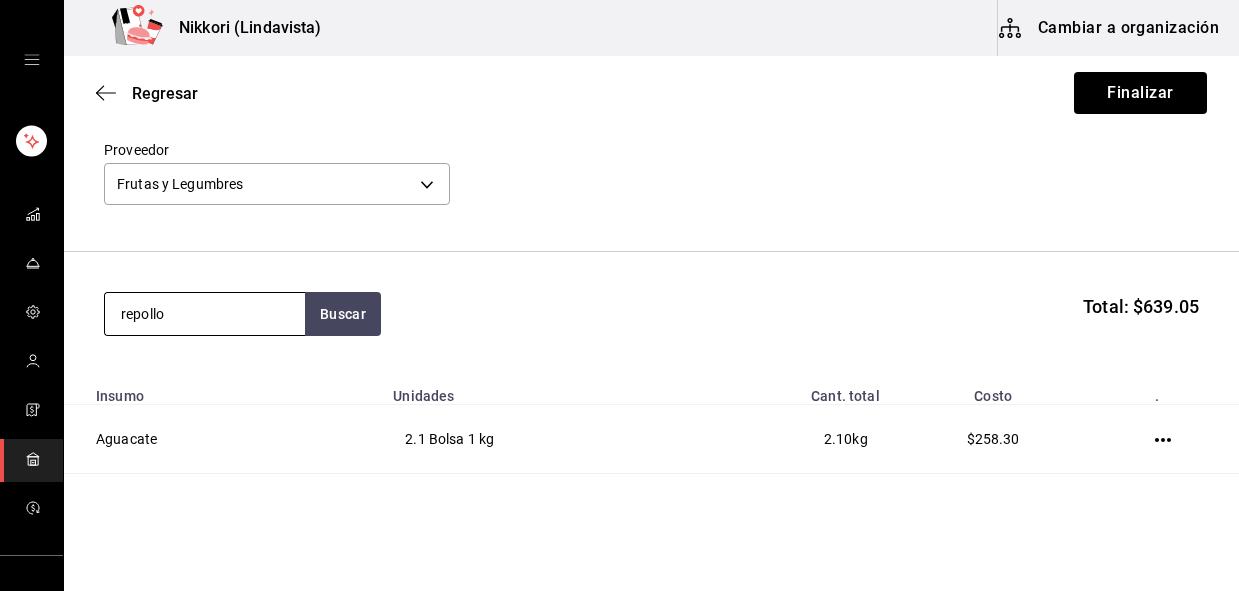 type on "repollo" 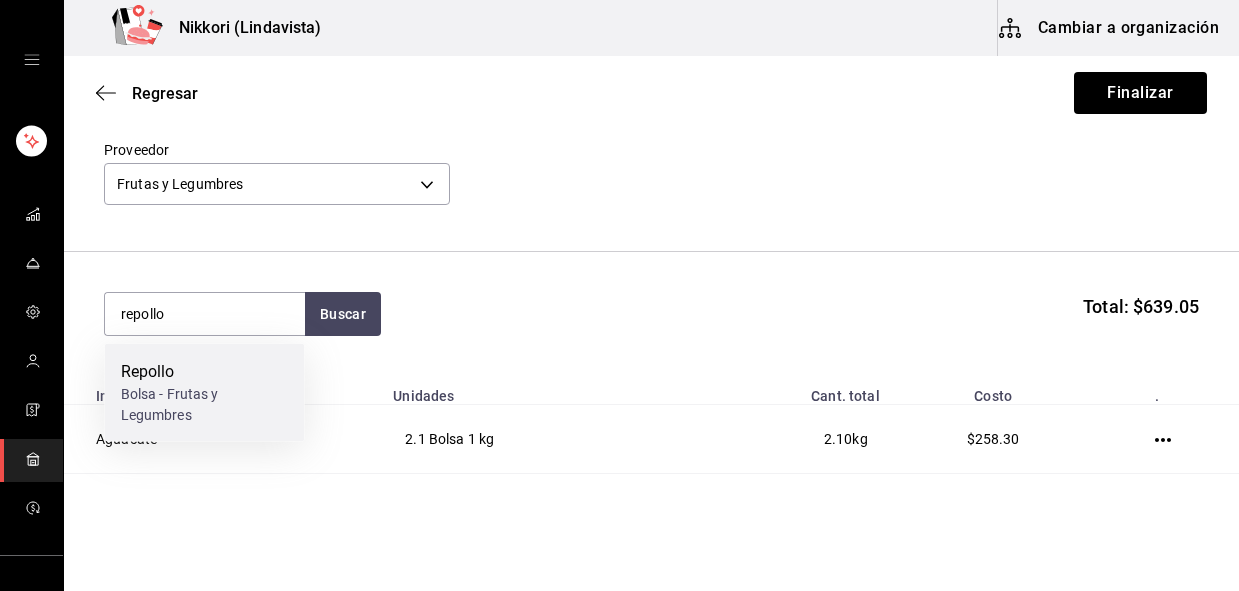 click on "Repollo" at bounding box center [205, 372] 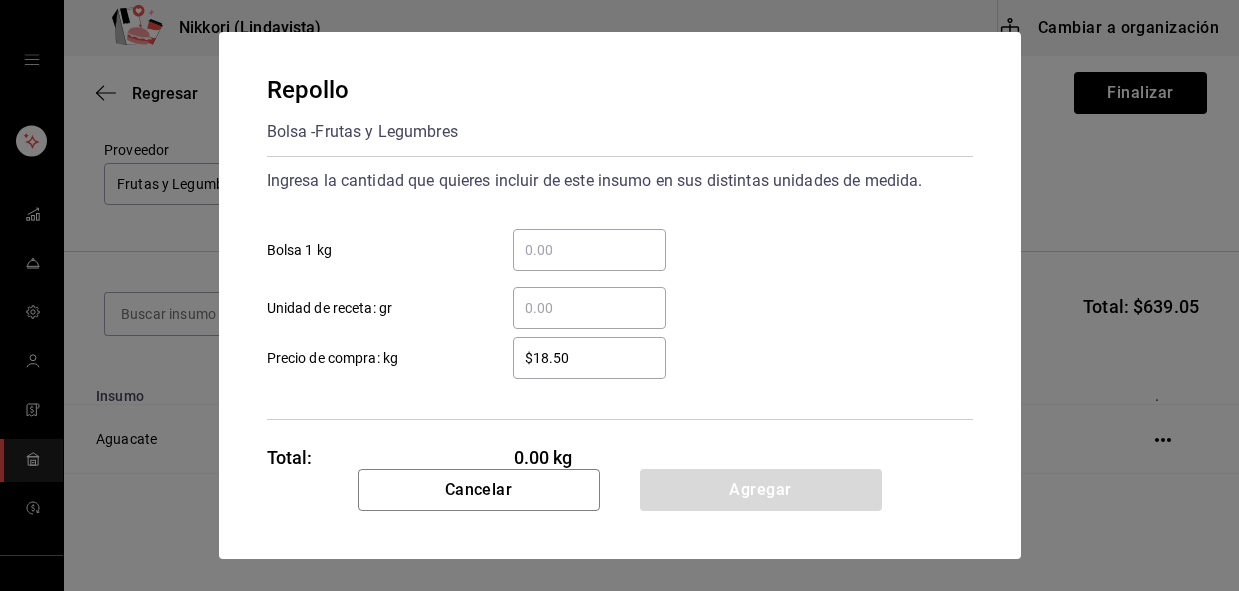 click on "​" at bounding box center [589, 250] 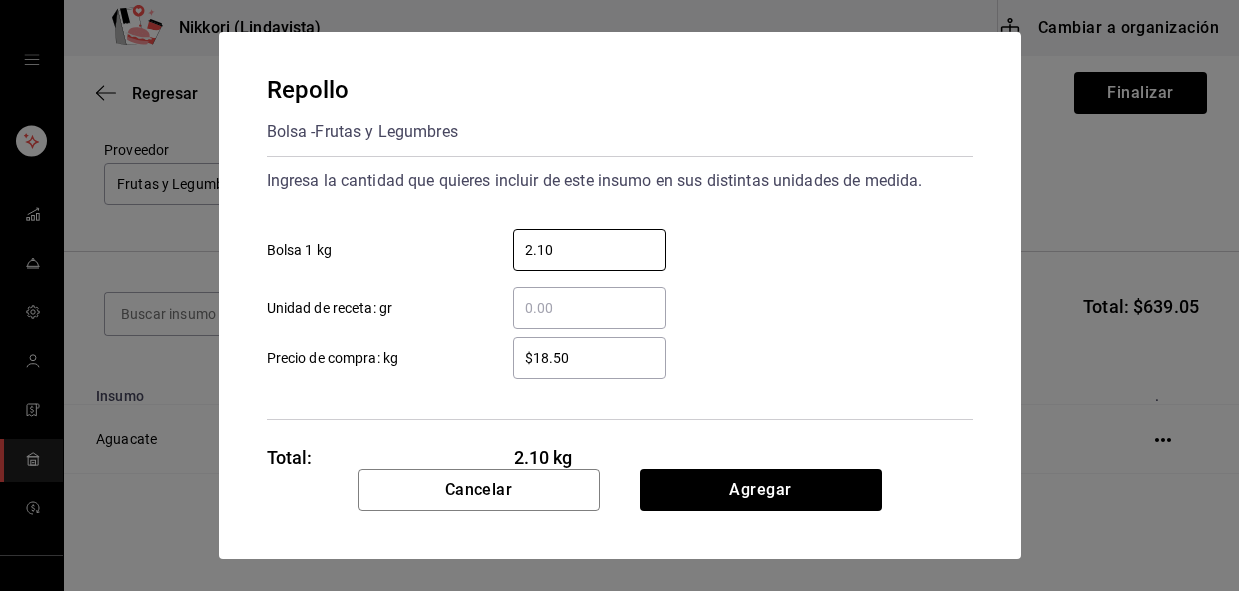 type on "2.10" 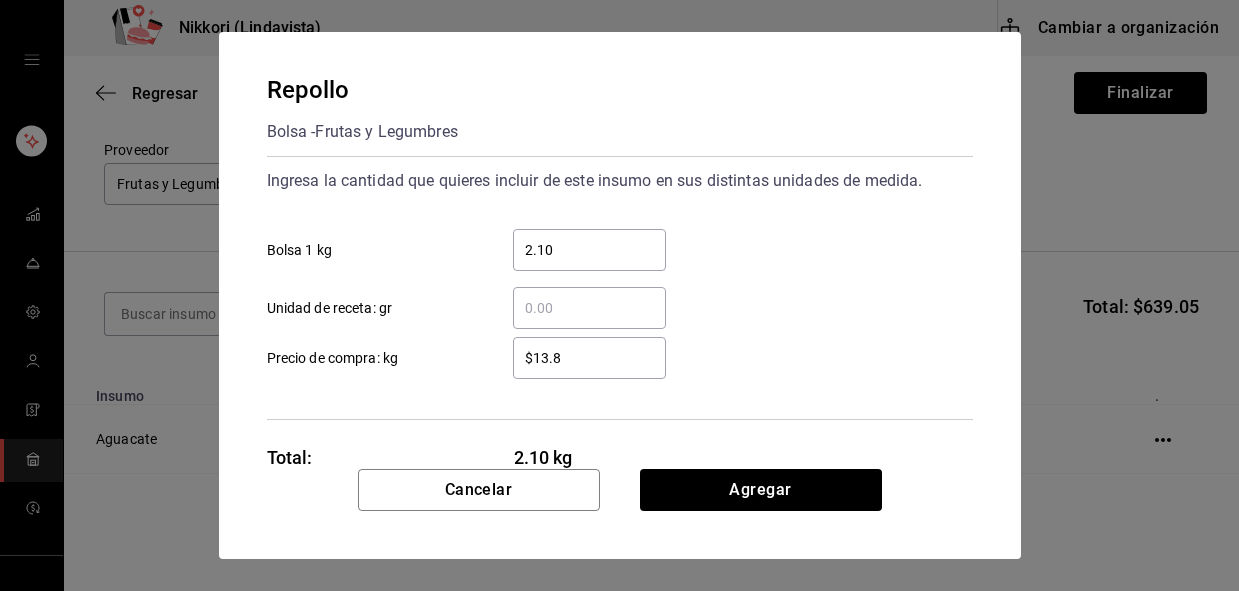 type on "$13.80" 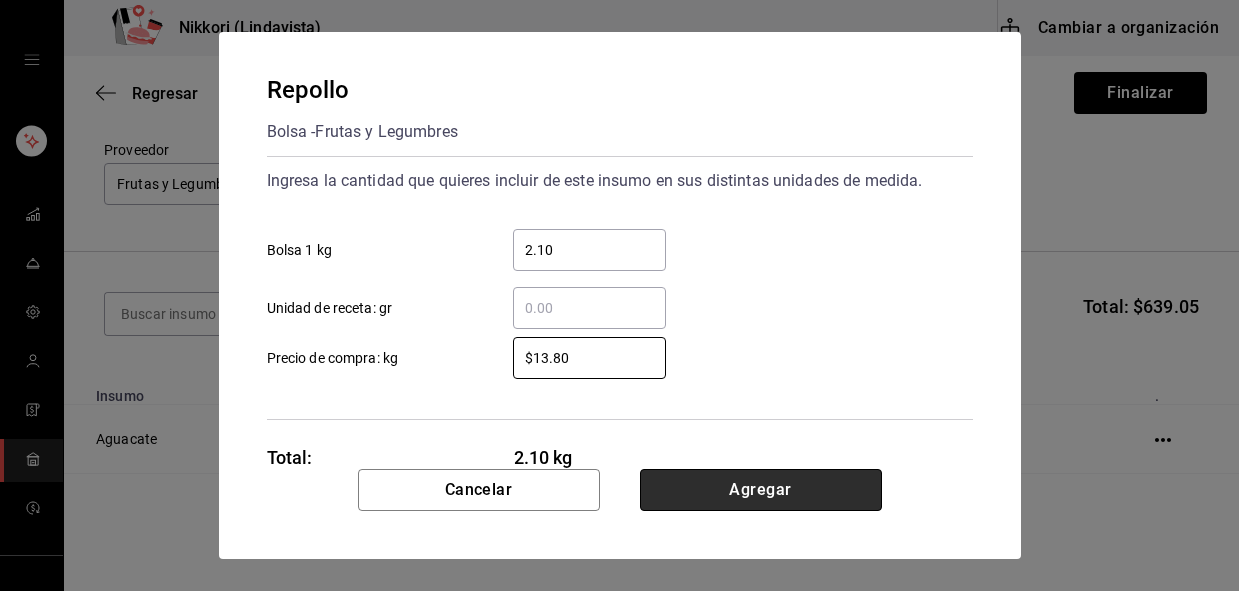 click on "Agregar" at bounding box center [761, 490] 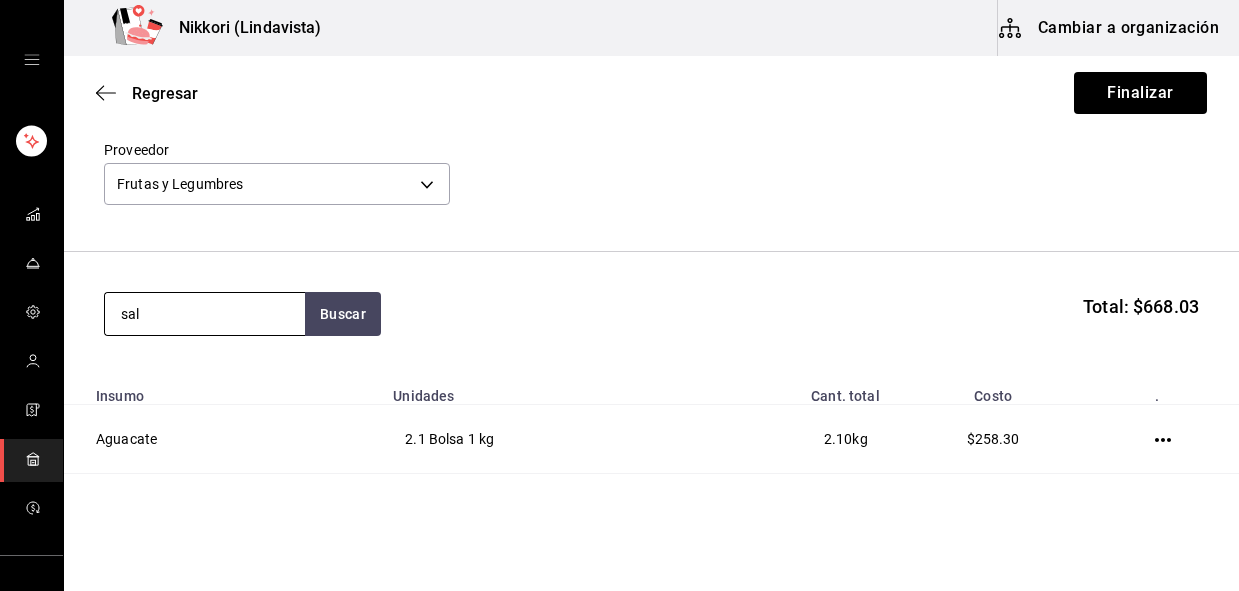 type on "sal" 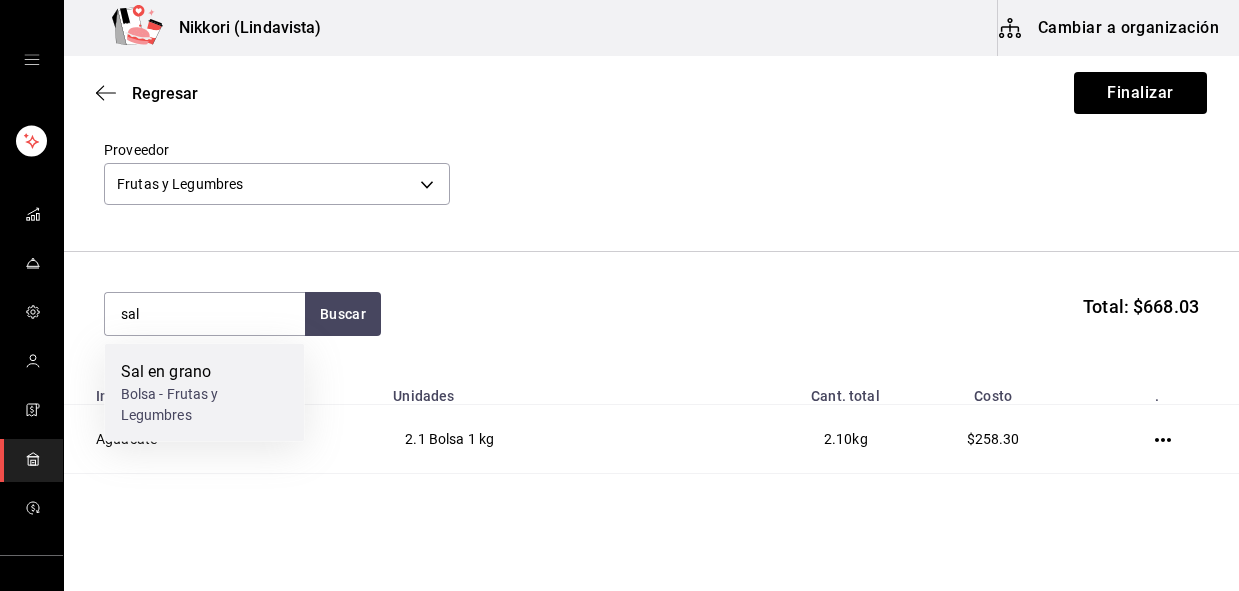 click on "Bolsa - Frutas y Legumbres" at bounding box center [205, 405] 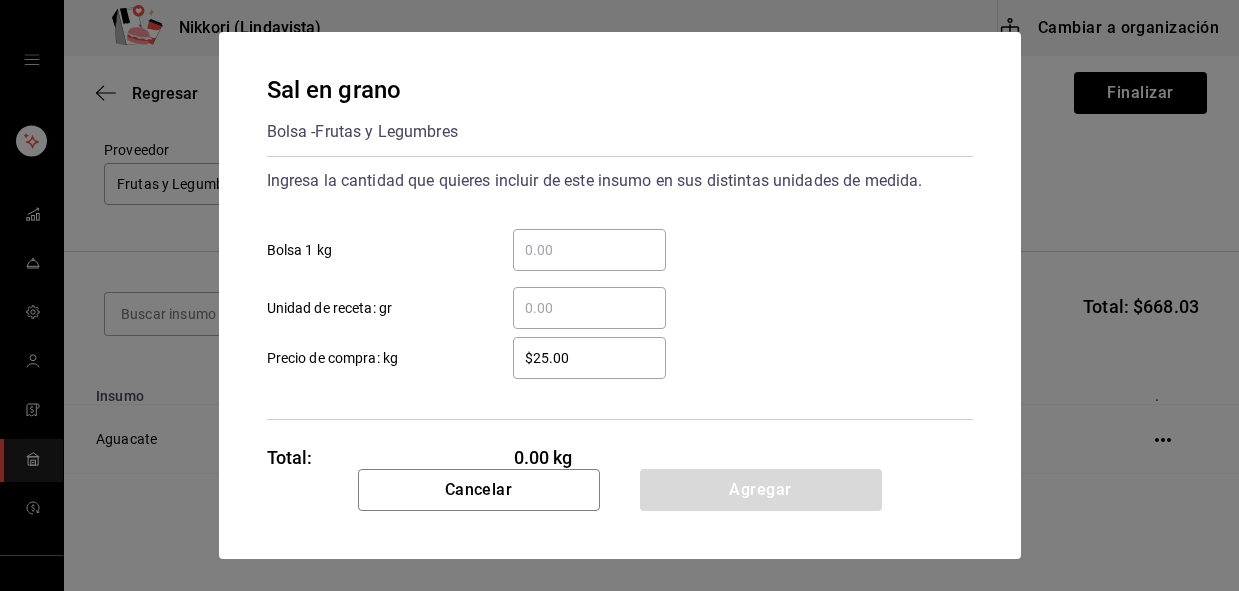 click on "​ Bolsa 1 kg" at bounding box center (589, 250) 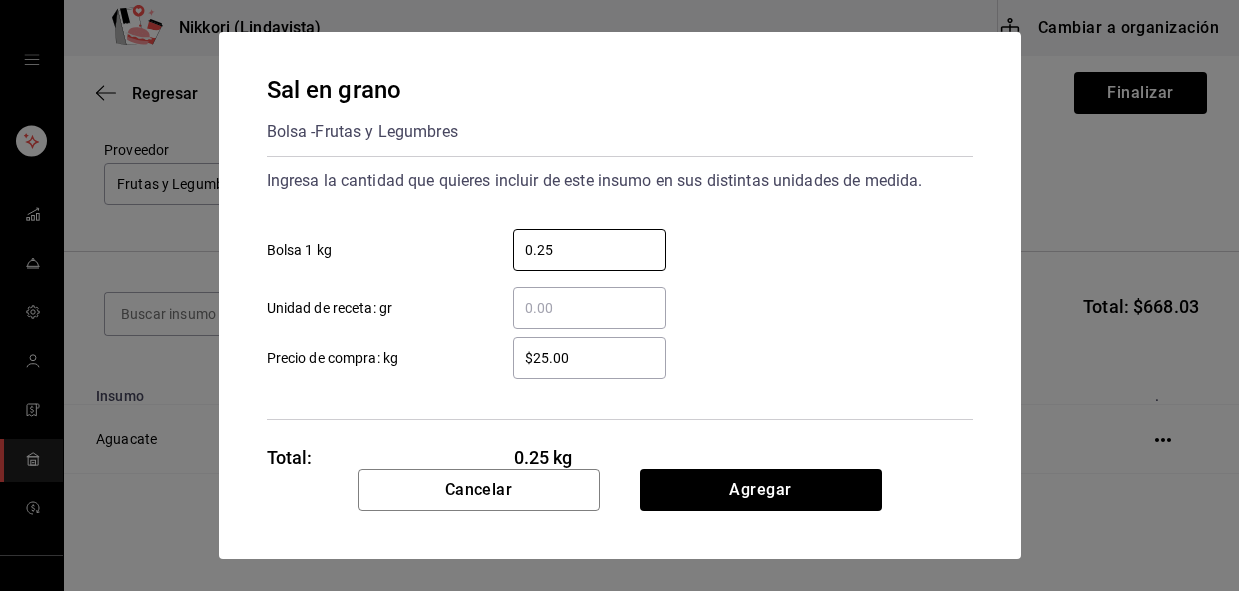 type on "0.25" 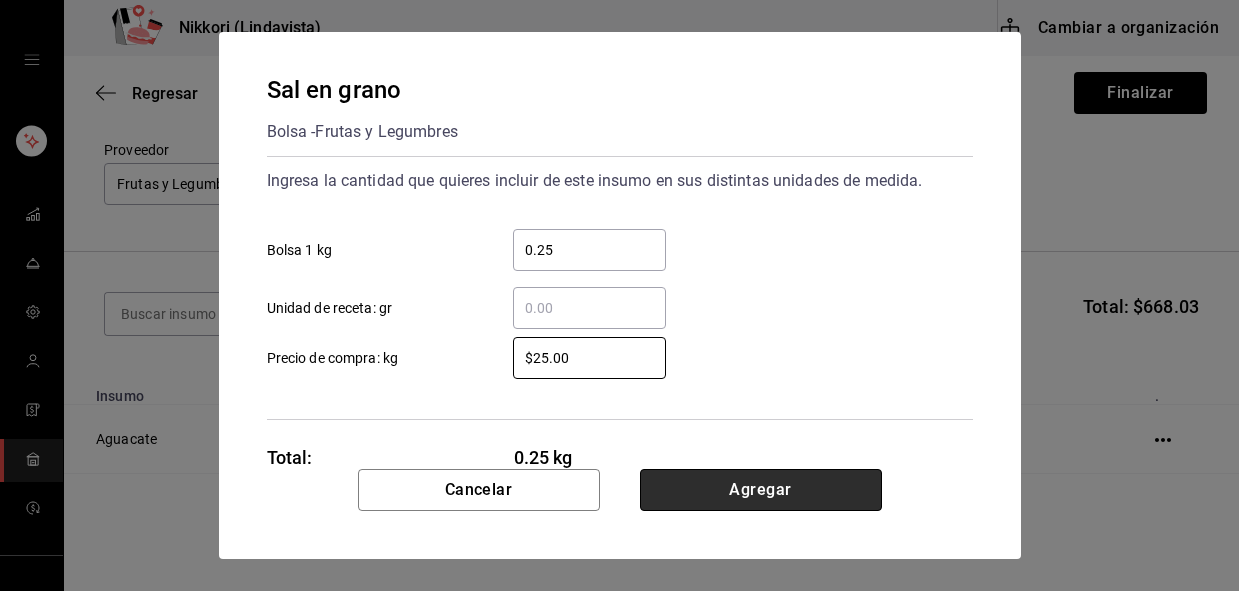 click on "Agregar" at bounding box center [761, 490] 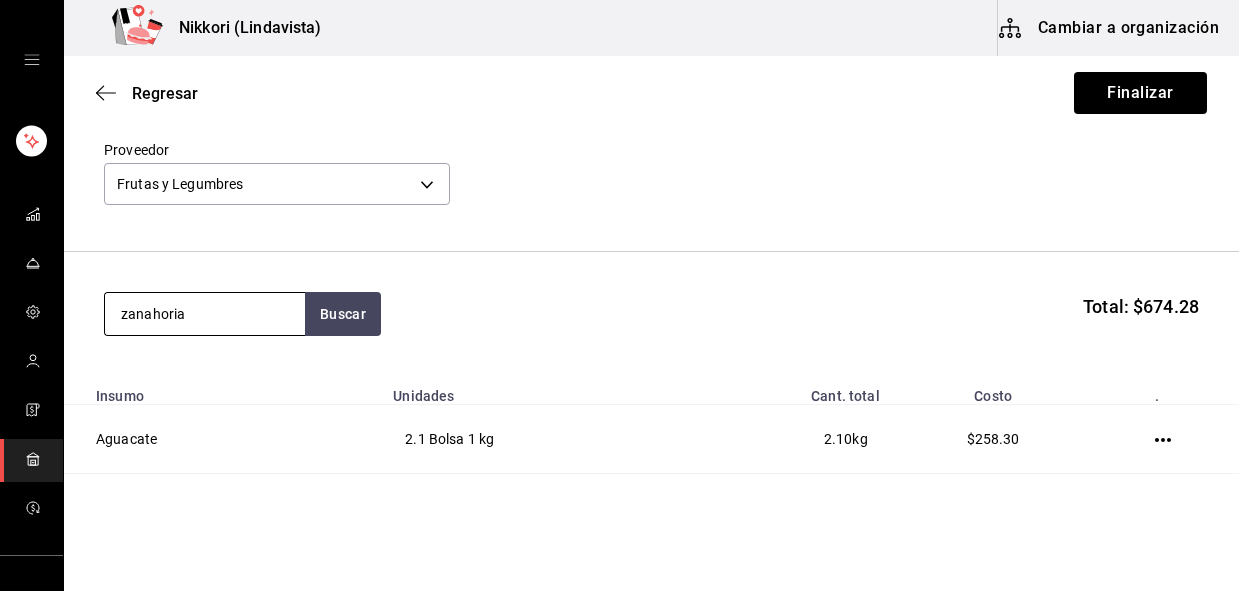 type on "zanahoria" 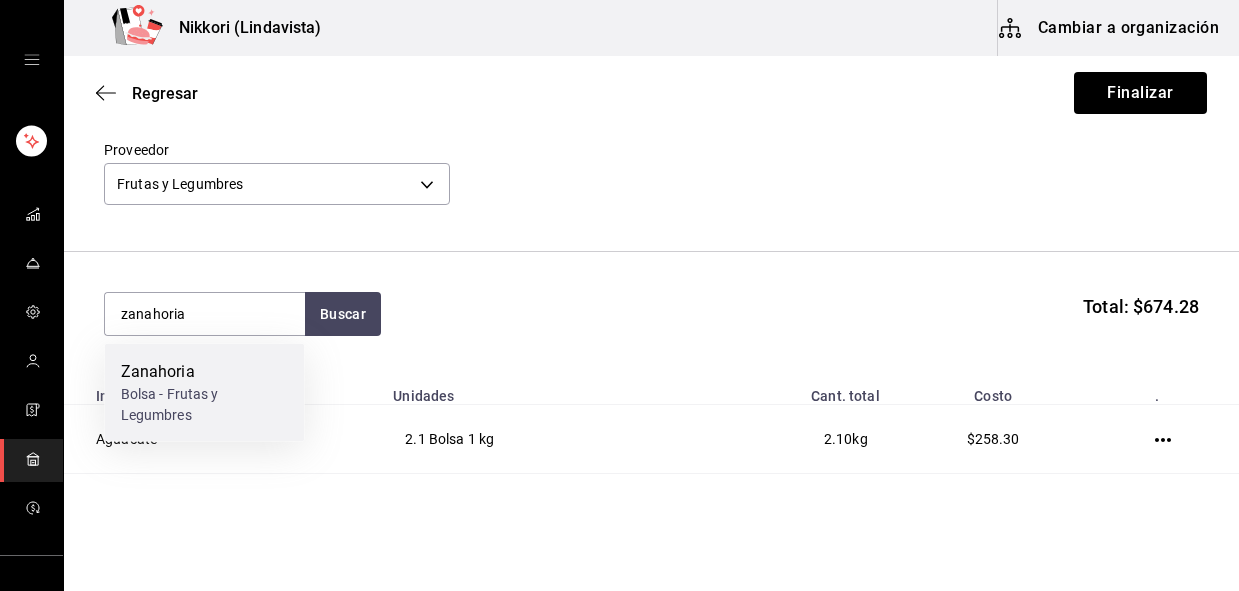 click on "Bolsa - Frutas y Legumbres" at bounding box center (205, 405) 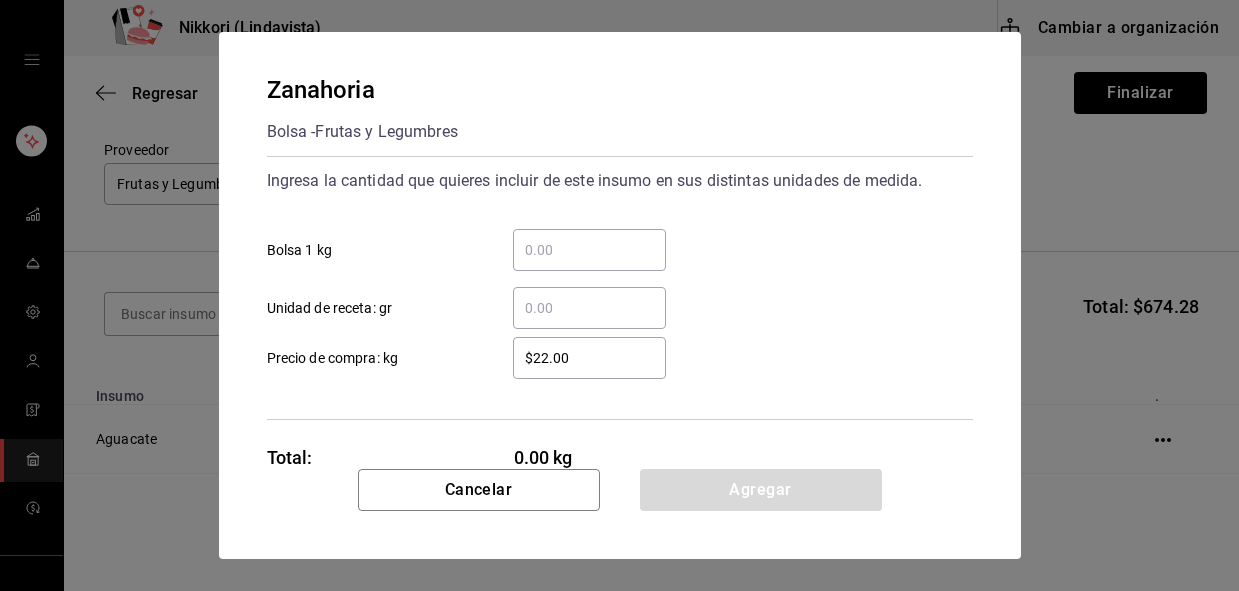 click on "​ Bolsa 1 kg" at bounding box center (589, 250) 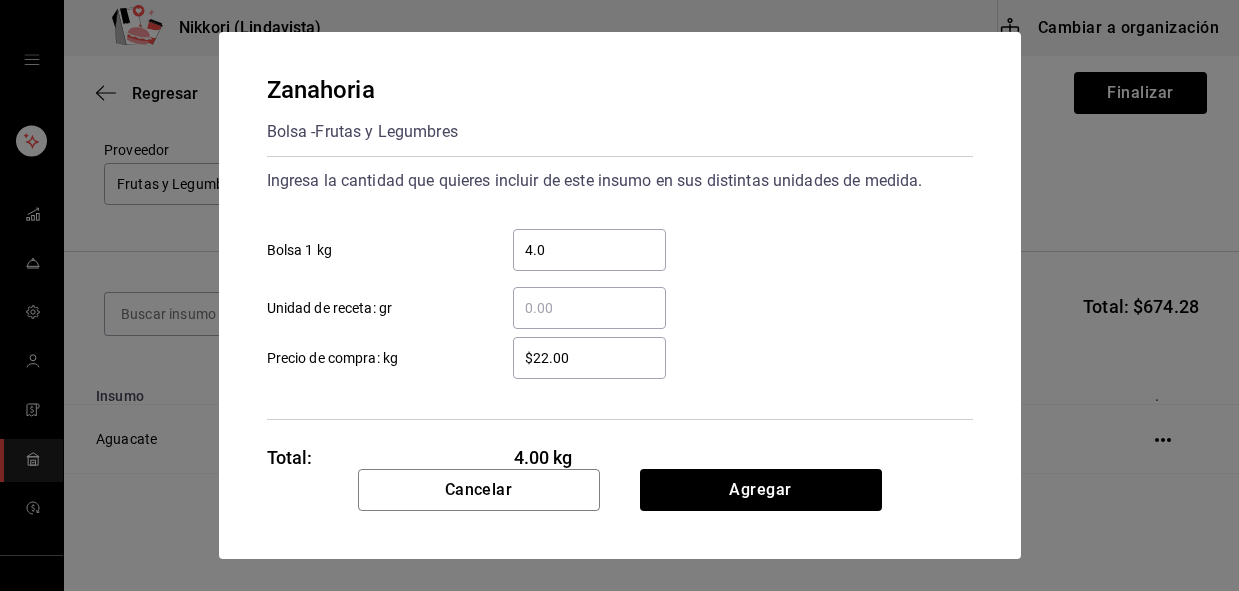 type on "4.00" 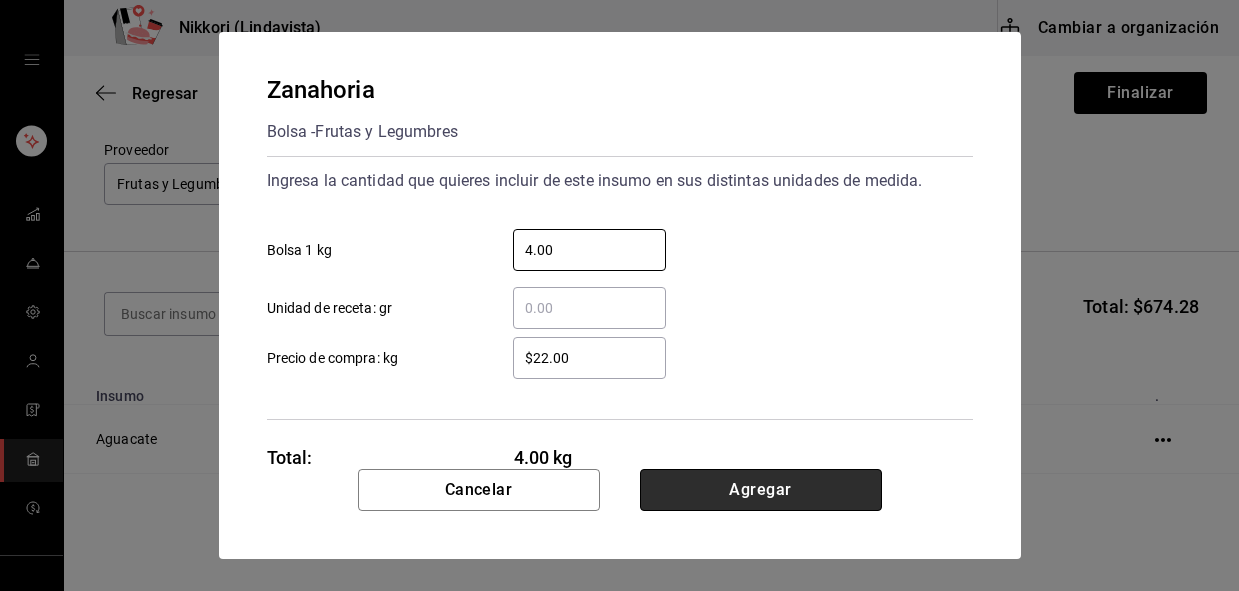 click on "Agregar" at bounding box center [761, 490] 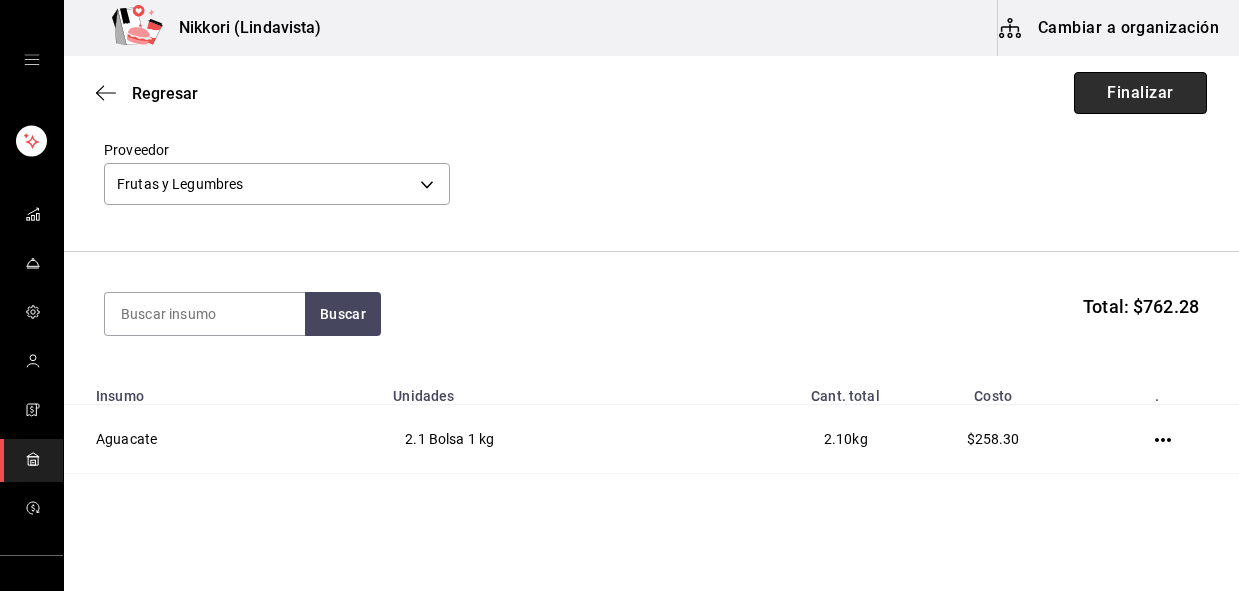 click on "Finalizar" at bounding box center (1140, 93) 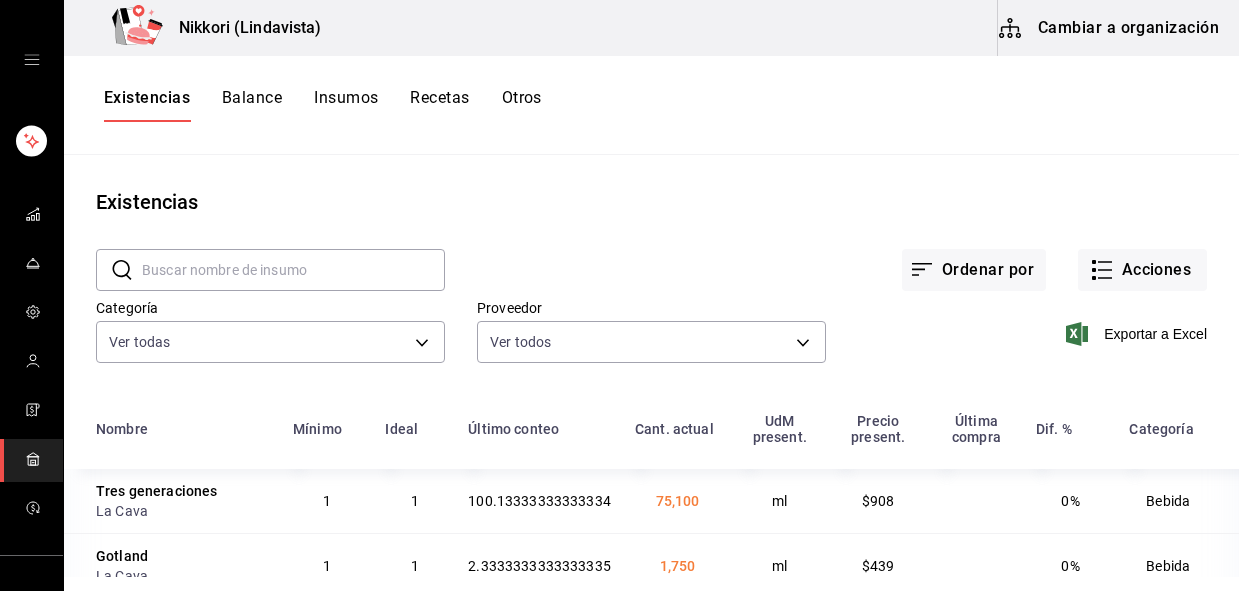 click on "Exportar a Excel" at bounding box center [1016, 318] 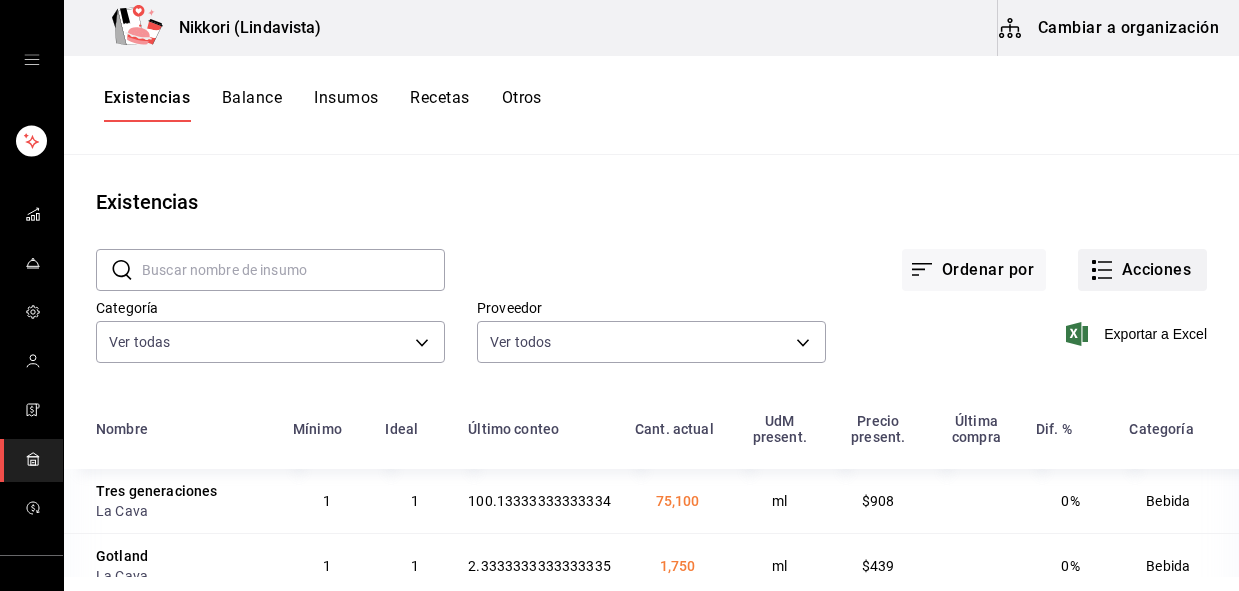 click on "Acciones" at bounding box center (1142, 270) 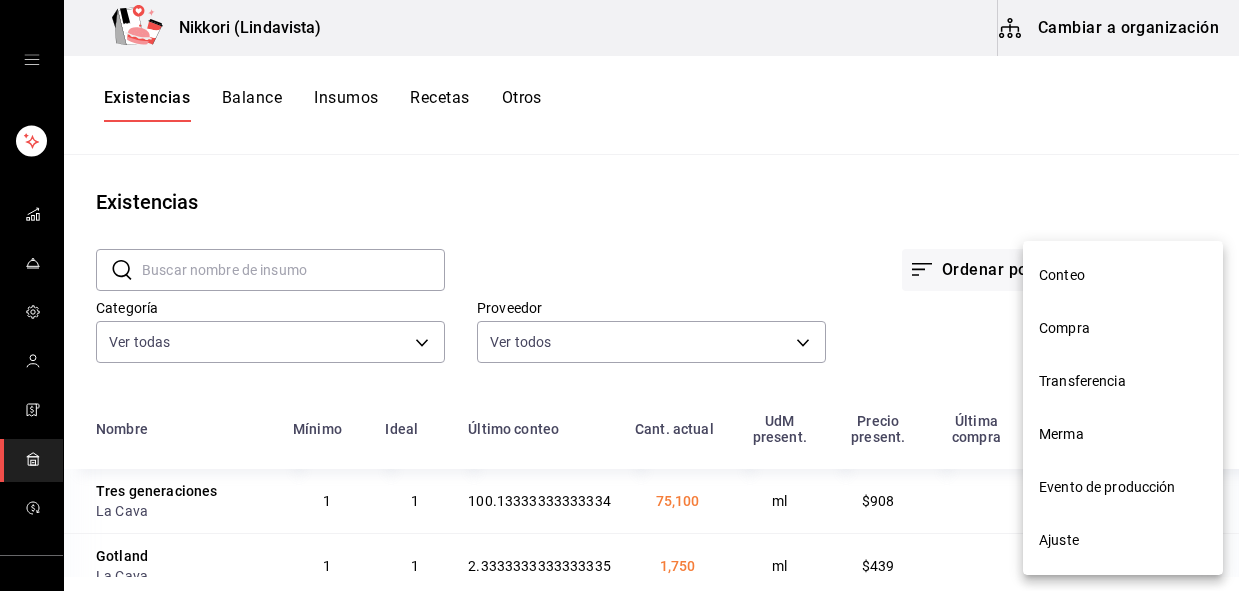 click on "Compra" at bounding box center [1123, 328] 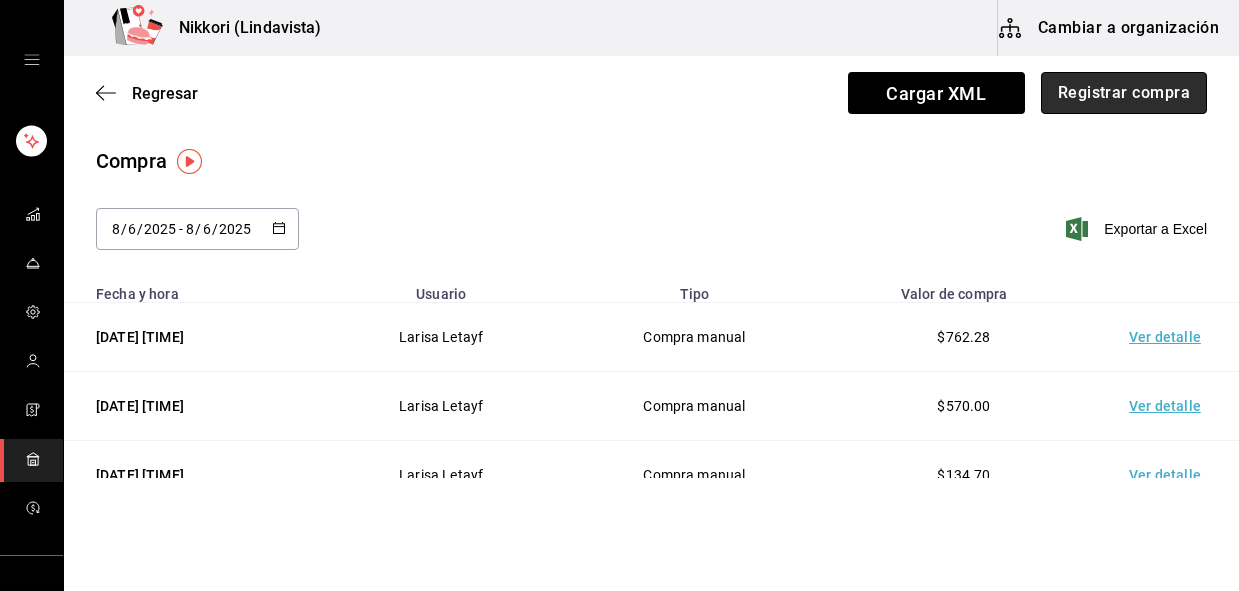 click on "Registrar compra" at bounding box center (1124, 93) 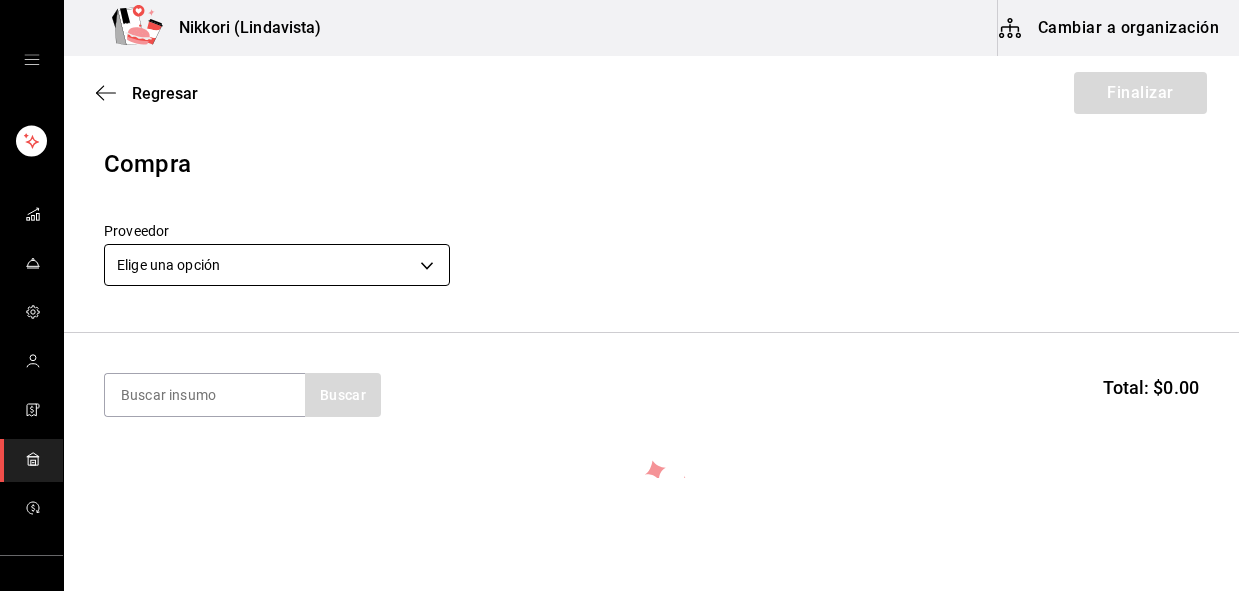 click on "Nikkori (Lindavista) Cambiar a organización Regresar Finalizar Compra Proveedor Elige una opción default Buscar Total: $0.00 No hay insumos a mostrar. Busca un insumo para agregarlo a la lista GANA 1 MES GRATIS EN TU SUSCRIPCIÓN AQUÍ ¿Recuerdas cómo empezó tu restaurante?
Hoy puedes ayudar a un colega a tener el mismo cambio que tú viviste.
Recomienda Parrot directamente desde tu Portal Administrador.
Es fácil y rápido.
🎁 Por cada restaurante que se una, ganas 1 mes gratis. Ver video tutorial Ir a video Editar Eliminar Visitar centro de ayuda ([PHONE]) [EMAIL] Visitar centro de ayuda ([PHONE]) [EMAIL]" at bounding box center [619, 239] 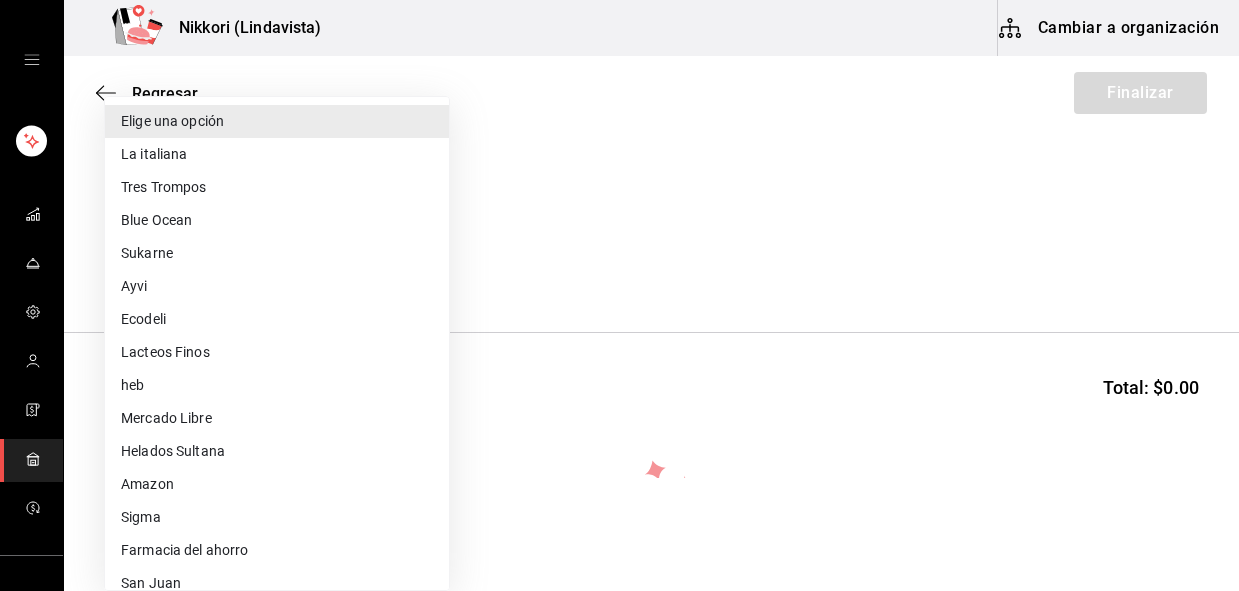 type 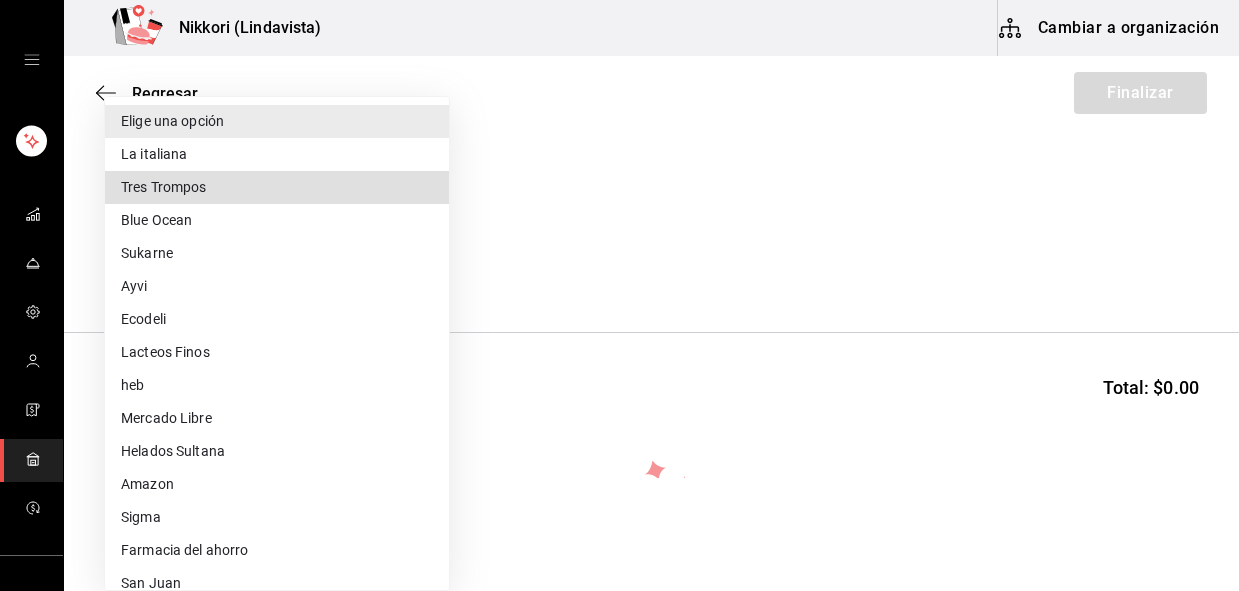 type 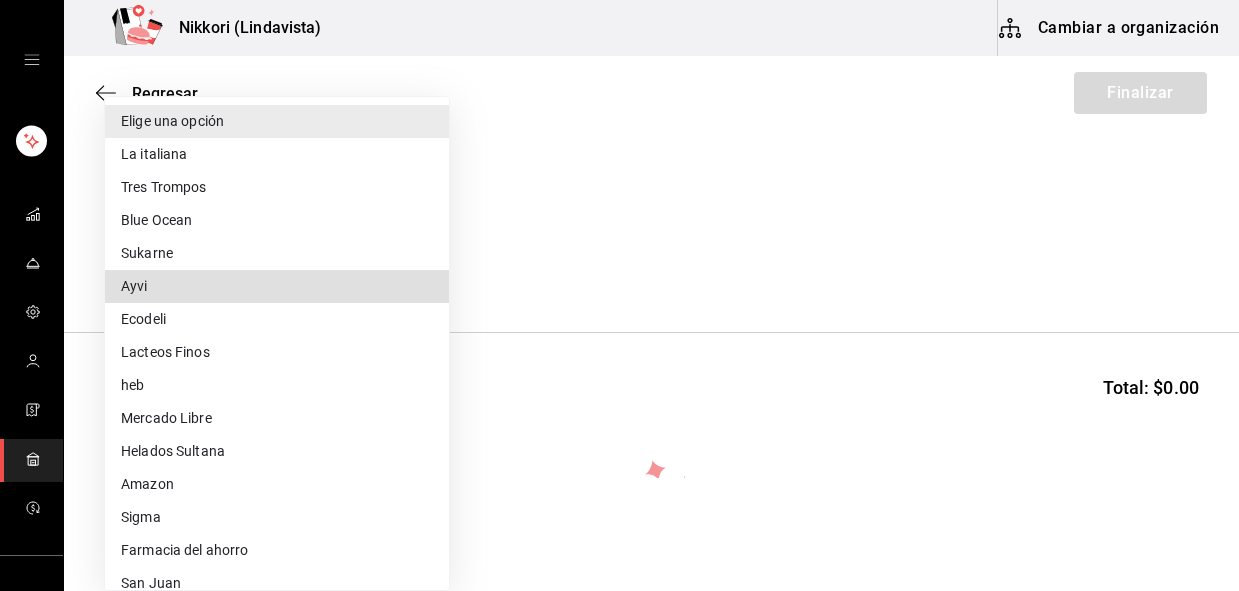type 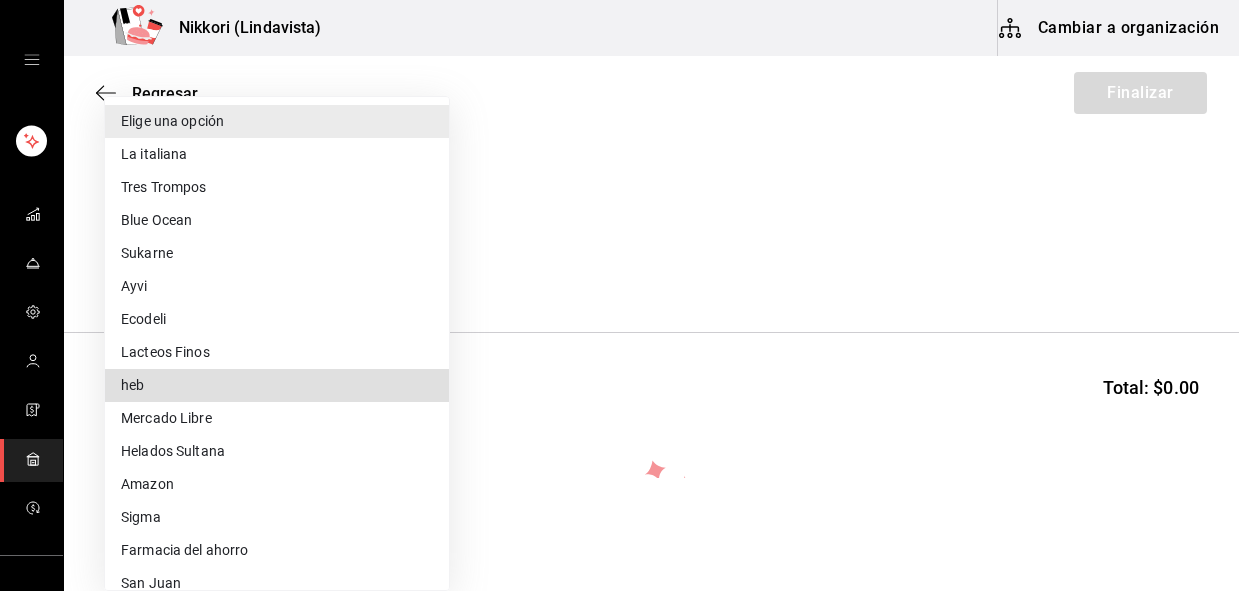 type 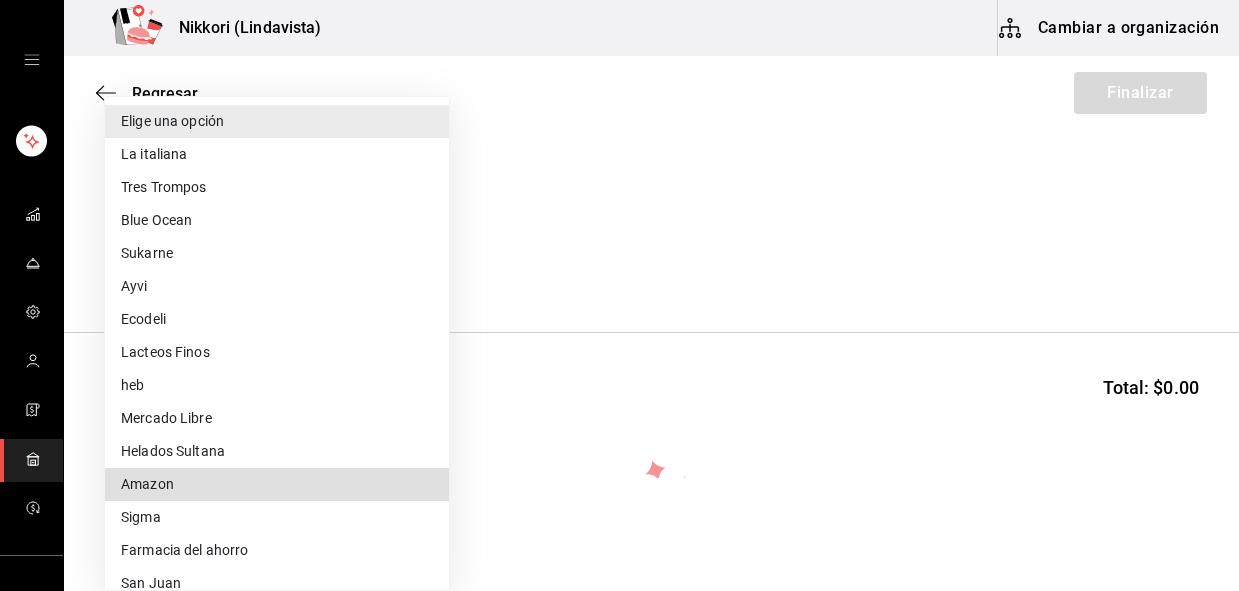 type 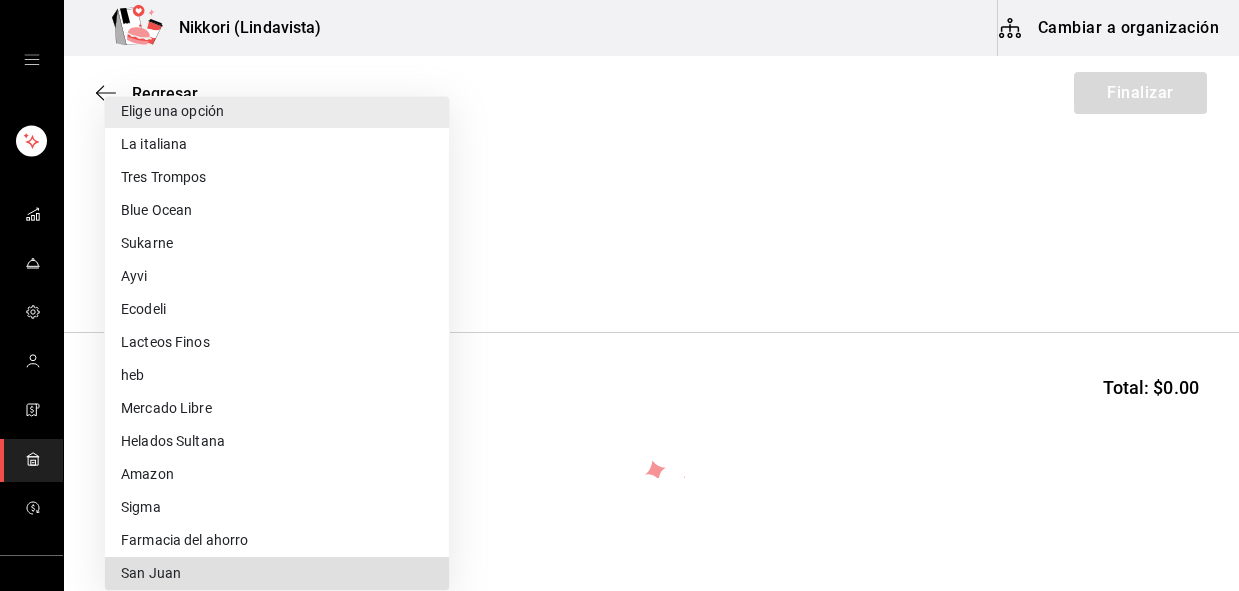 type 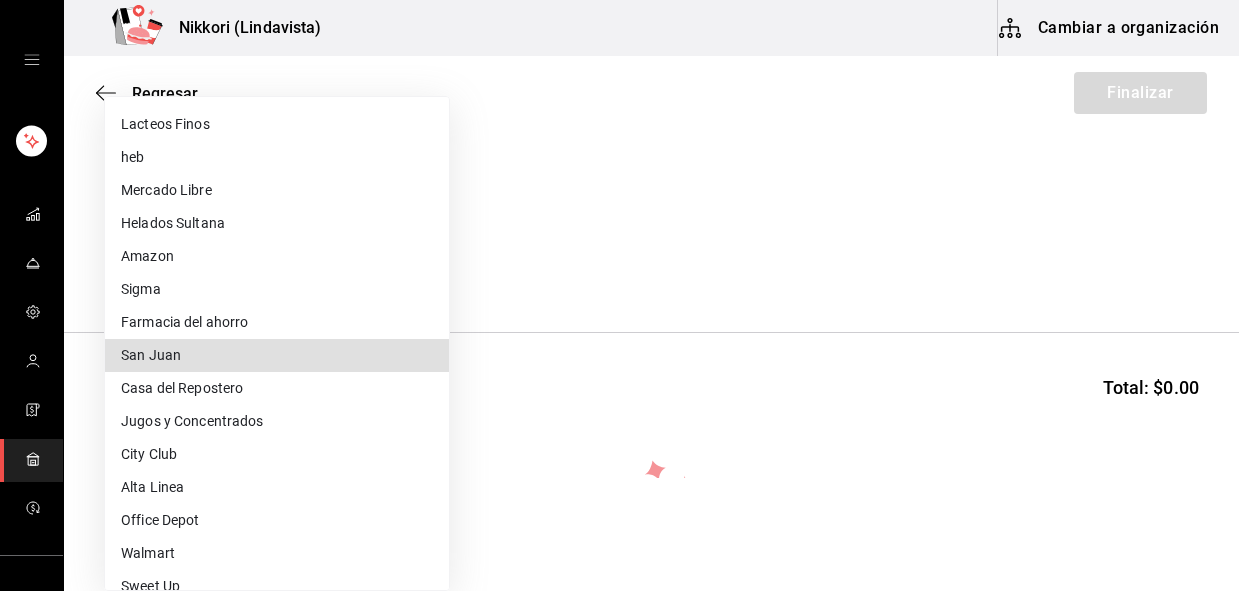 type 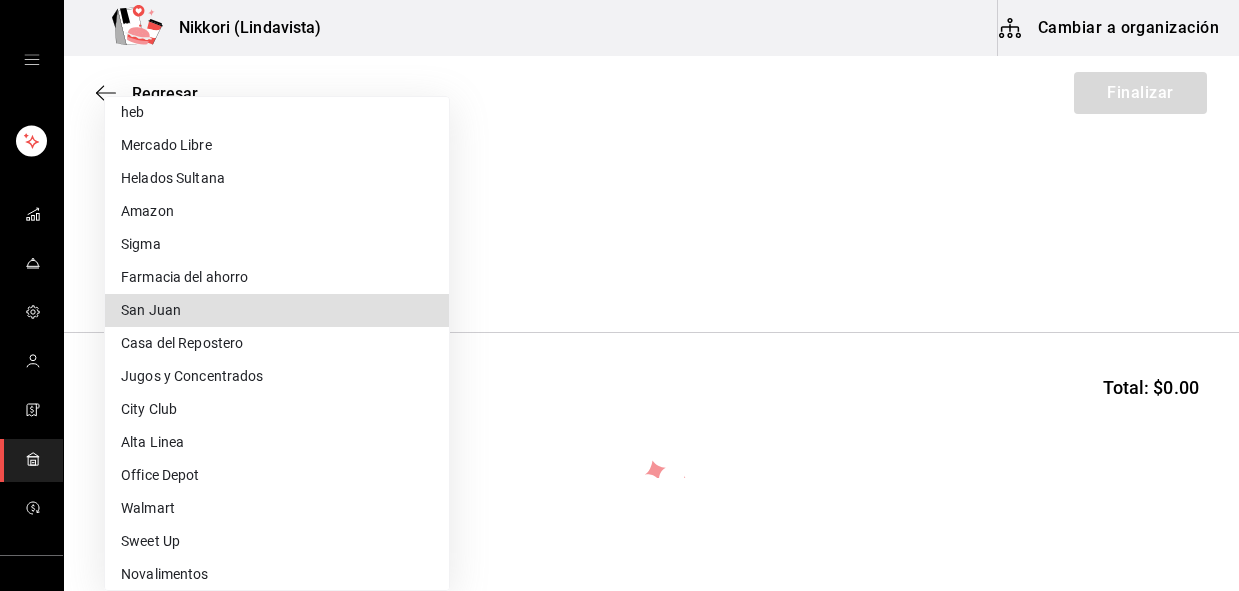 type 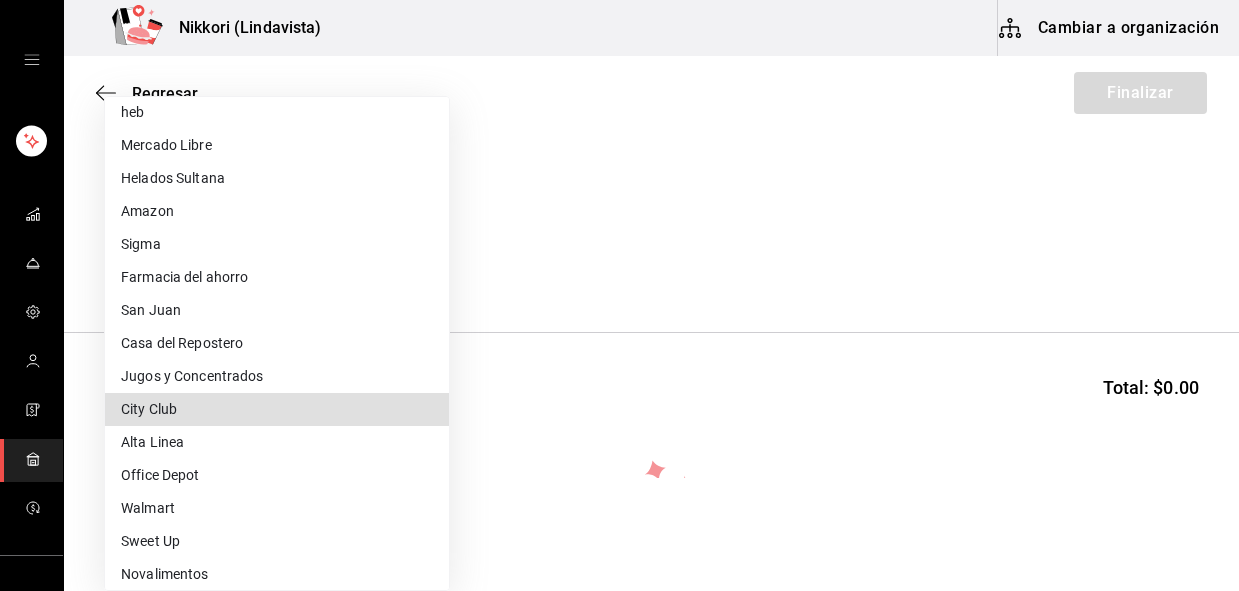 type 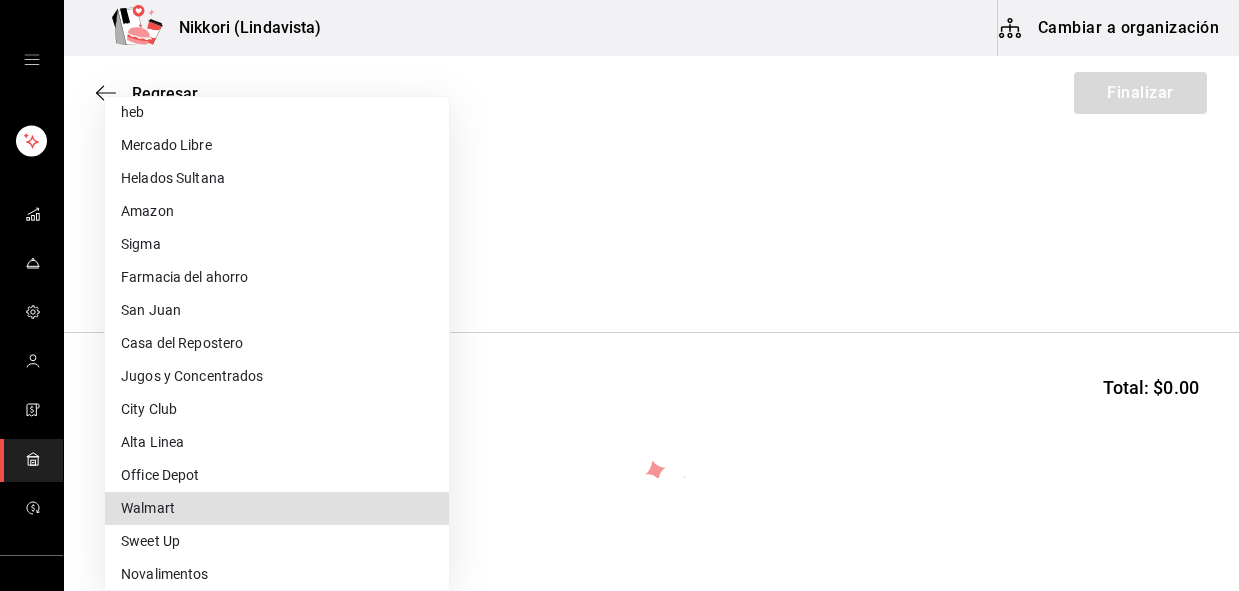 type 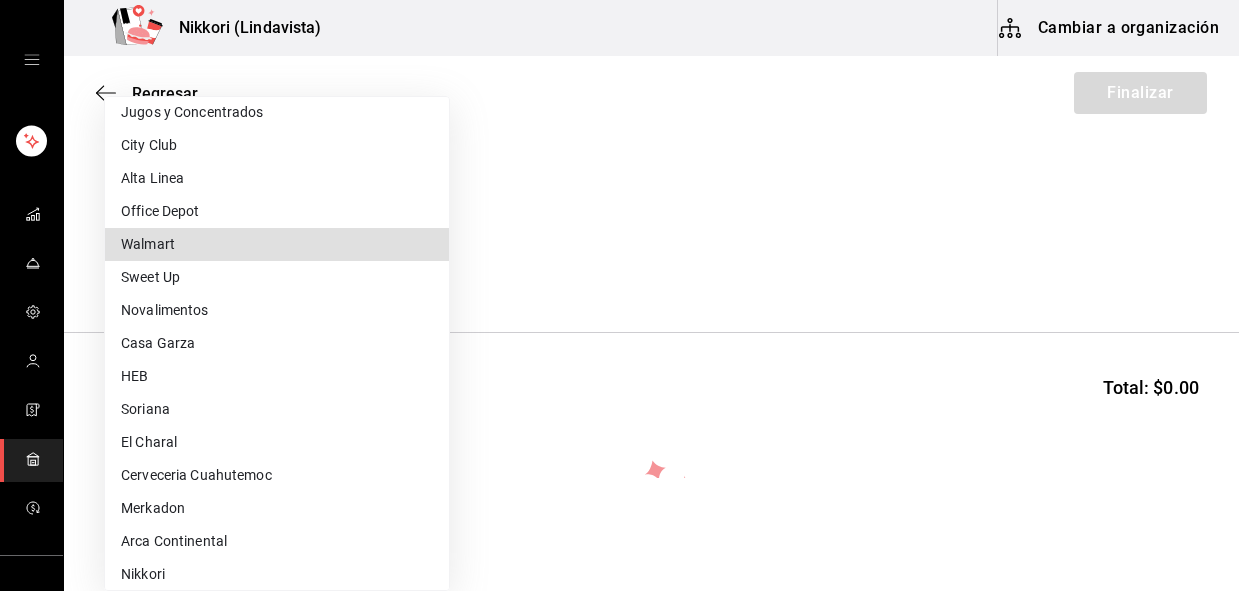 type 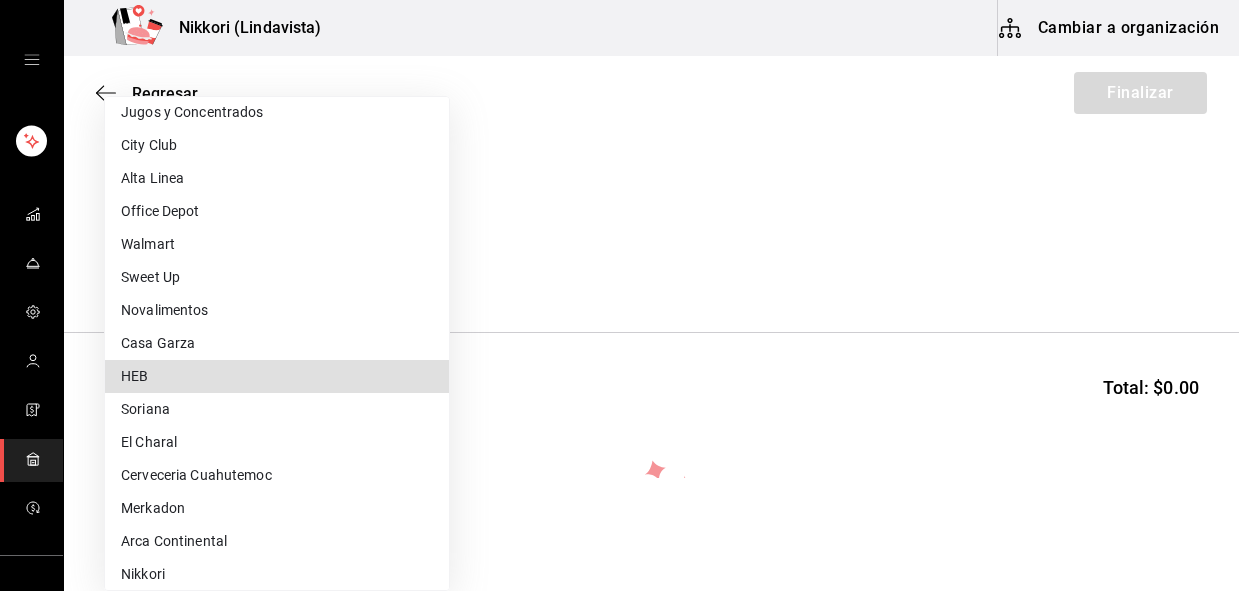 type 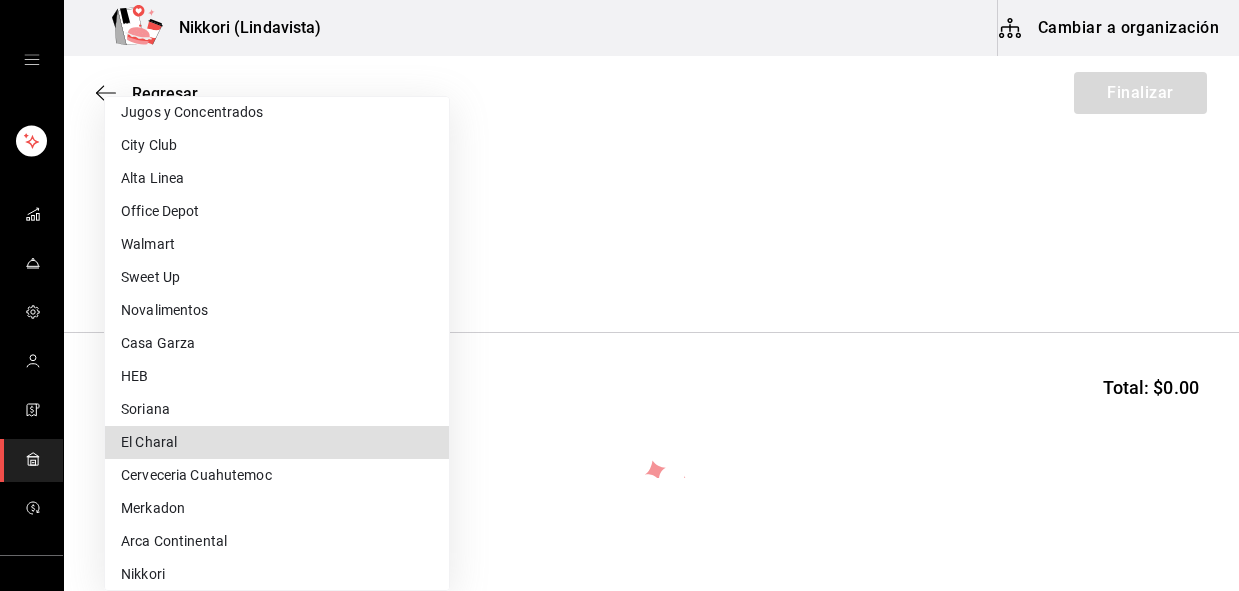 type on "e378bbd6-4a7c-4c28-a254-1cfe5b46c694" 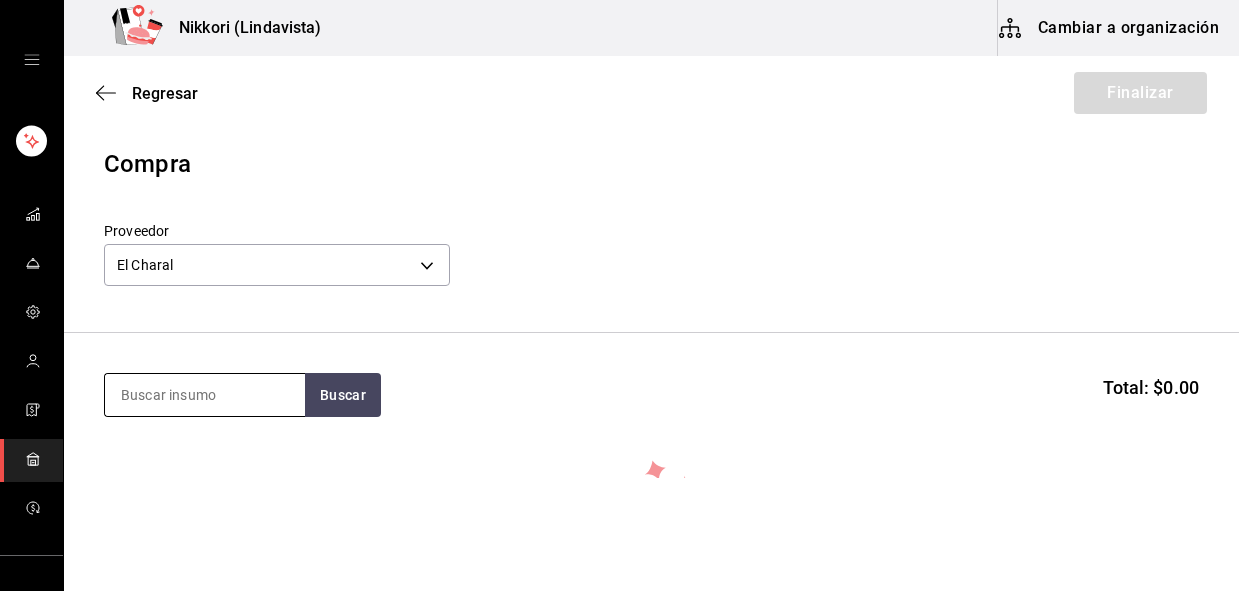 click at bounding box center [205, 395] 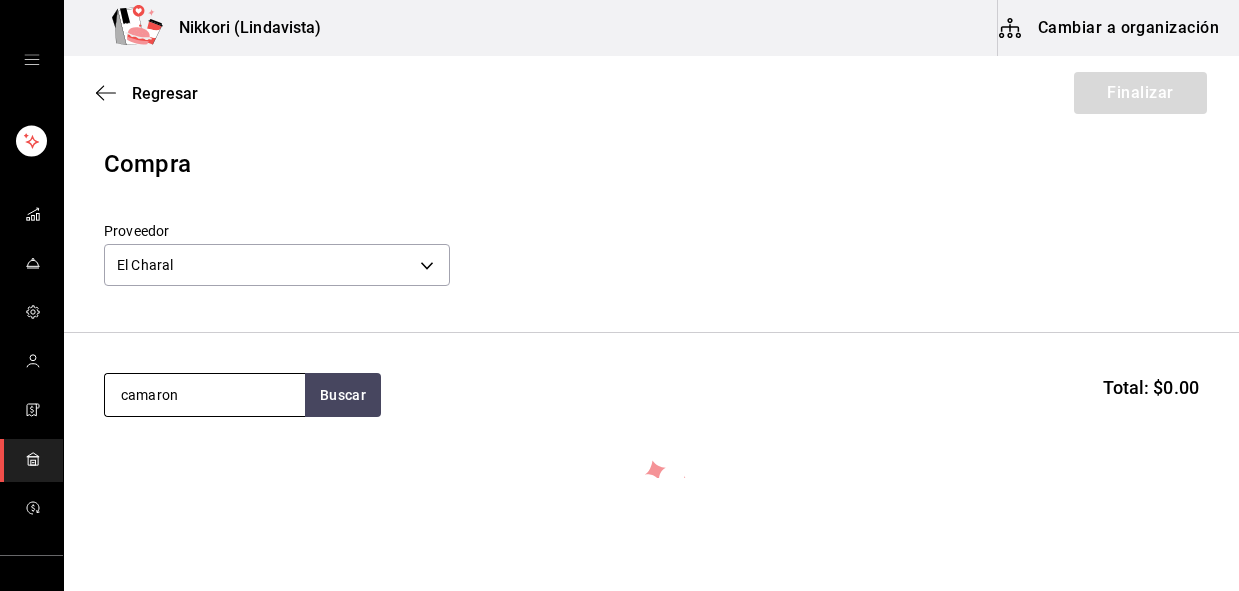 type on "camaron" 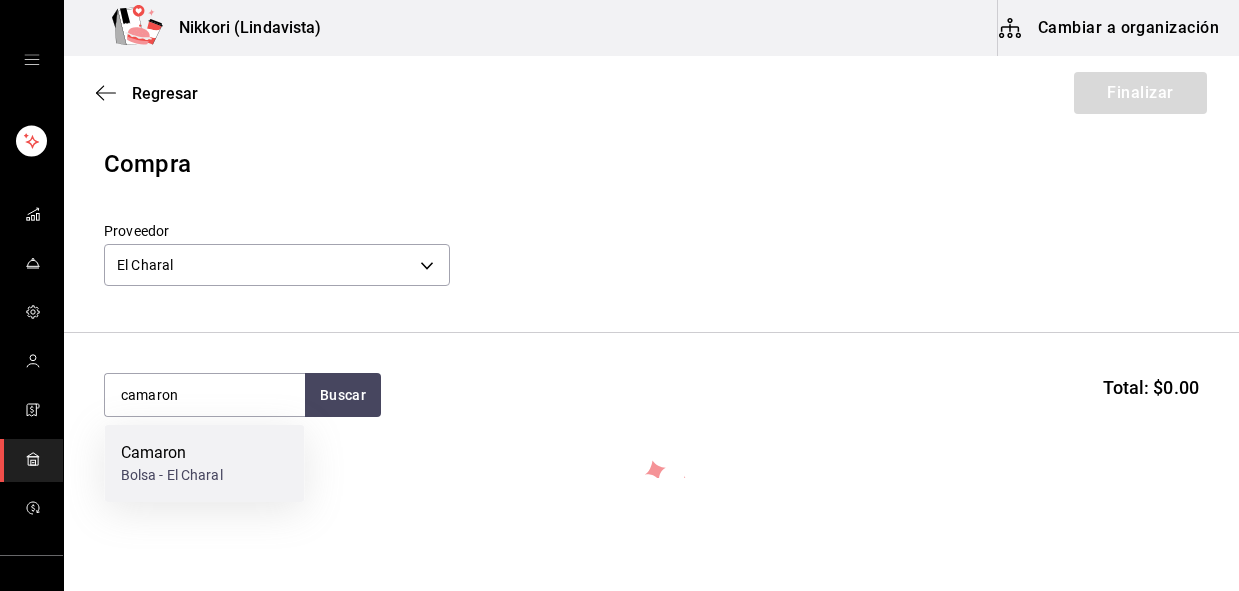 click on "Camaron" at bounding box center [172, 453] 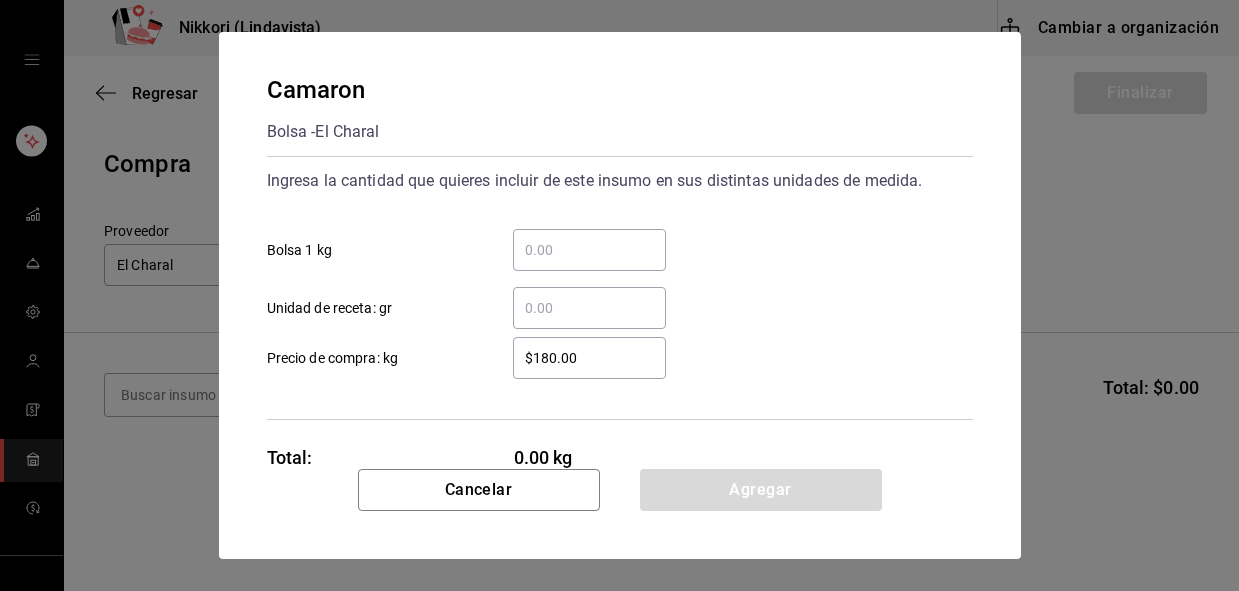 click on "​ Bolsa 1 kg" at bounding box center (589, 250) 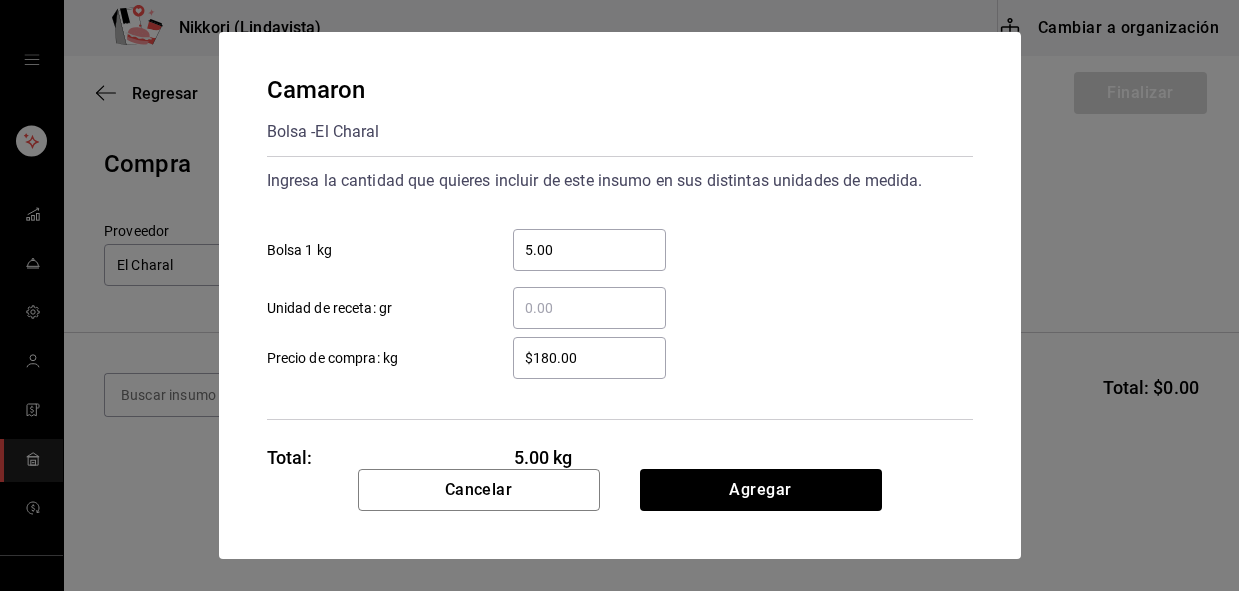type on "5.00" 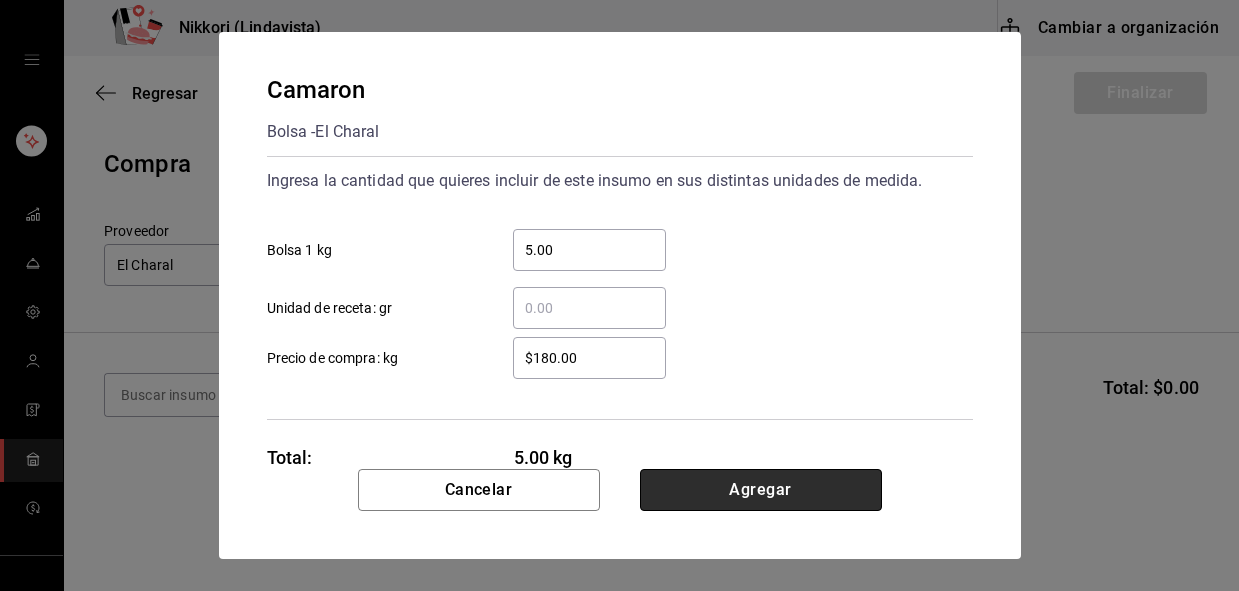 click on "Agregar" at bounding box center (761, 490) 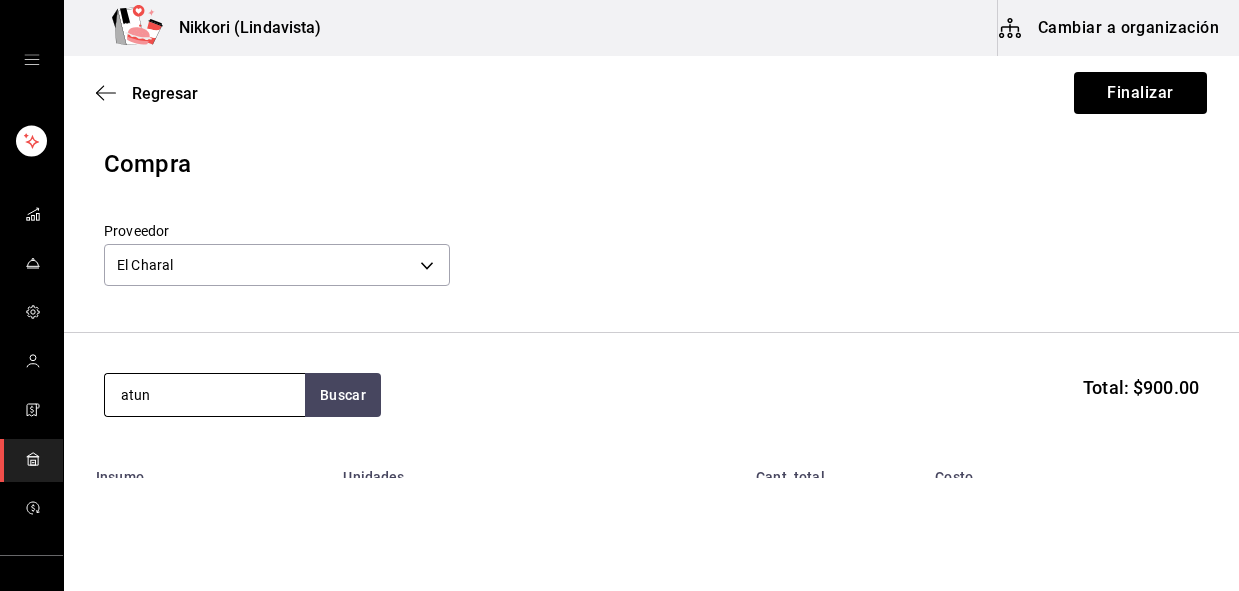 type on "atun" 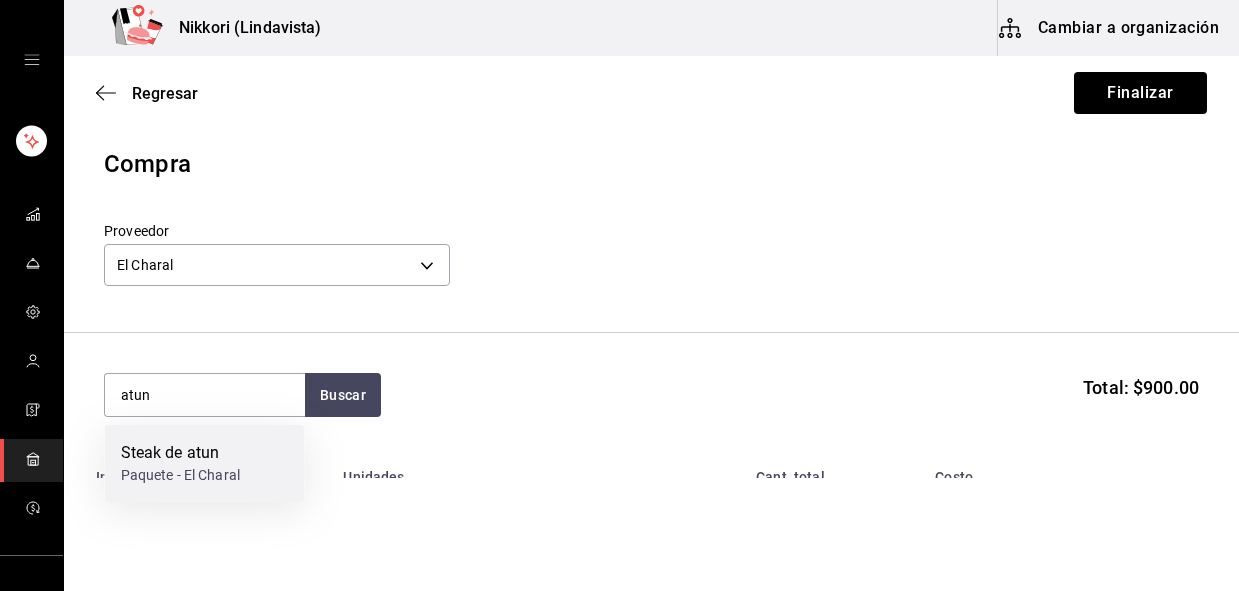 click on "Steak de atun Paquete - El Charal" at bounding box center (205, 463) 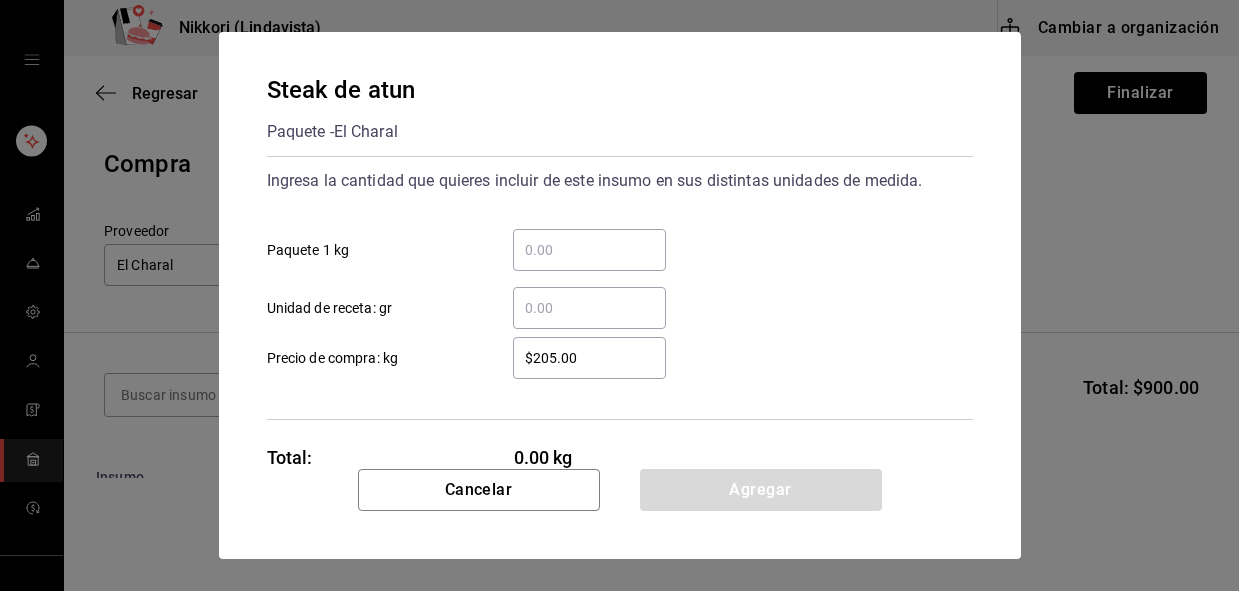 click on "​" at bounding box center (589, 250) 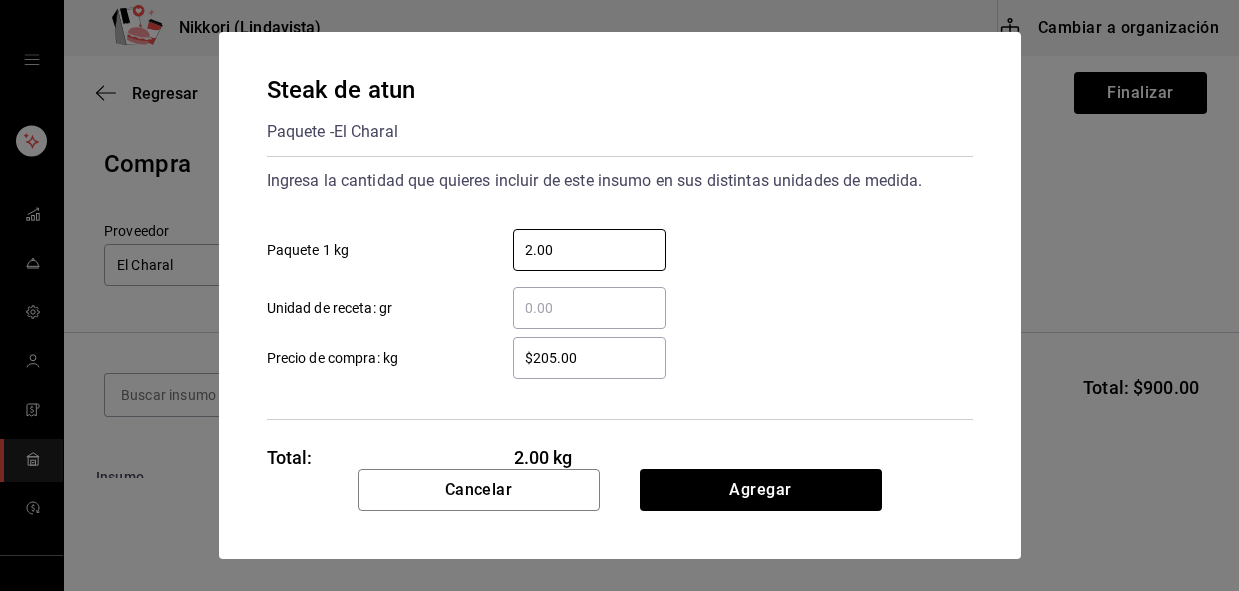 type on "2.00" 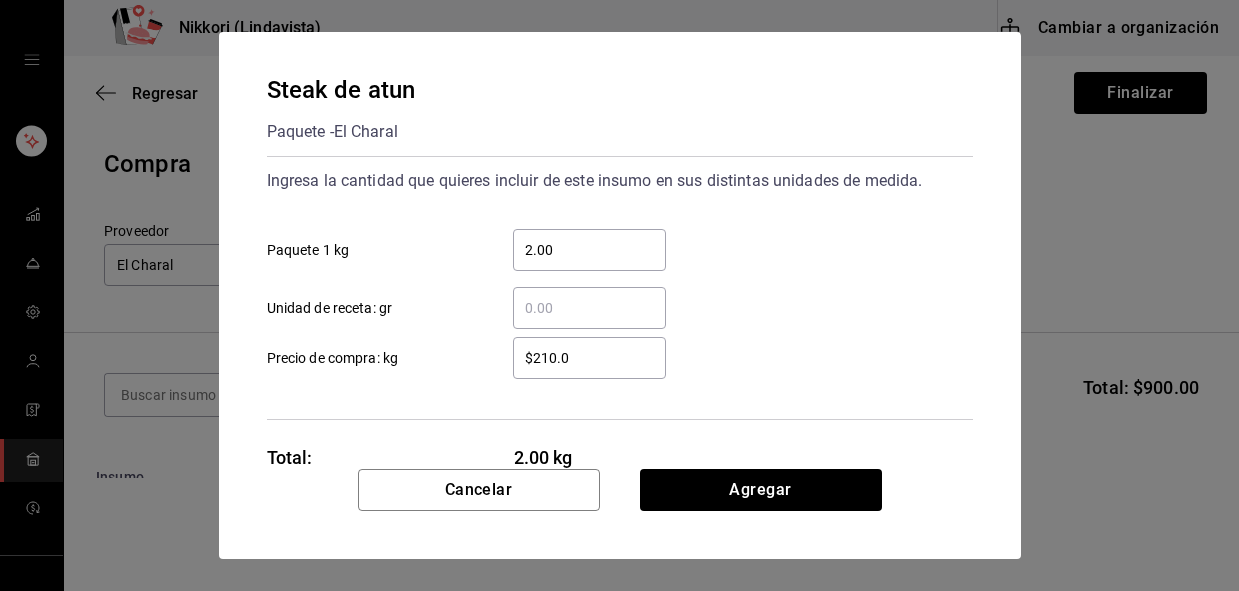 type on "$210.00" 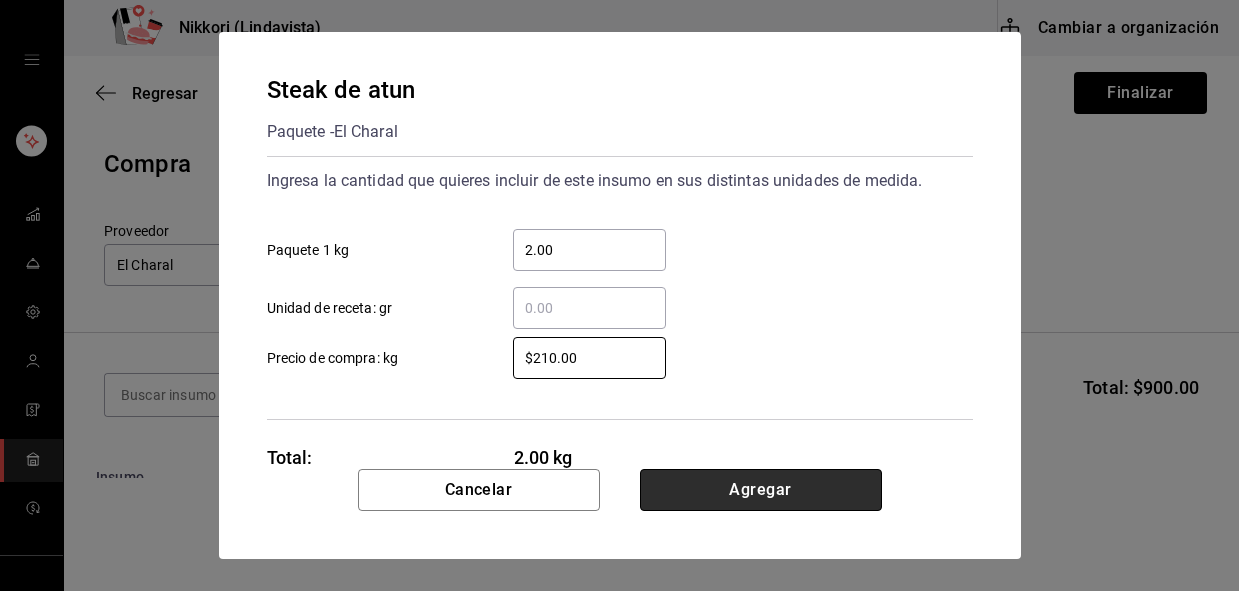 click on "Agregar" at bounding box center [761, 490] 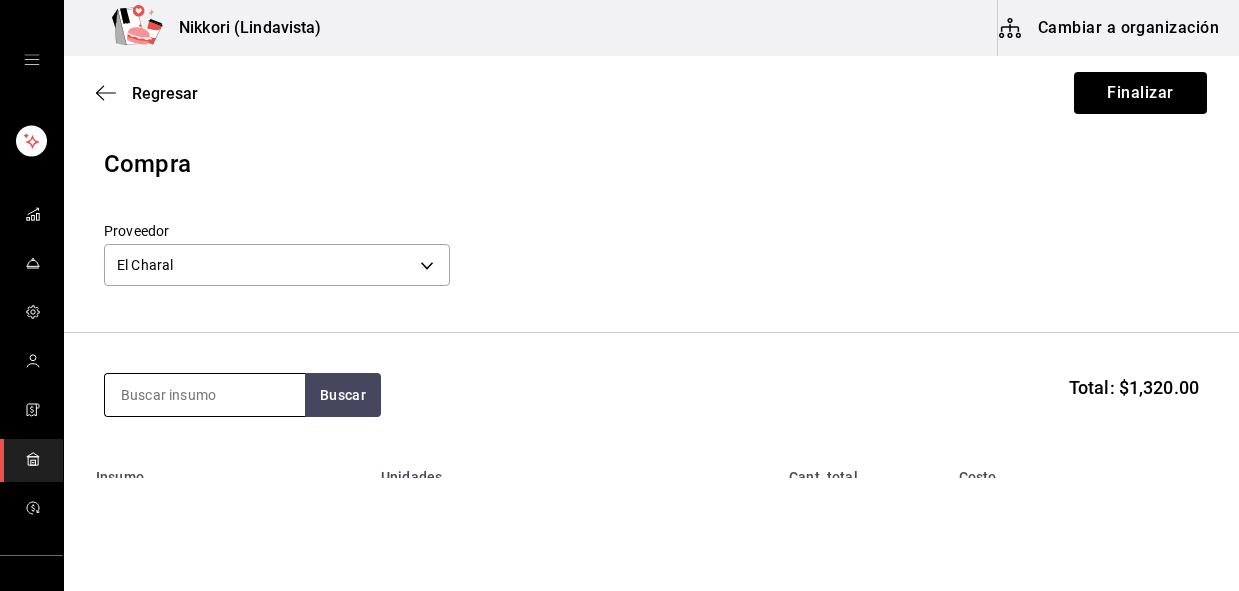 click at bounding box center [205, 395] 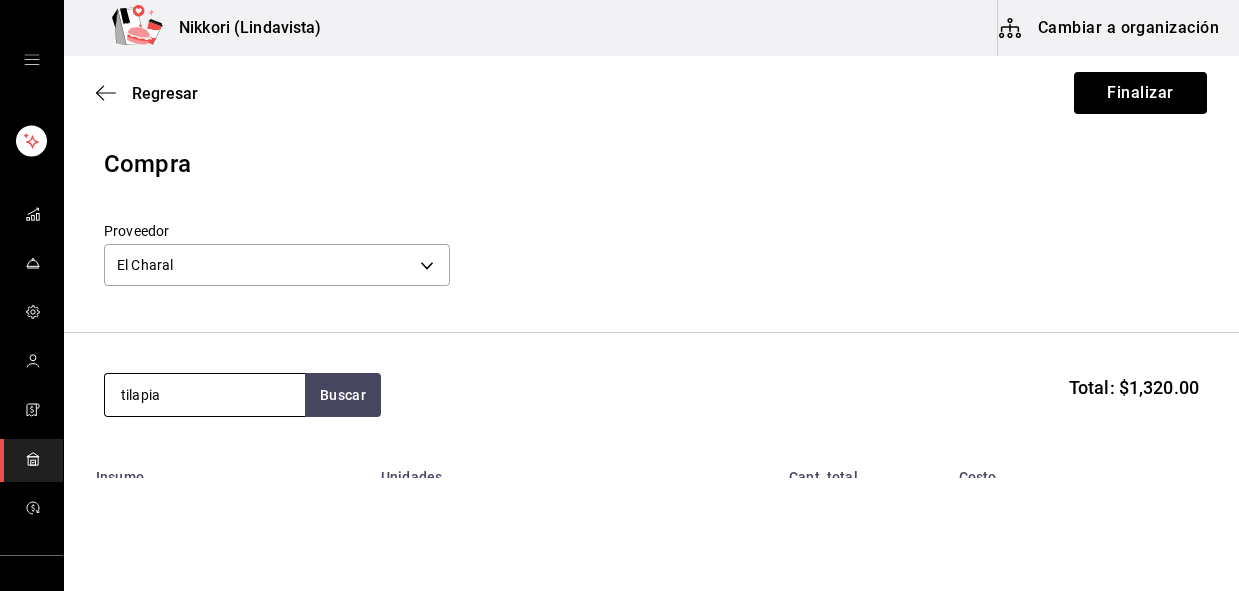 type on "tilapia" 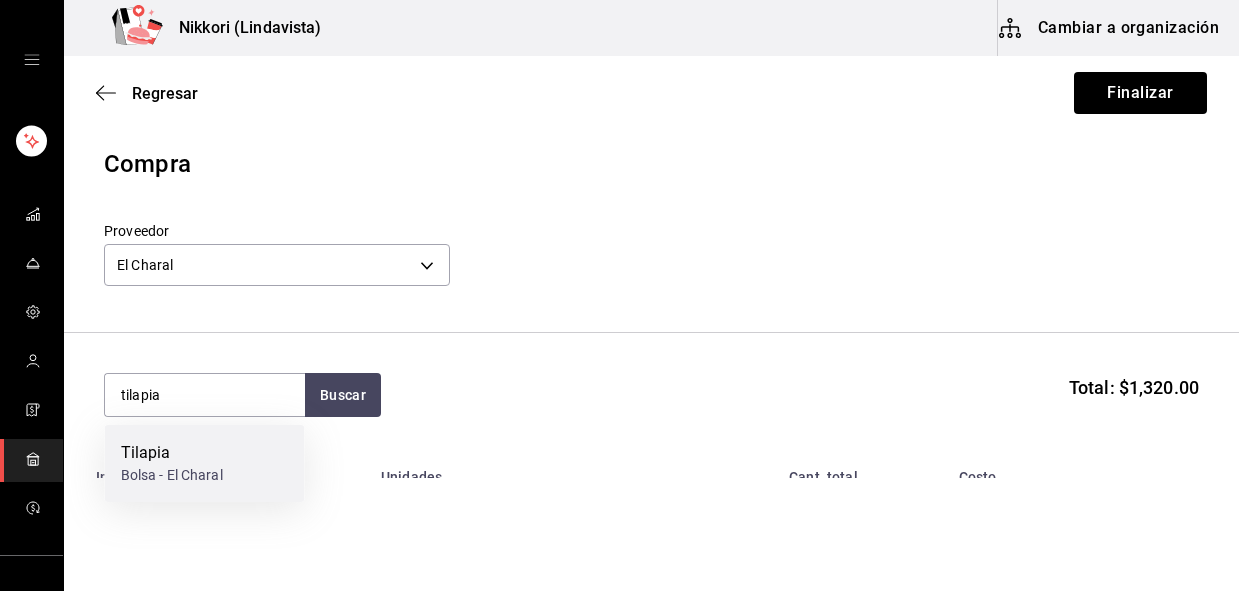 click on "Bolsa - El Charal" at bounding box center [172, 475] 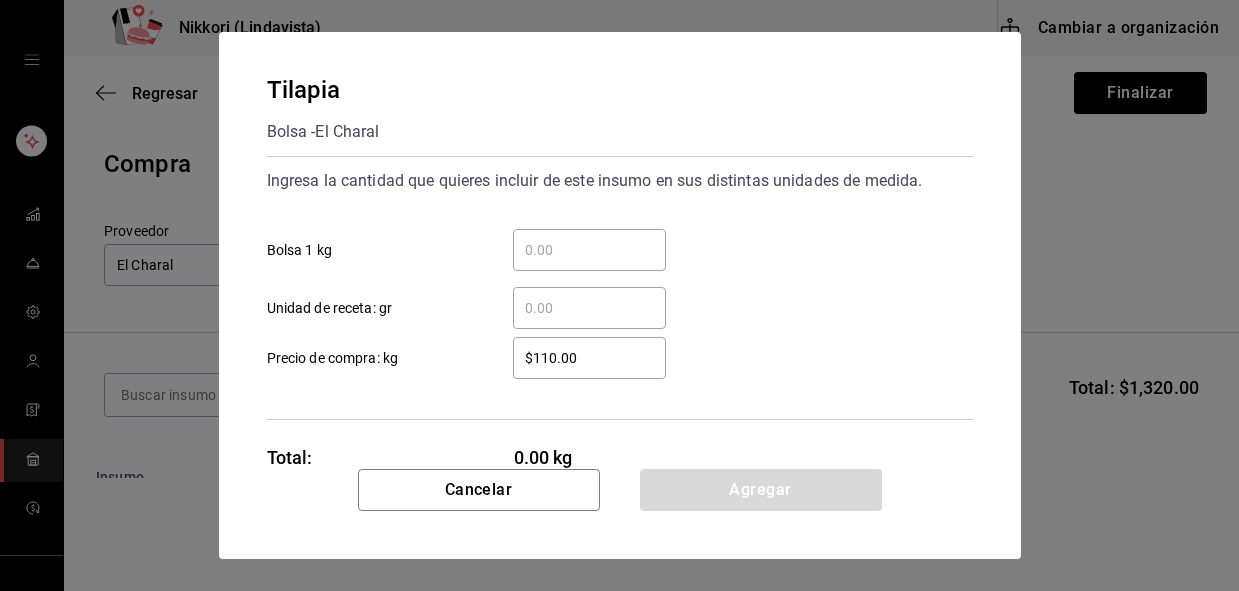click on "​ Bolsa 1 kg" at bounding box center (589, 250) 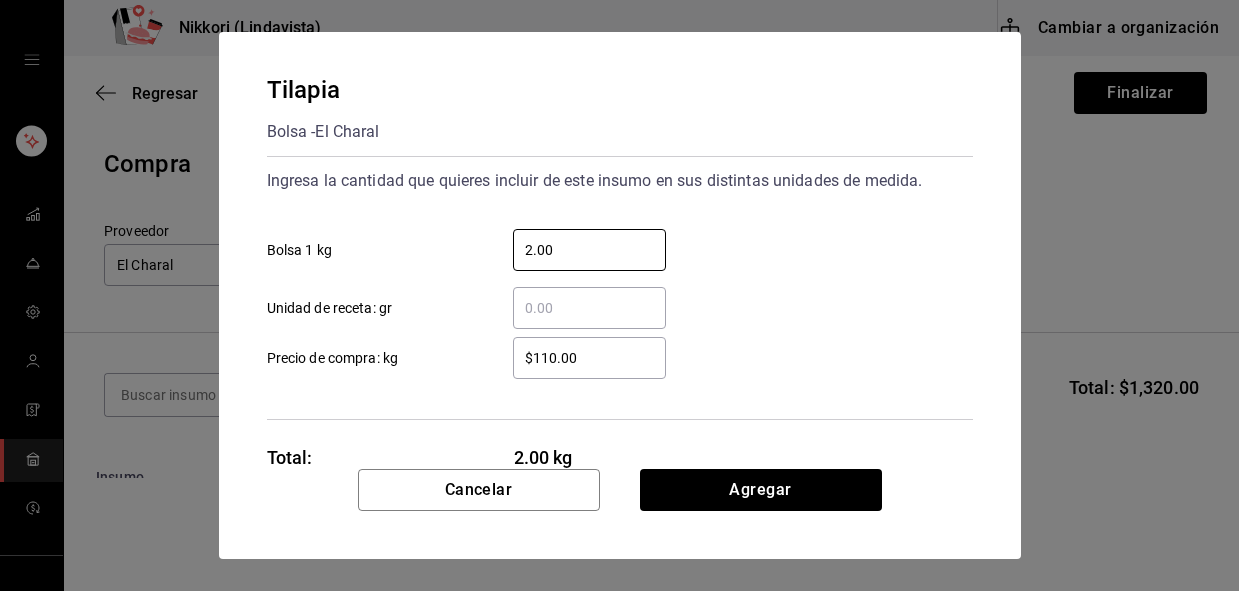 type on "2.00" 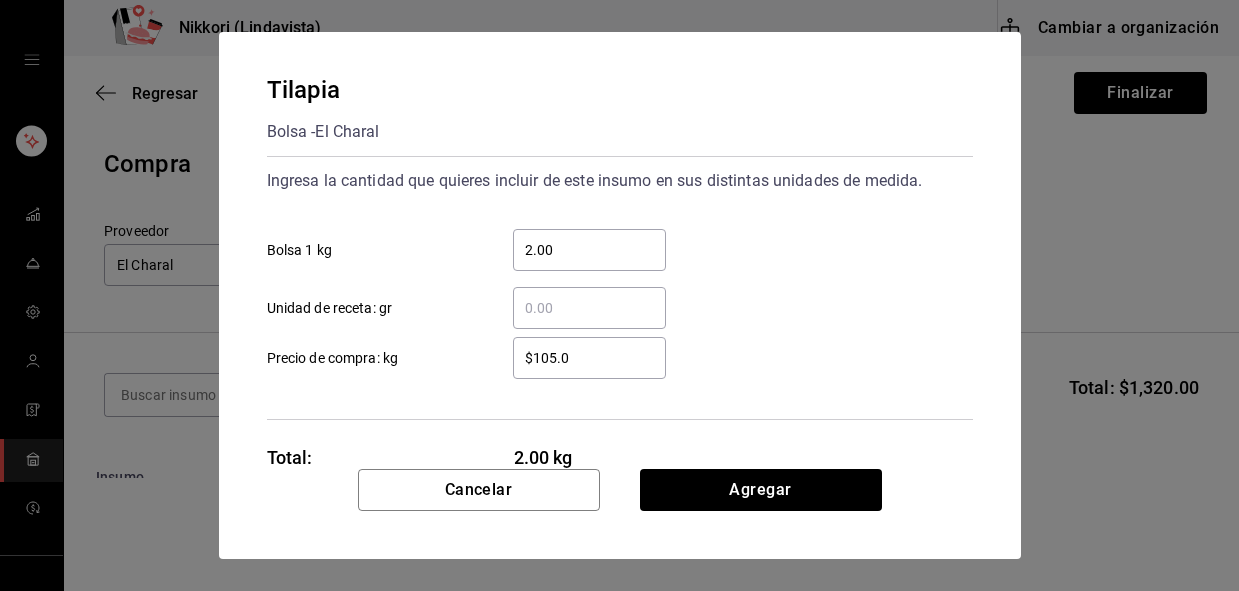 type on "$105.00" 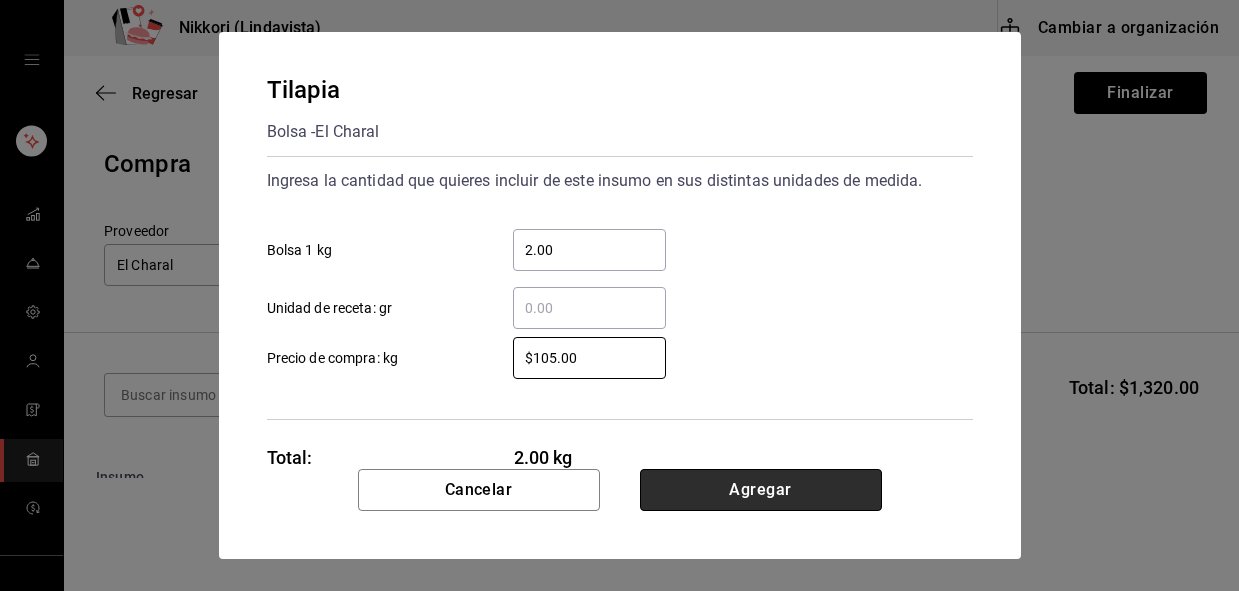 click on "Agregar" at bounding box center (761, 490) 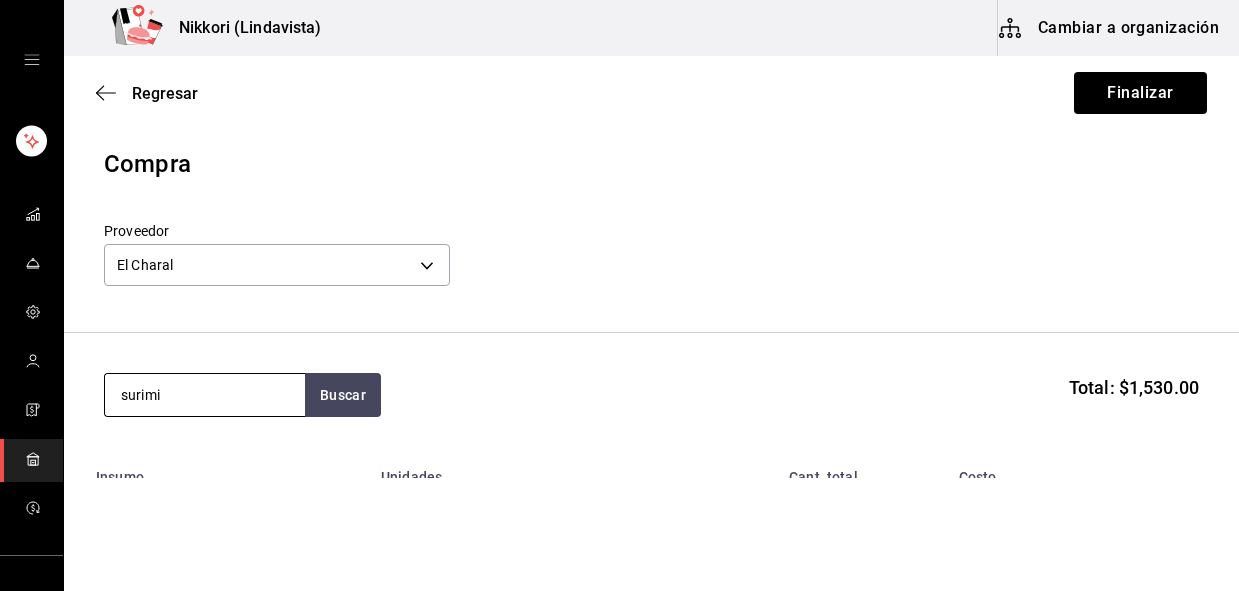 type on "surimi" 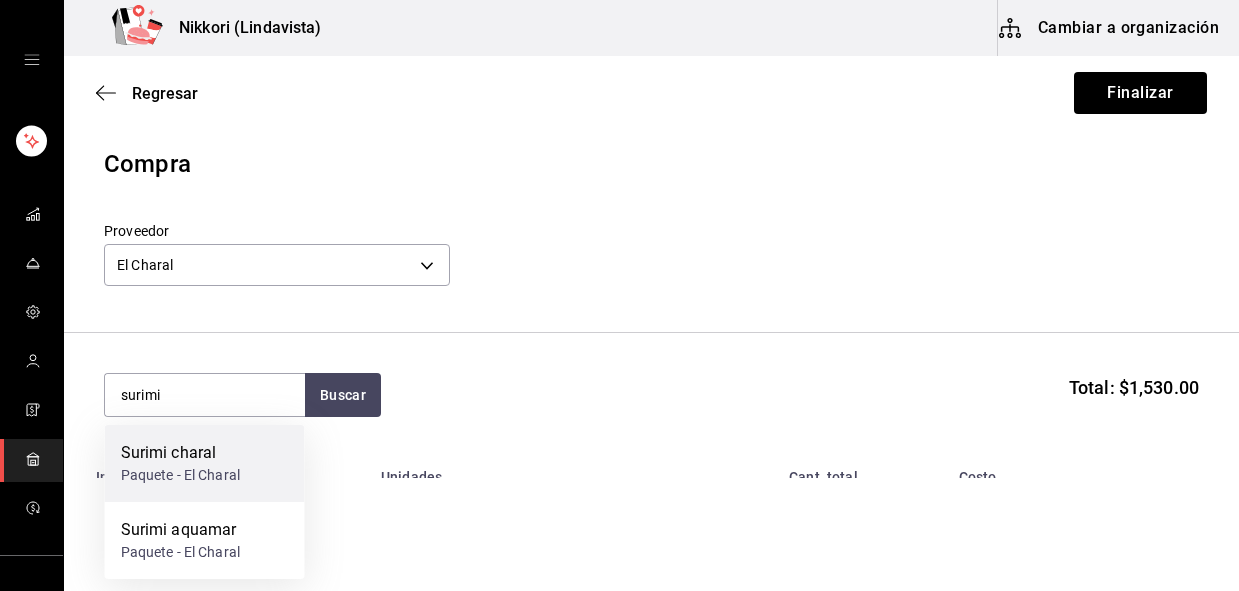 click on "Paquete - El Charal" at bounding box center (181, 475) 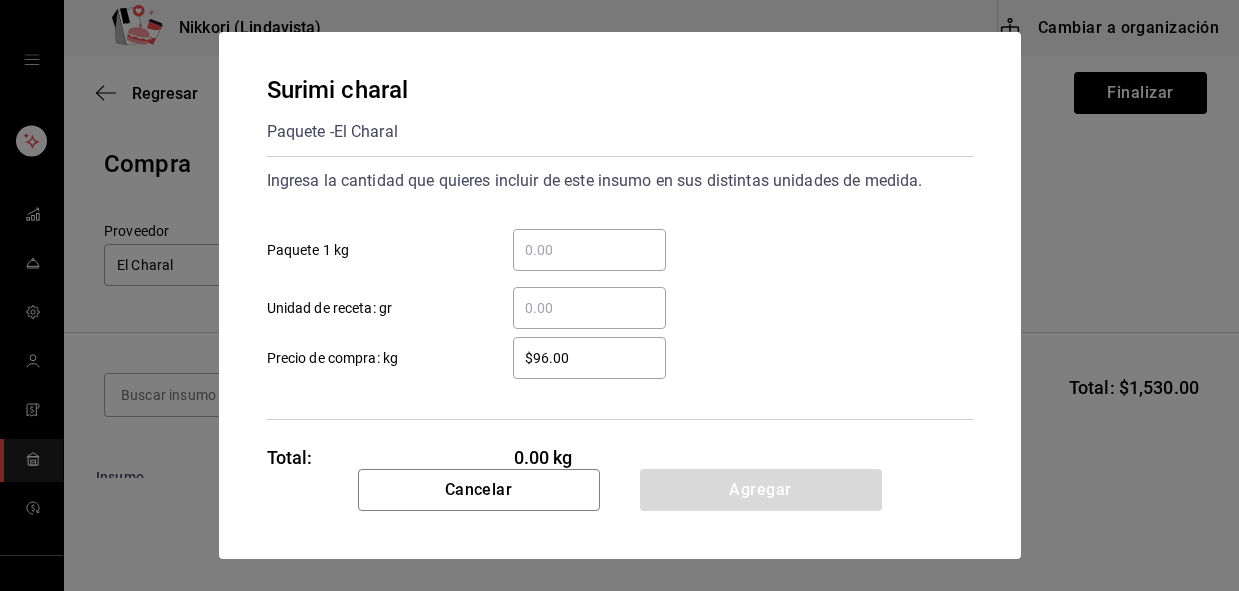 click on "​ Paquete 1 kg" at bounding box center [589, 250] 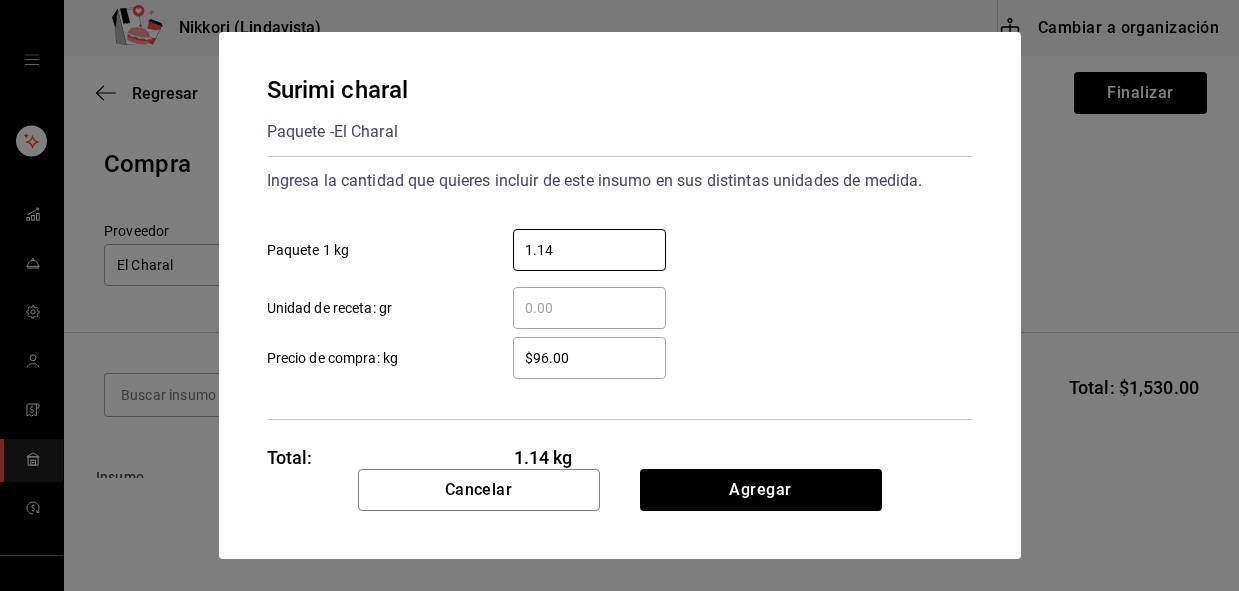 type on "1.14" 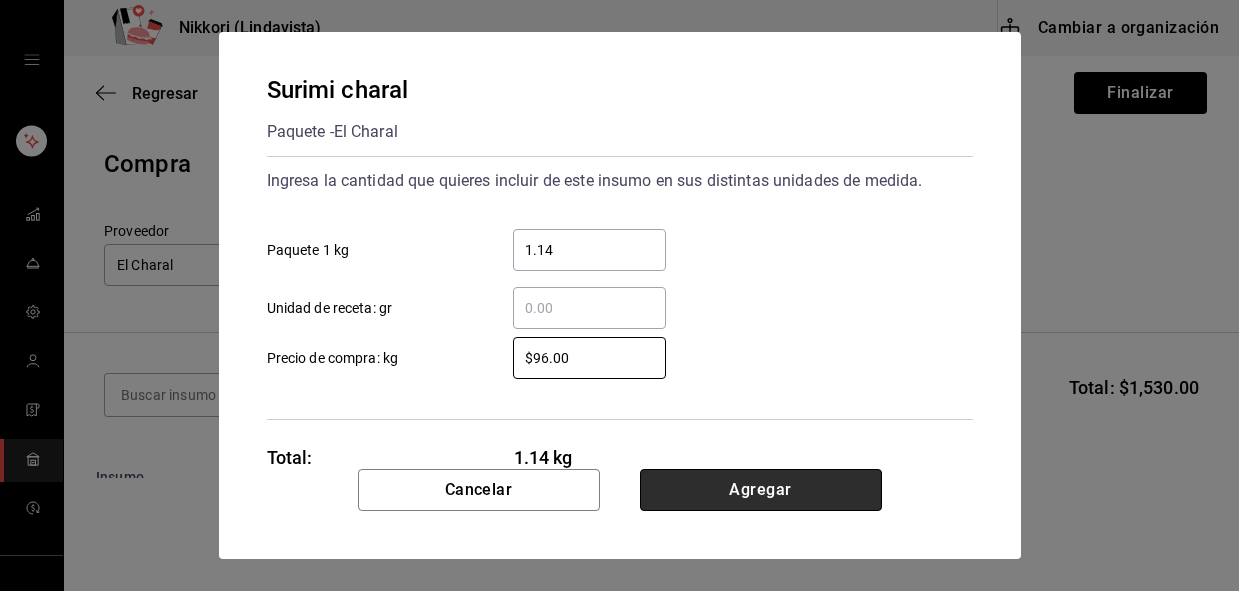click on "Agregar" at bounding box center (761, 490) 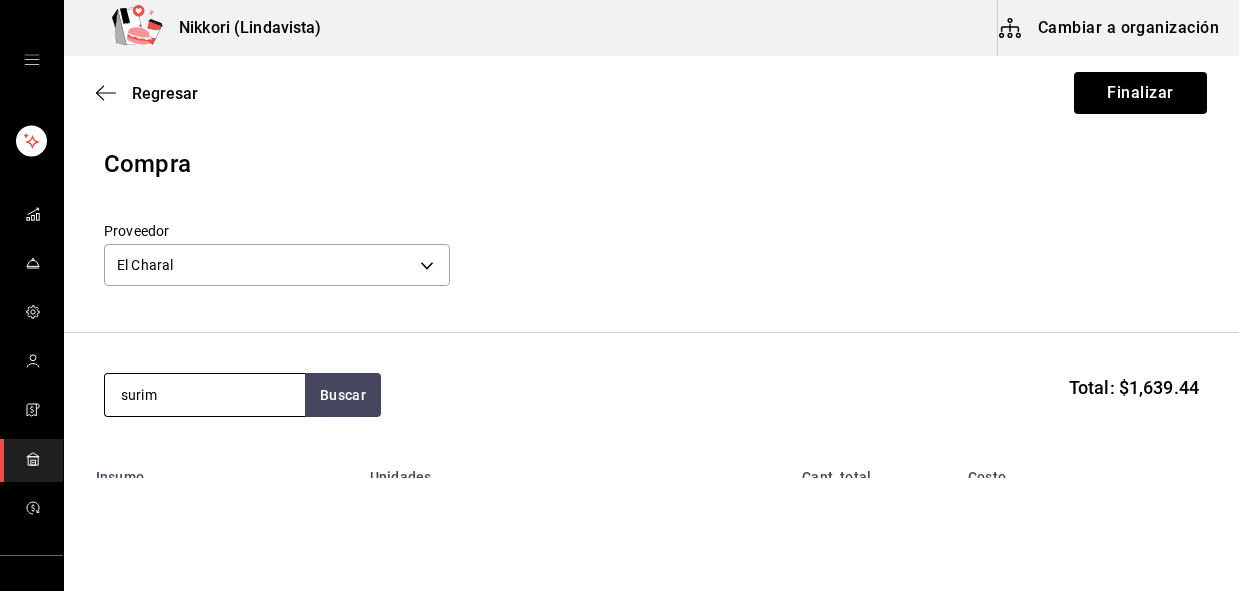 type on "surimi" 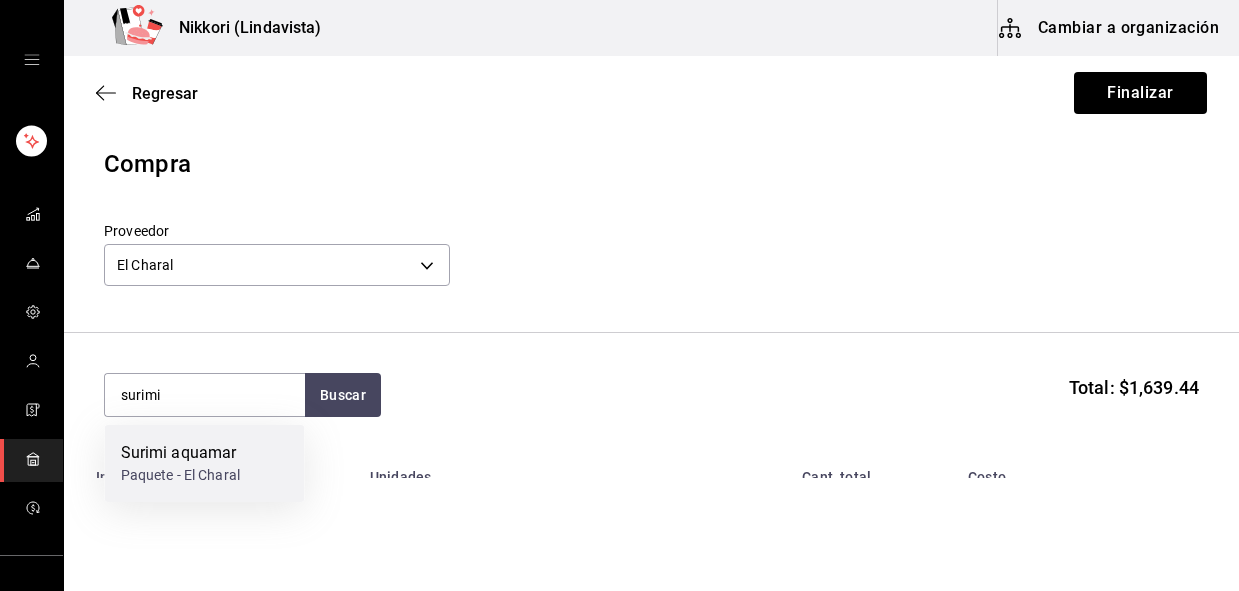 click on "Paquete - El Charal" at bounding box center [181, 475] 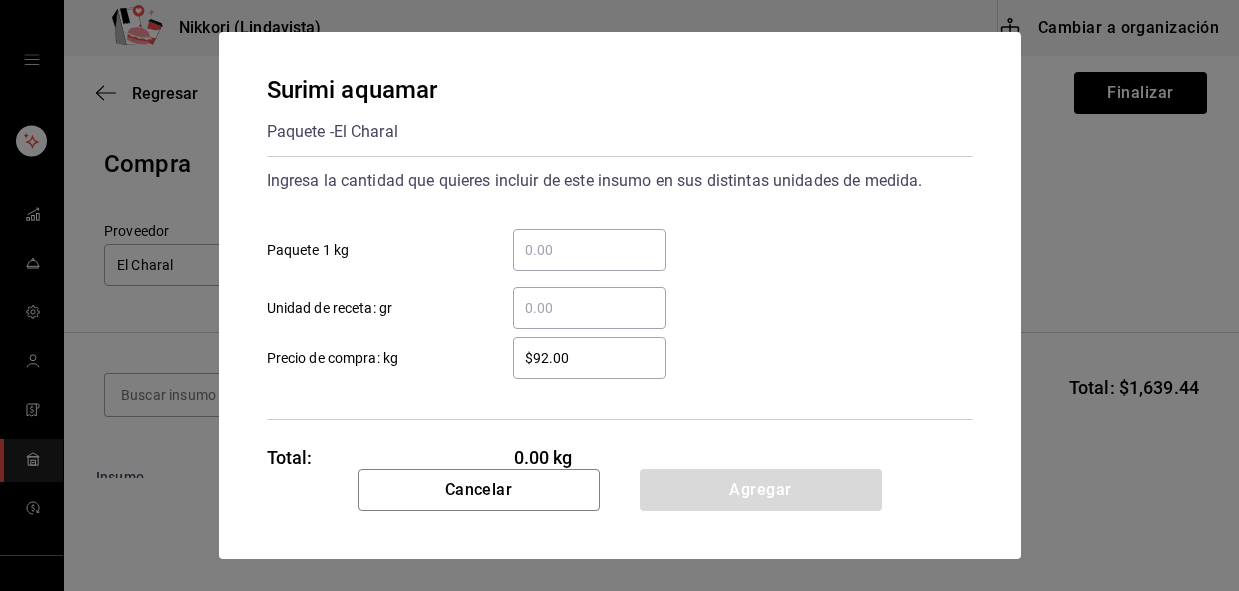 click on "​" at bounding box center [589, 250] 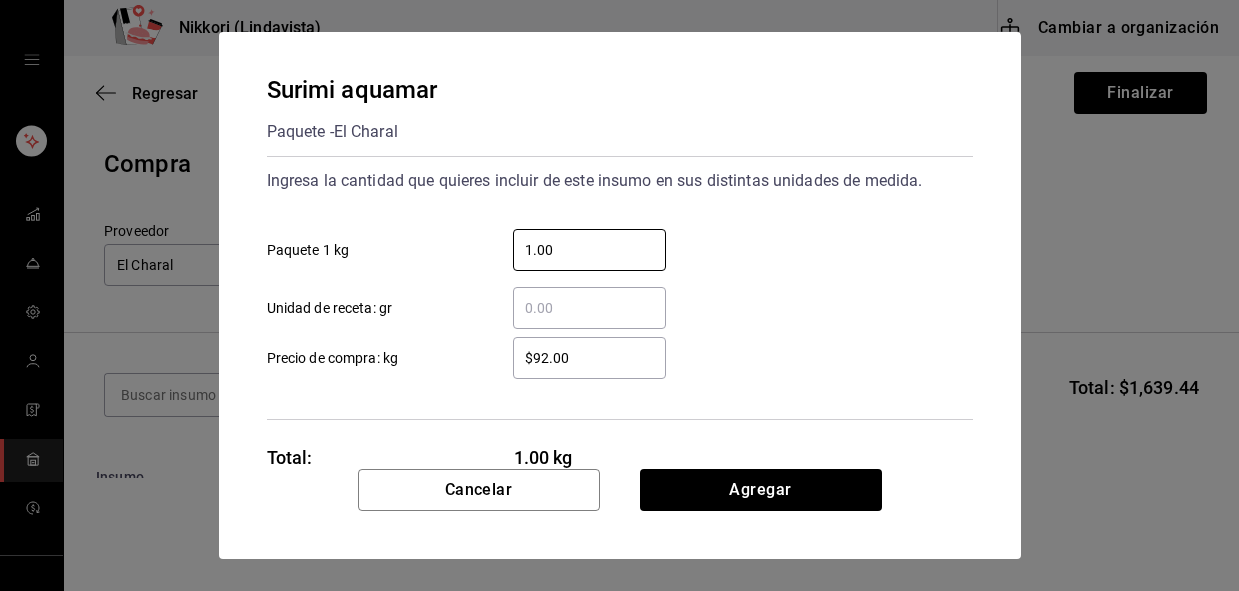 type on "1.00" 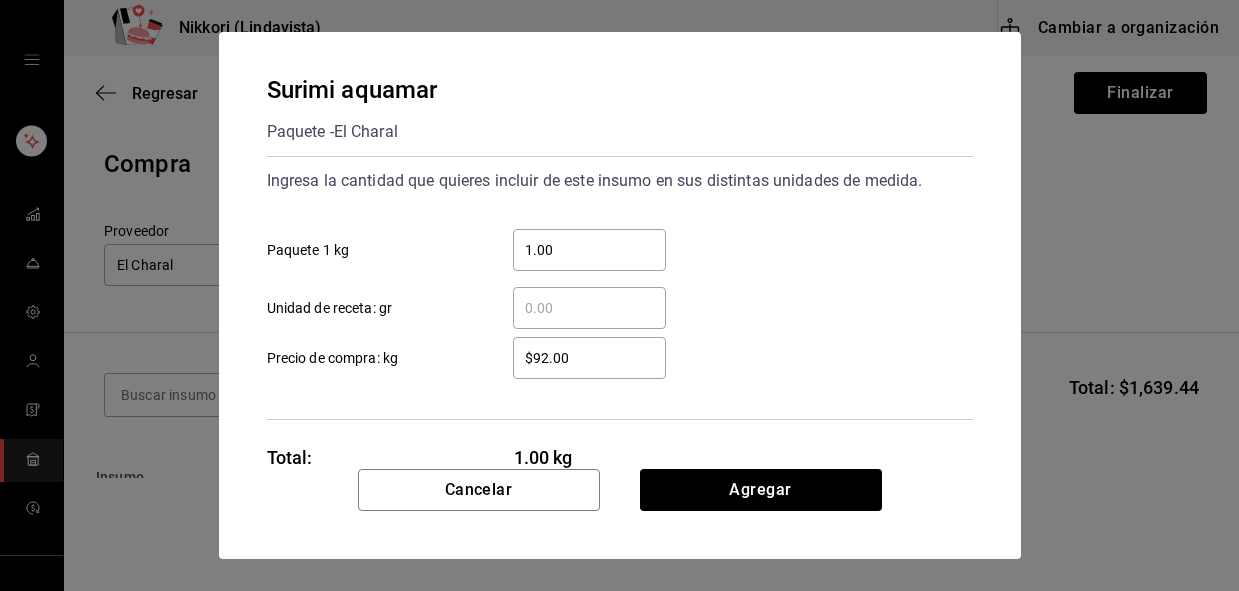 click on "$92.00" at bounding box center [589, 358] 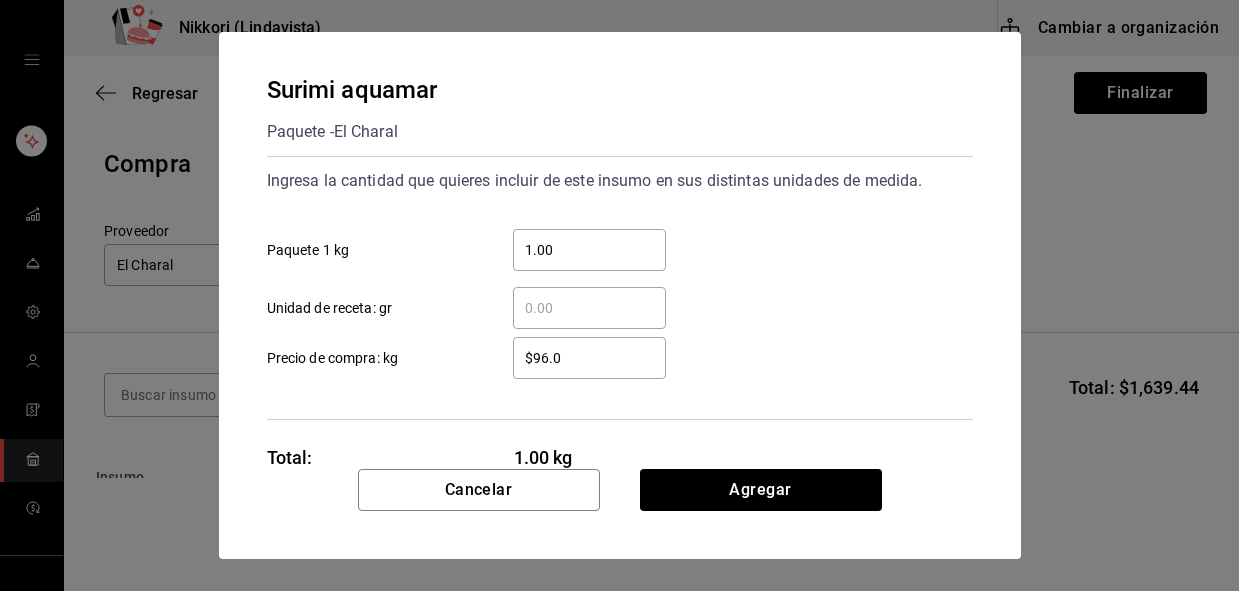 type on "$96.00" 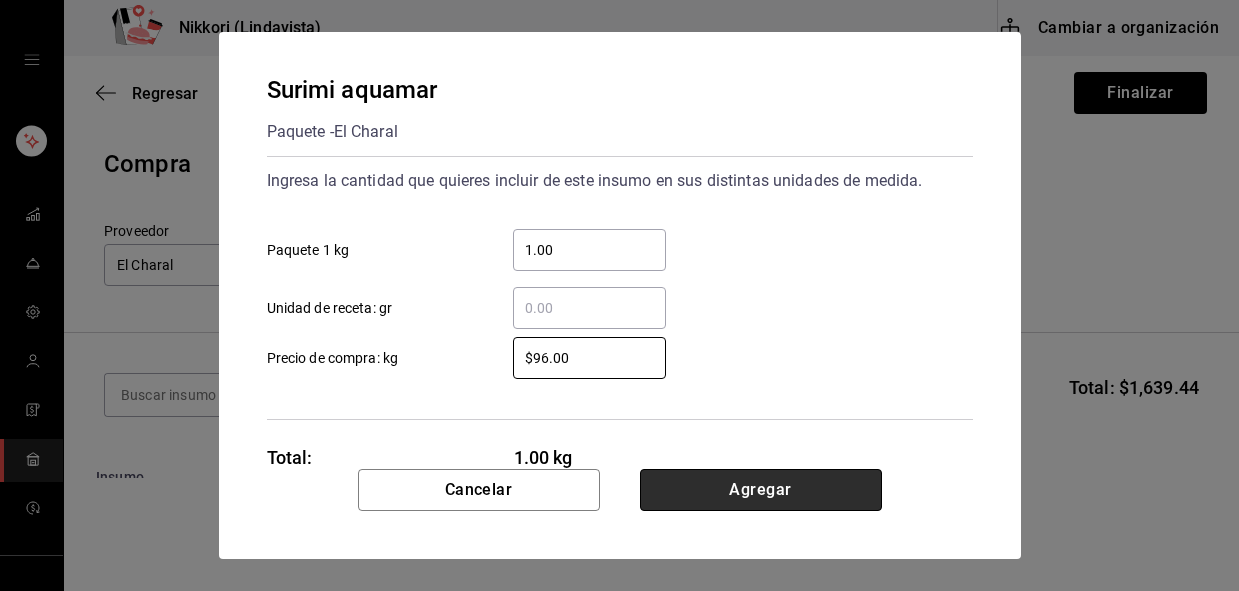 click on "Agregar" at bounding box center (761, 490) 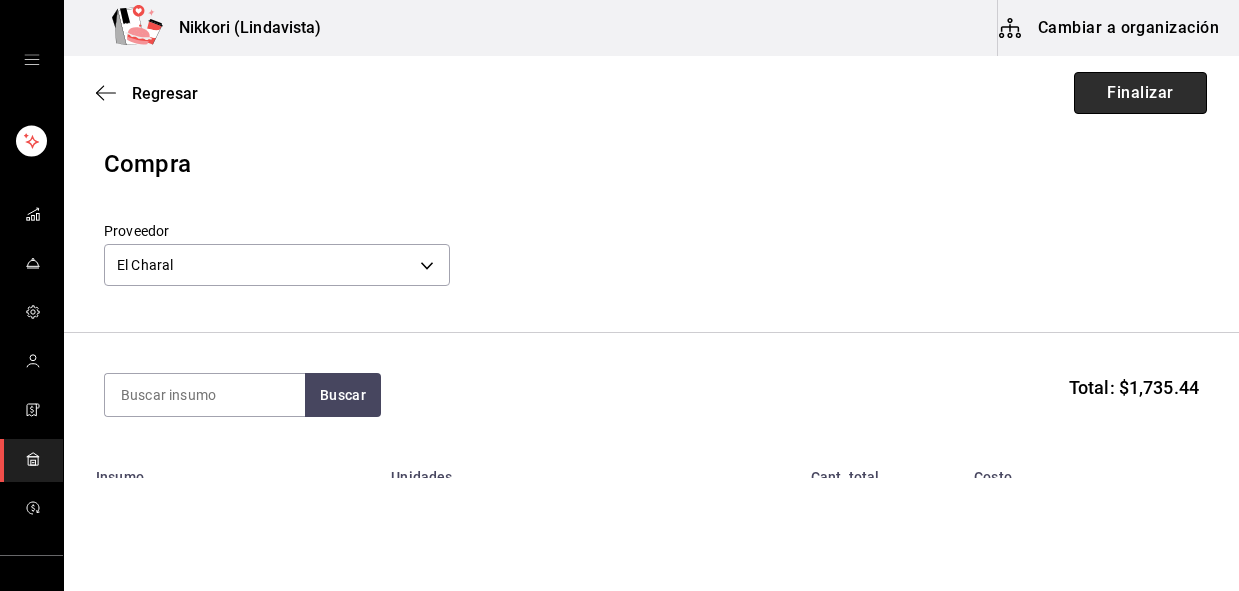 click on "Finalizar" at bounding box center [1140, 93] 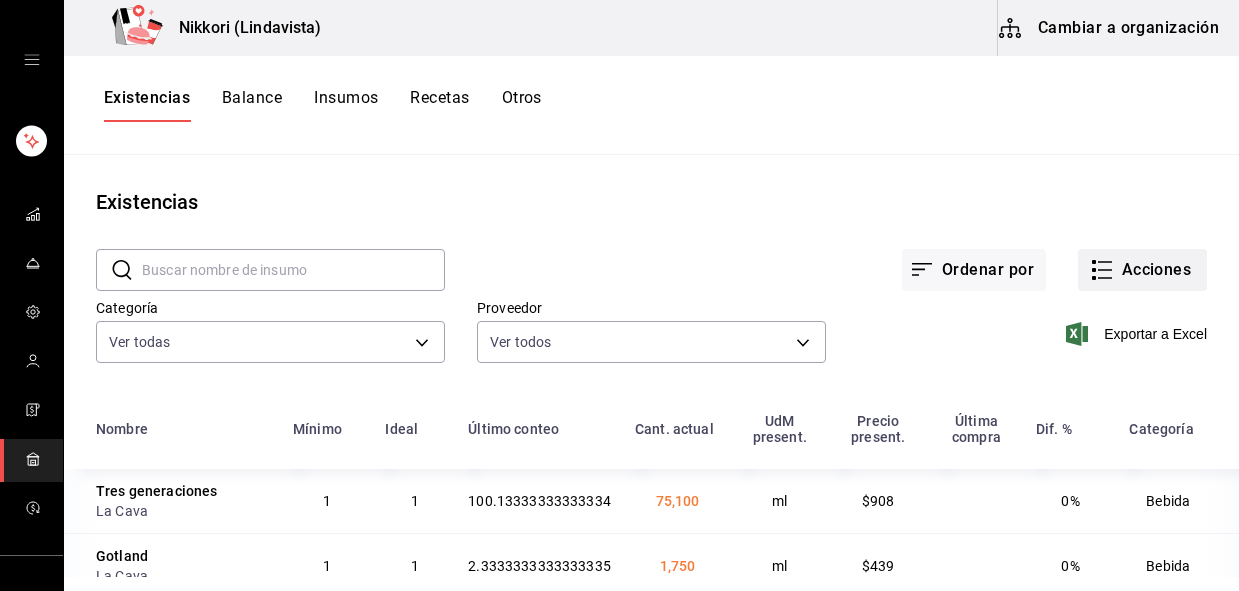 click 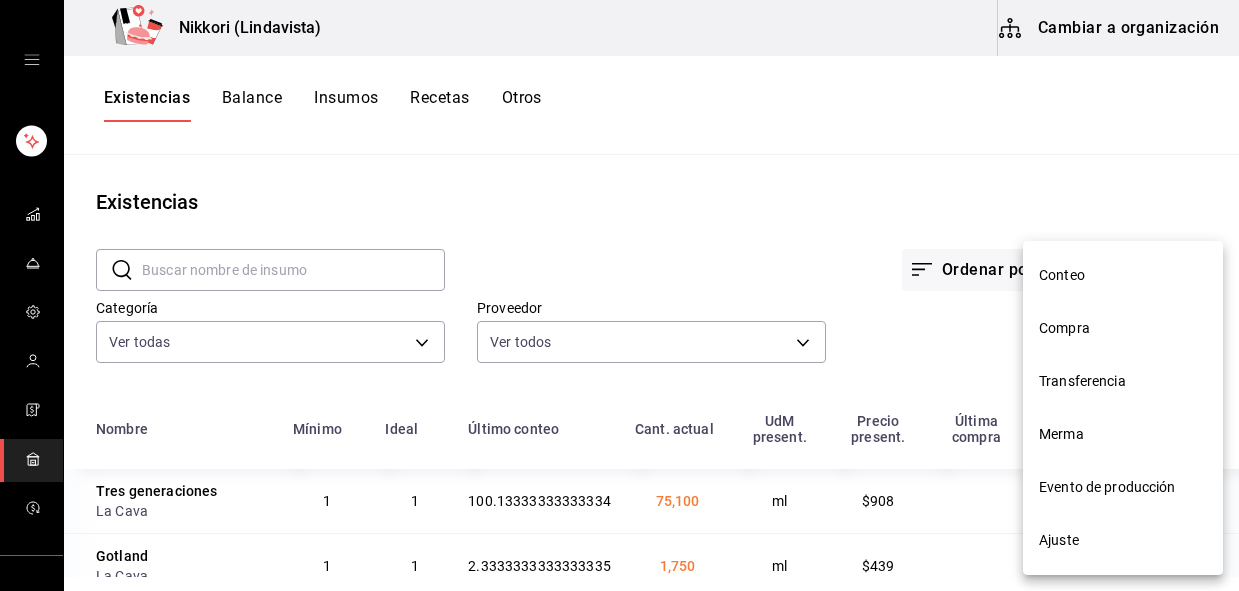 click on "Compra" at bounding box center (1123, 328) 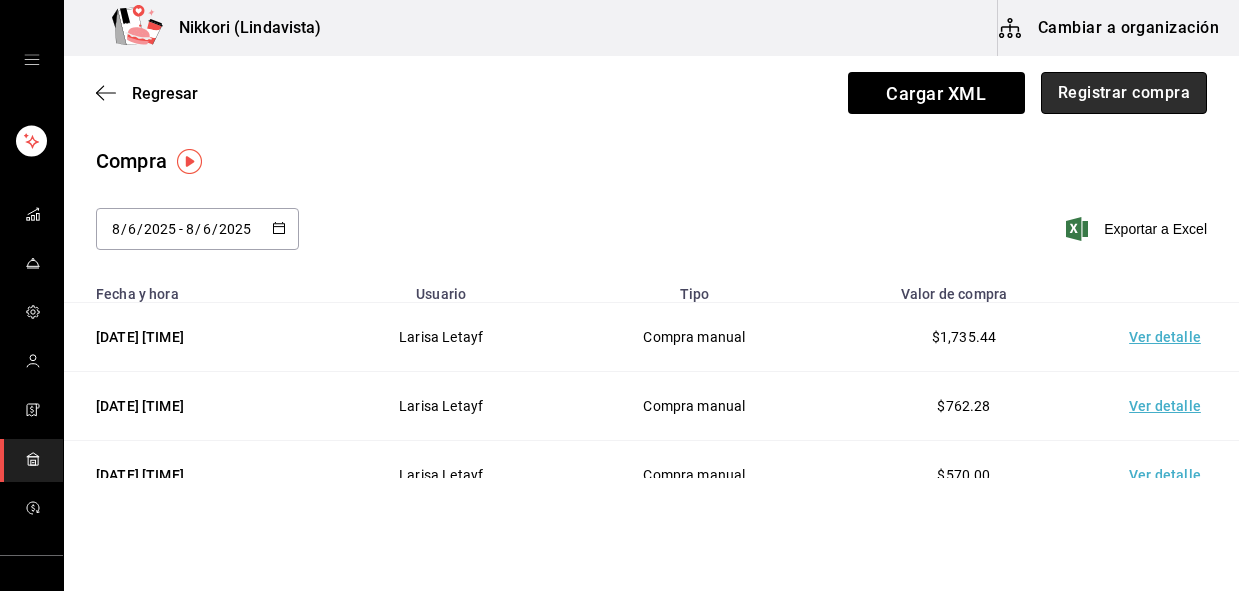 click on "Registrar compra" at bounding box center [1124, 93] 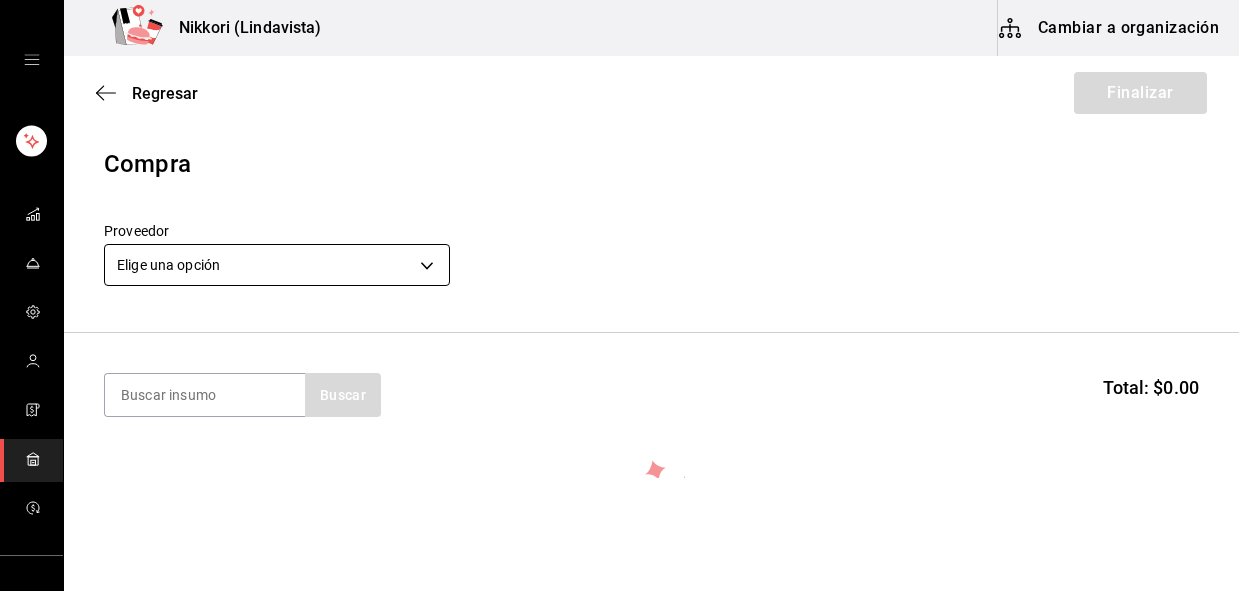 click on "Nikkori (Lindavista) Cambiar a organización Regresar Finalizar Compra Proveedor Elige una opción default Buscar Total: $0.00 No hay insumos a mostrar. Busca un insumo para agregarlo a la lista GANA 1 MES GRATIS EN TU SUSCRIPCIÓN AQUÍ ¿Recuerdas cómo empezó tu restaurante?
Hoy puedes ayudar a un colega a tener el mismo cambio que tú viviste.
Recomienda Parrot directamente desde tu Portal Administrador.
Es fácil y rápido.
🎁 Por cada restaurante que se una, ganas 1 mes gratis. Ver video tutorial Ir a video Editar Eliminar Visitar centro de ayuda ([PHONE]) [EMAIL] Visitar centro de ayuda ([PHONE]) [EMAIL]" at bounding box center [619, 239] 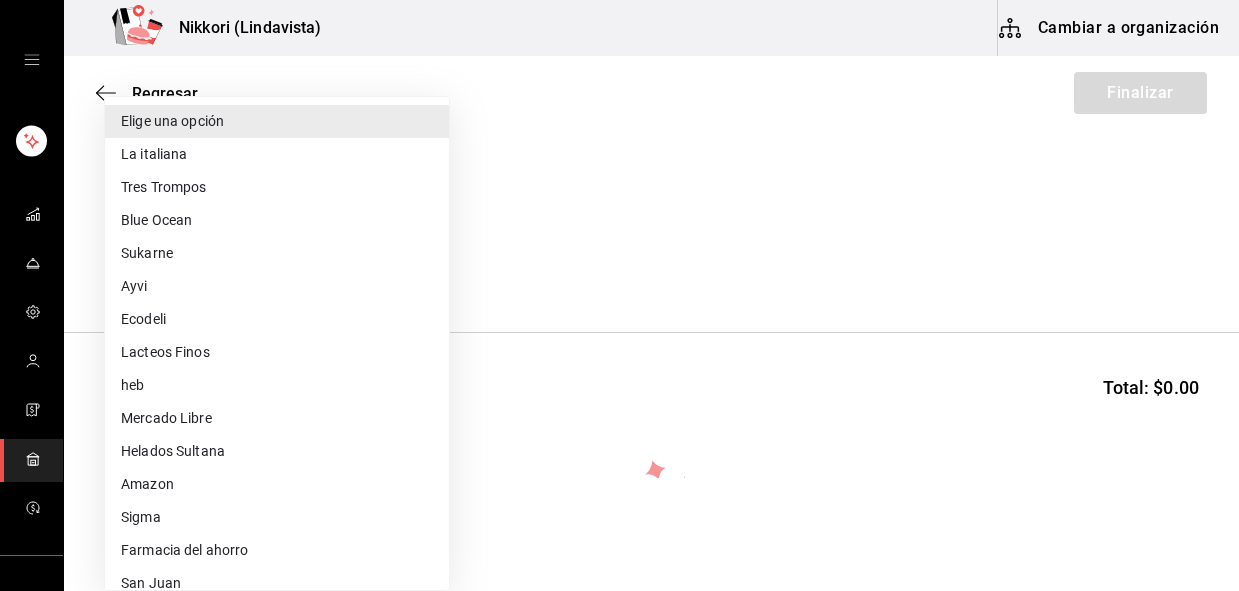 click on "Lacteos Finos" at bounding box center [277, 352] 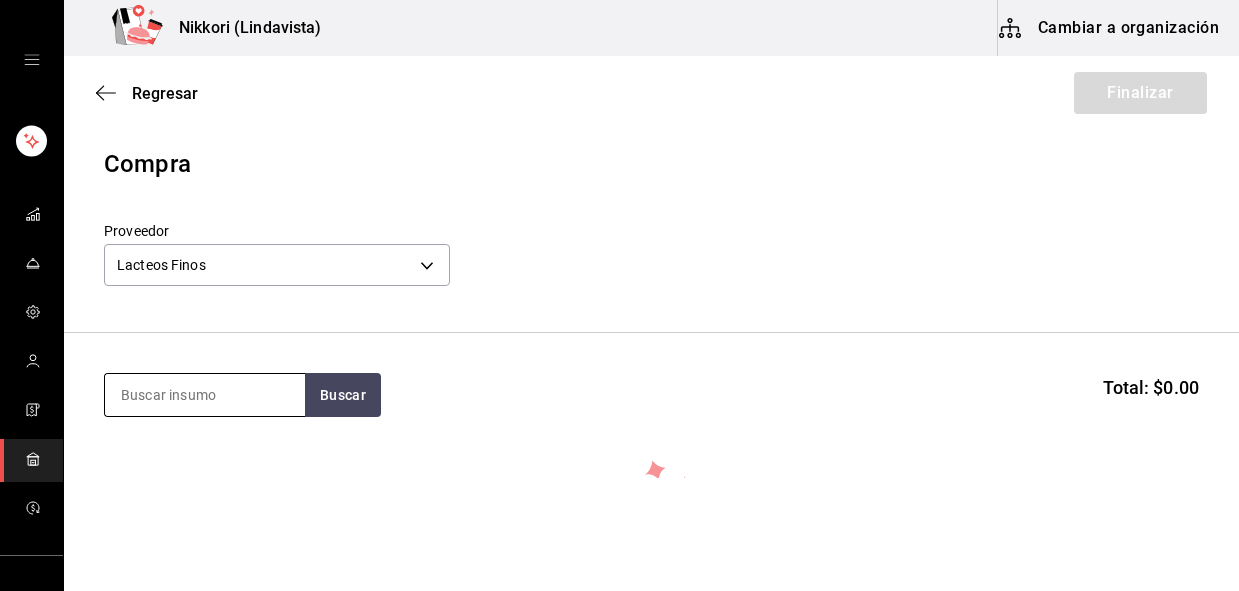 click at bounding box center [205, 395] 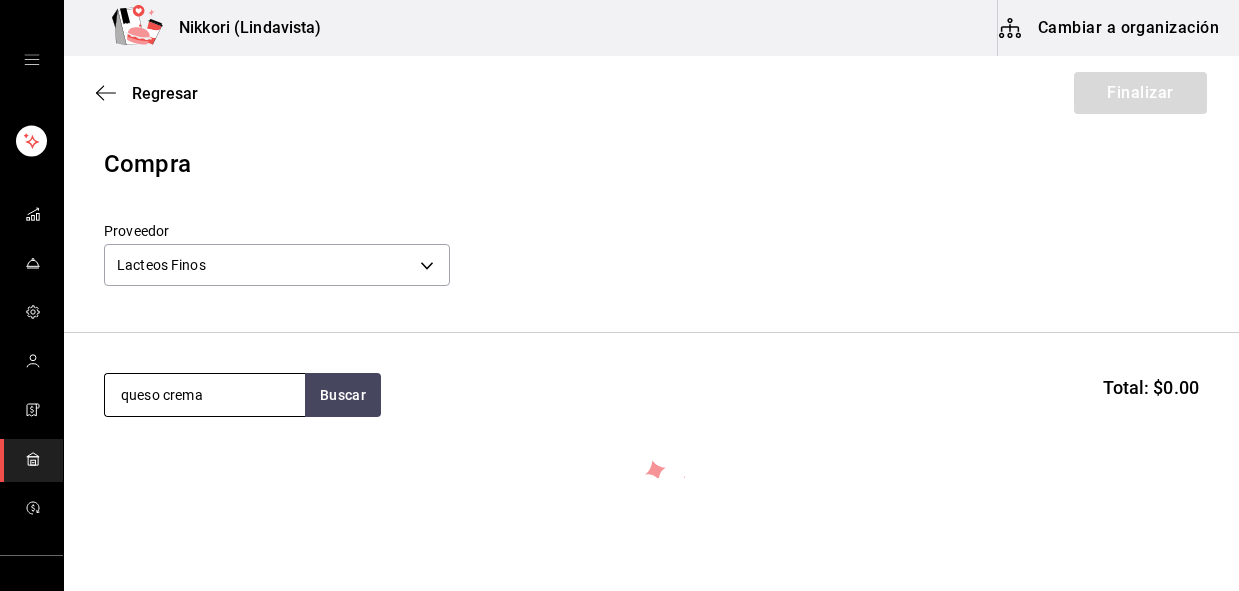 type on "queso crema" 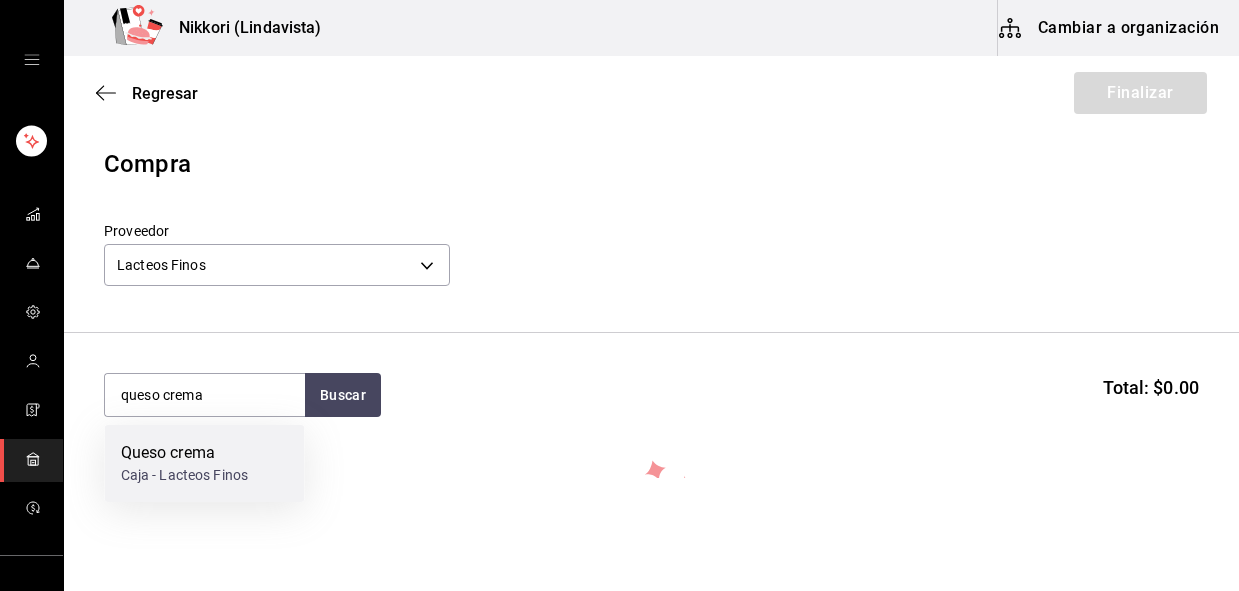 click on "Caja - Lacteos Finos" at bounding box center [185, 475] 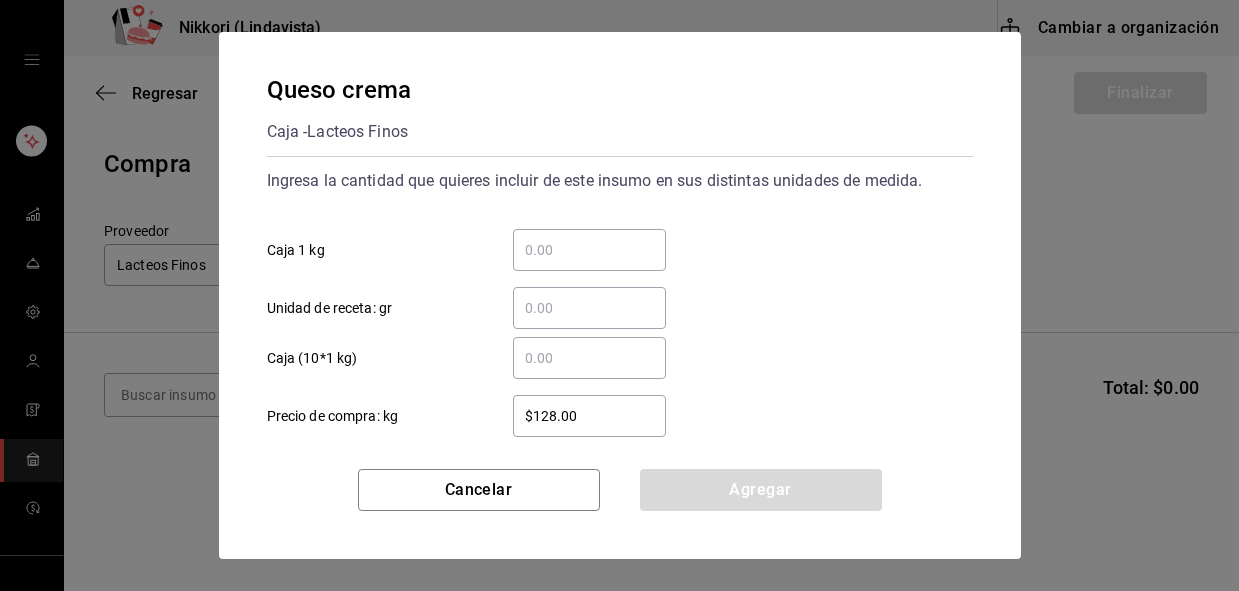 click on "​ Caja 1 kg" at bounding box center [589, 250] 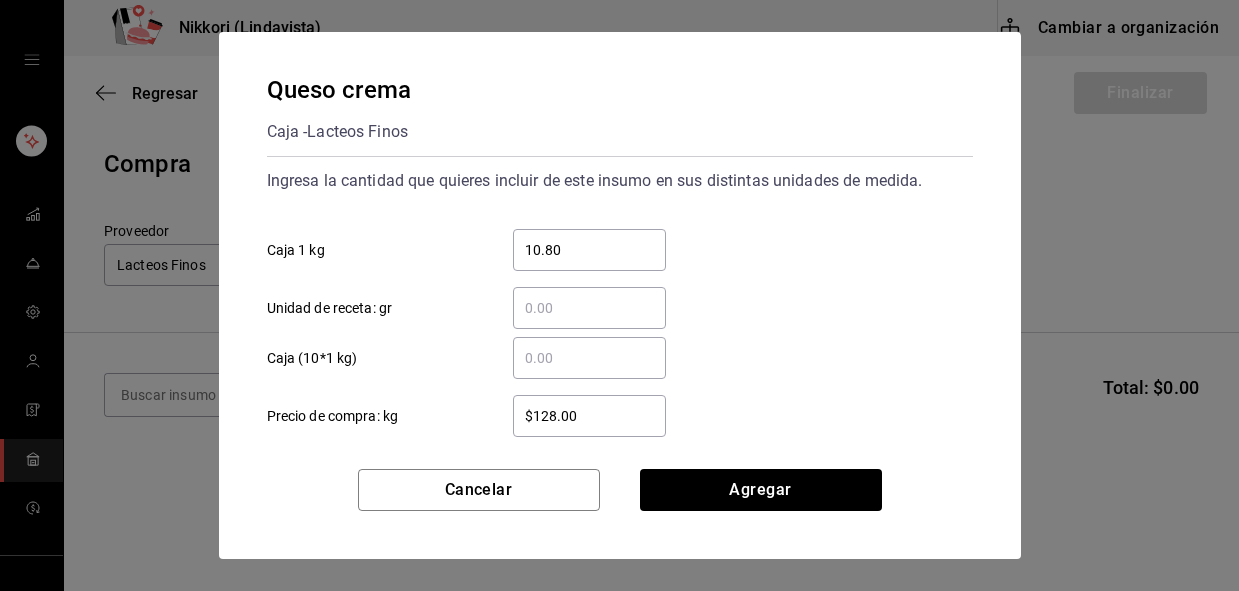 type on "10.80" 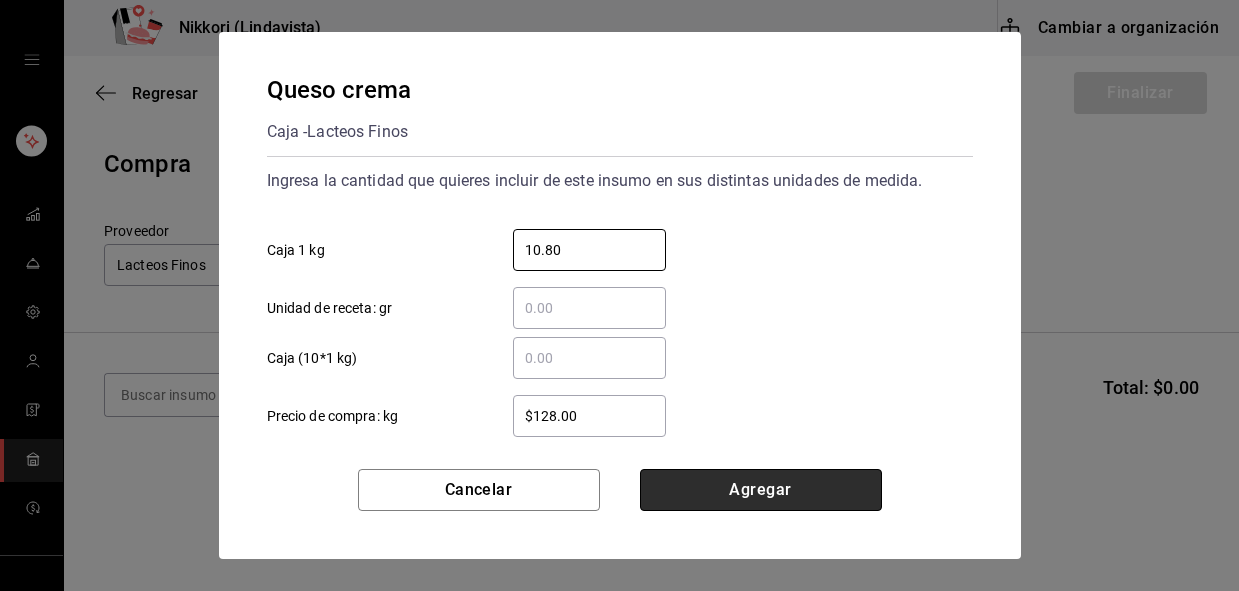 click on "Agregar" at bounding box center (761, 490) 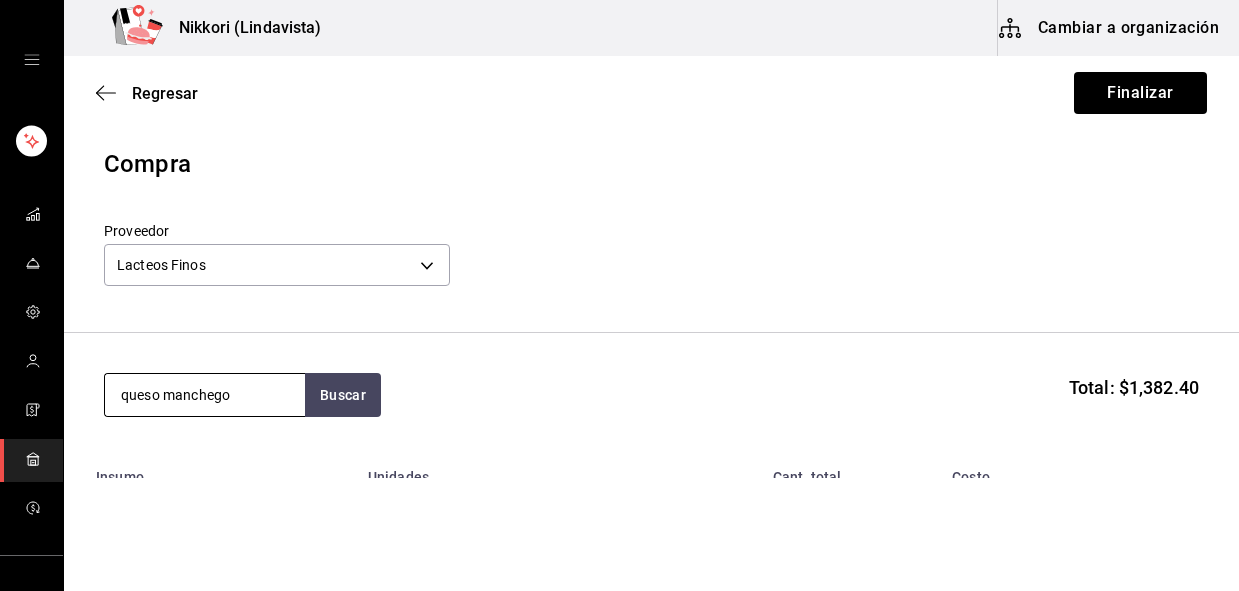 type on "queso manchego" 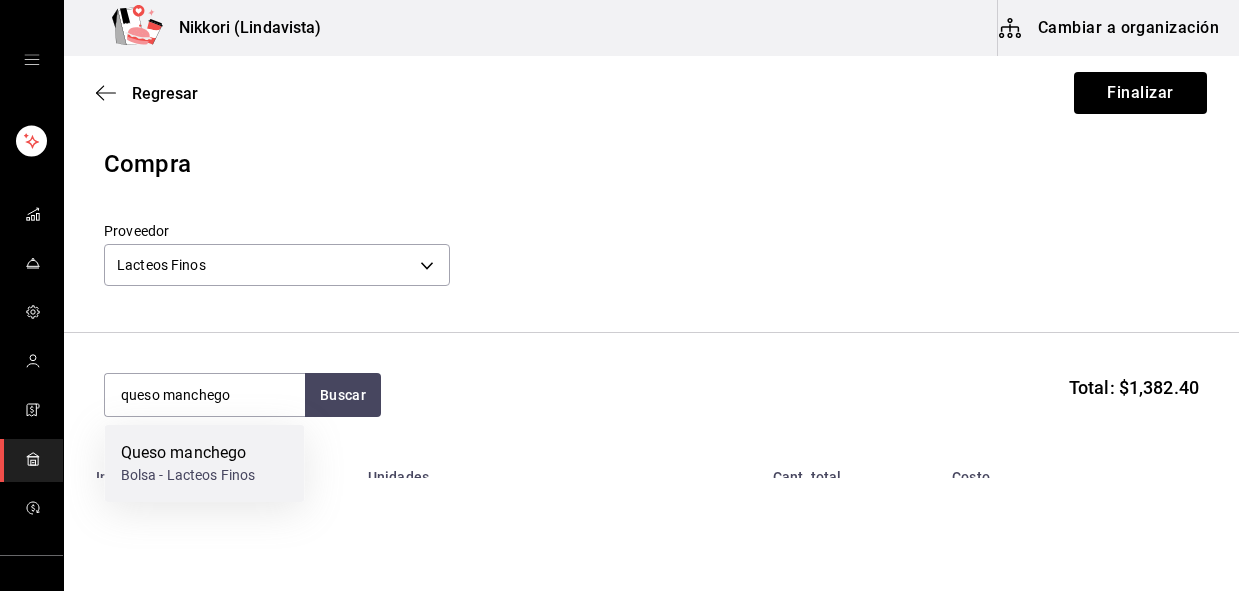 click on "Queso manchego" at bounding box center (188, 453) 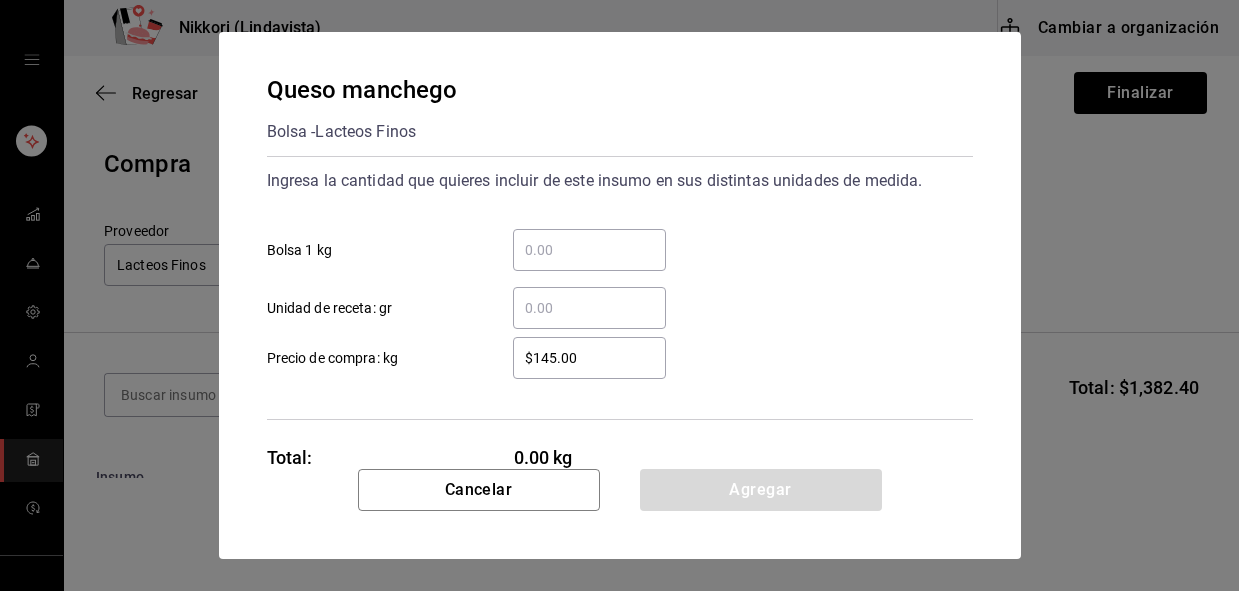 click on "​ Bolsa 1 kg" at bounding box center (589, 250) 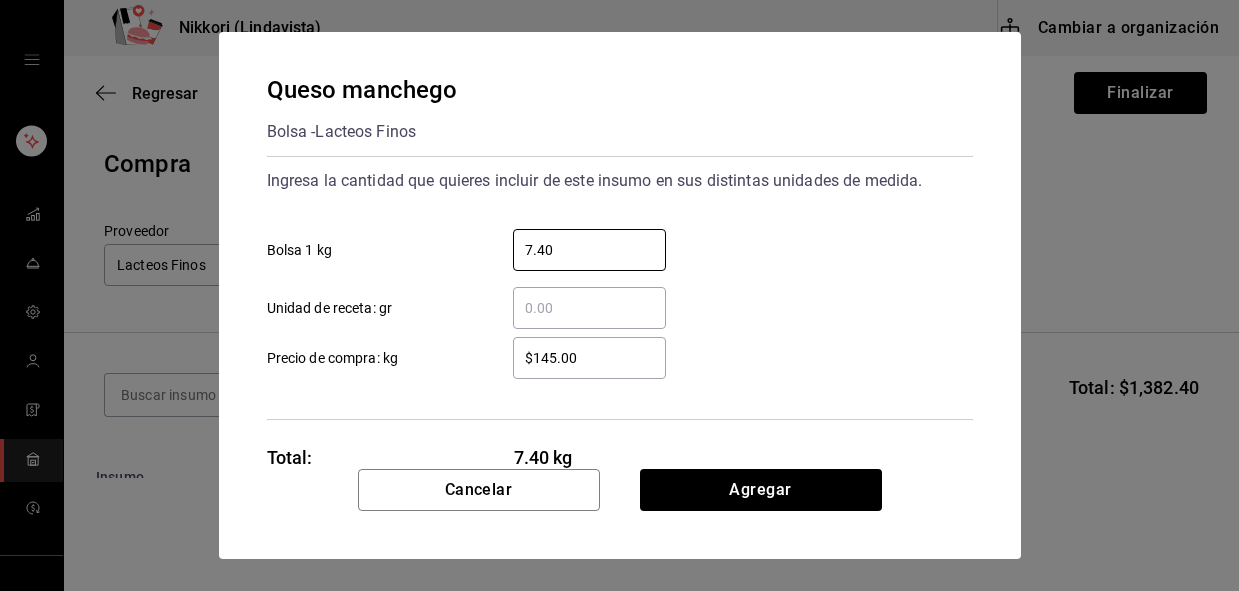 type on "7.40" 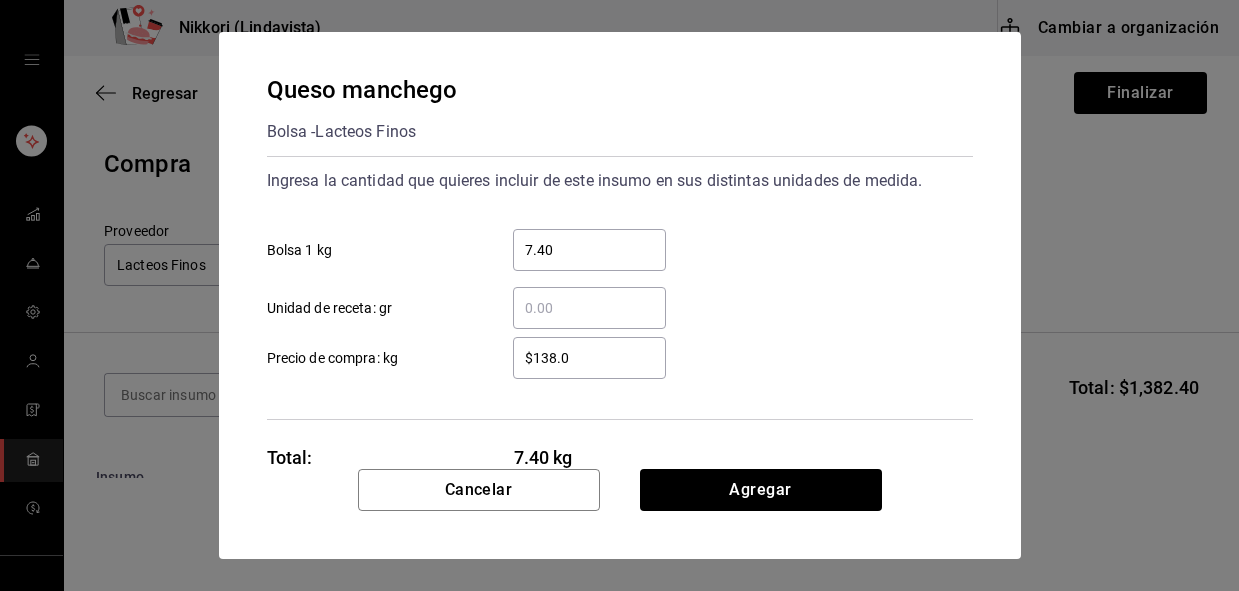 type on "$138.00" 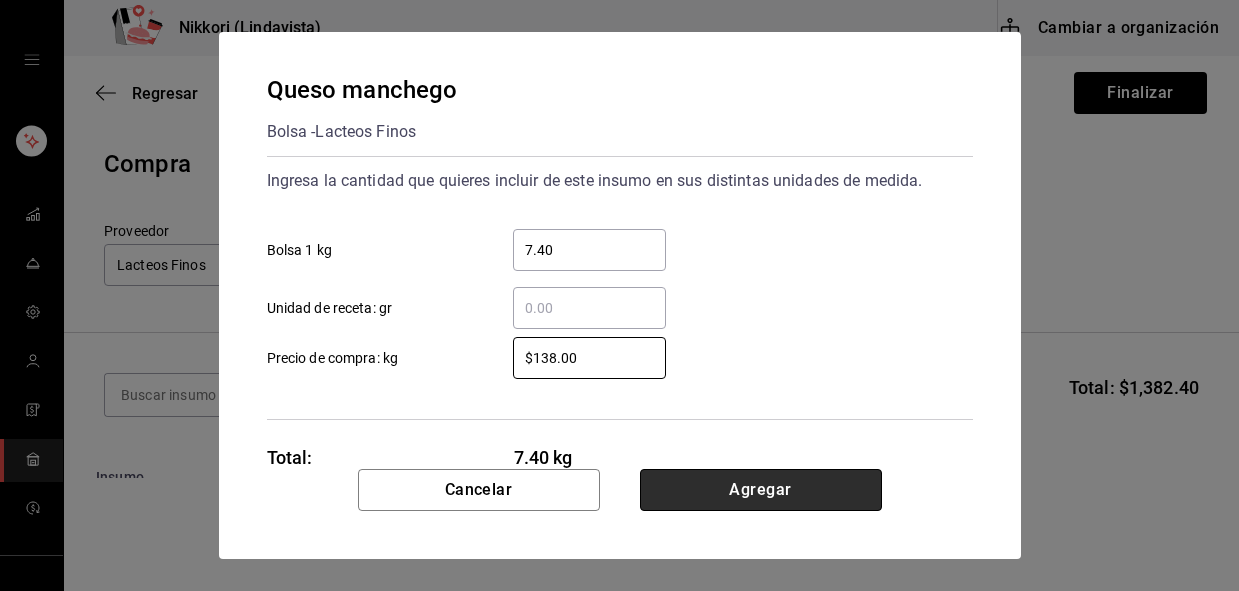 click on "Agregar" at bounding box center (761, 490) 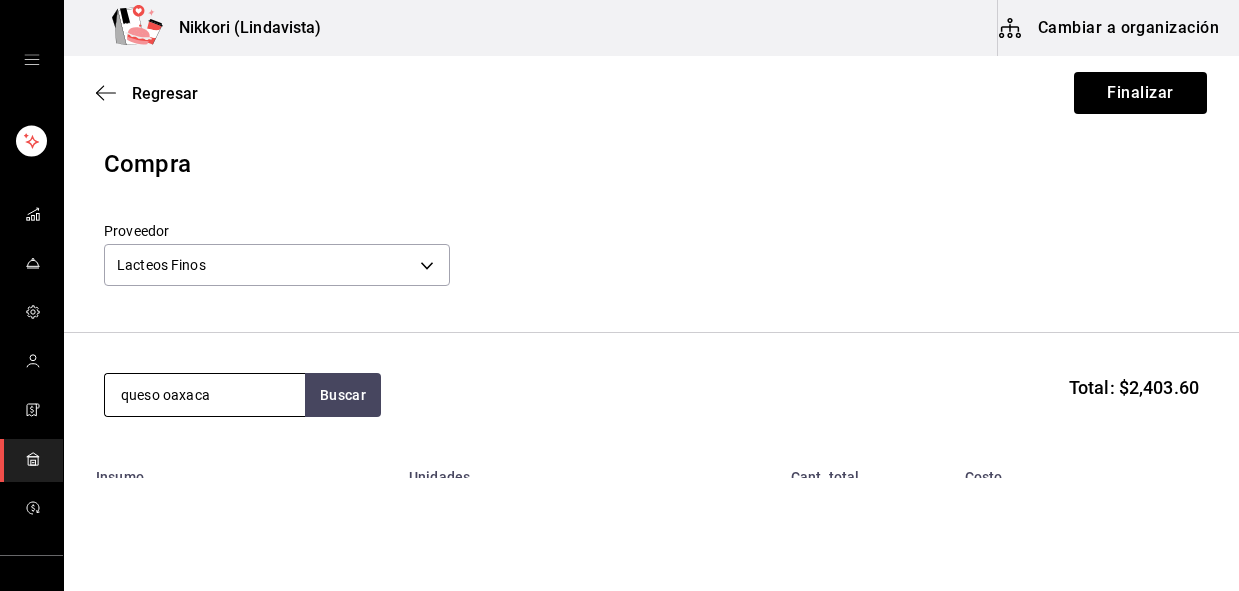 type on "queso oaxaca" 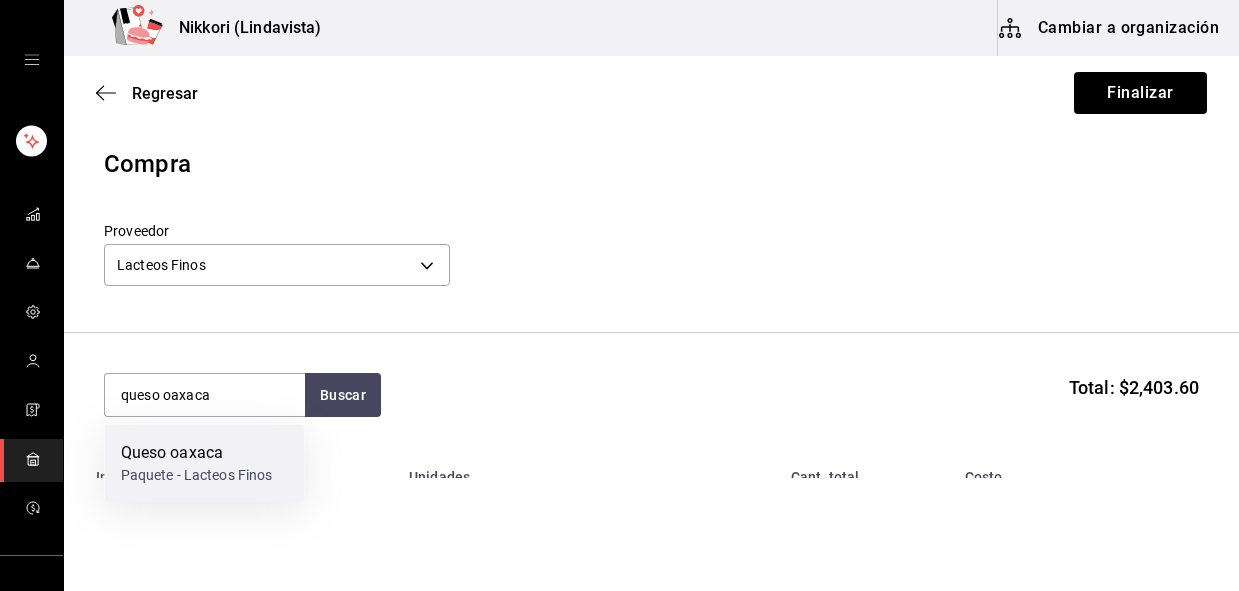 click on "Queso oaxaca" at bounding box center [197, 453] 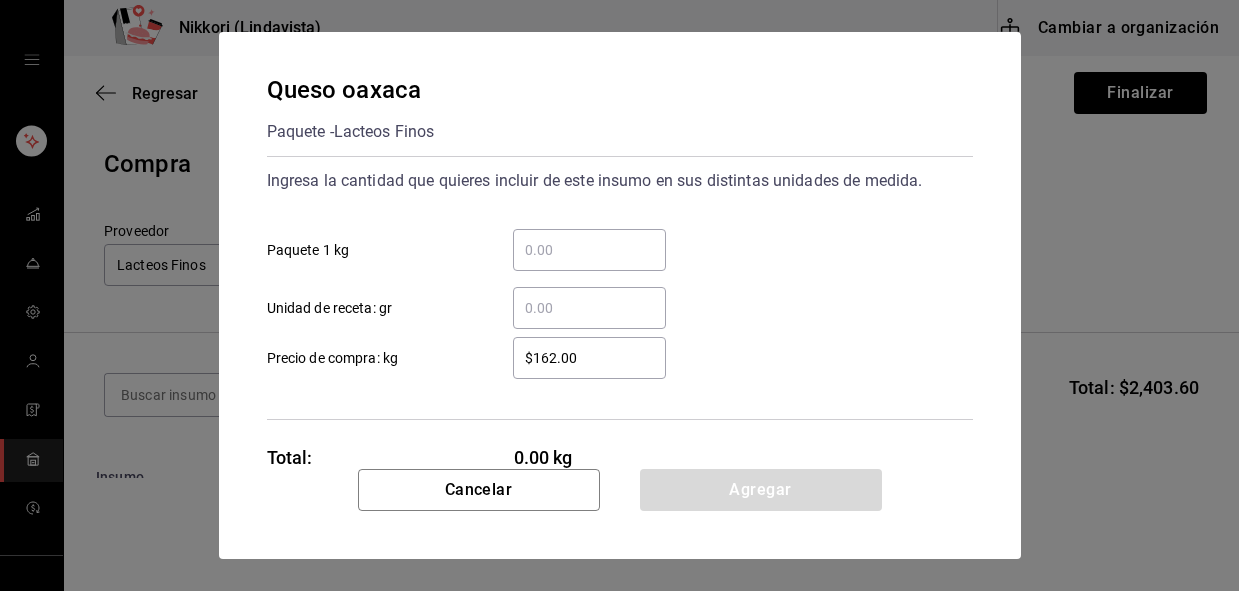 click on "​ Paquete 1 kg" at bounding box center [589, 250] 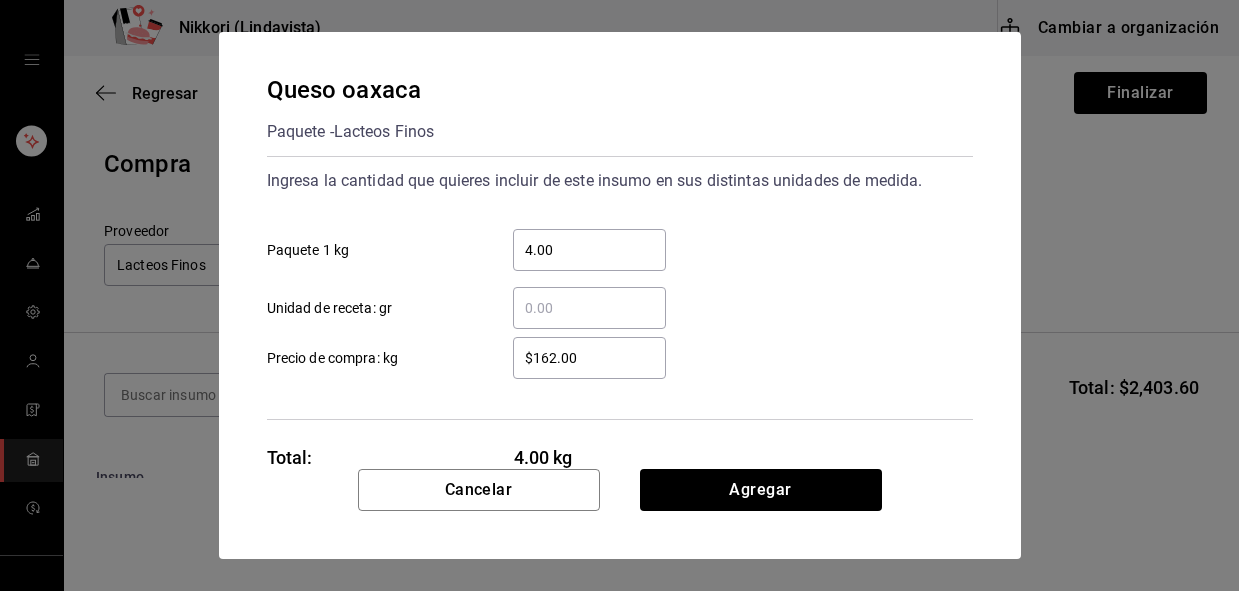 type on "4.00" 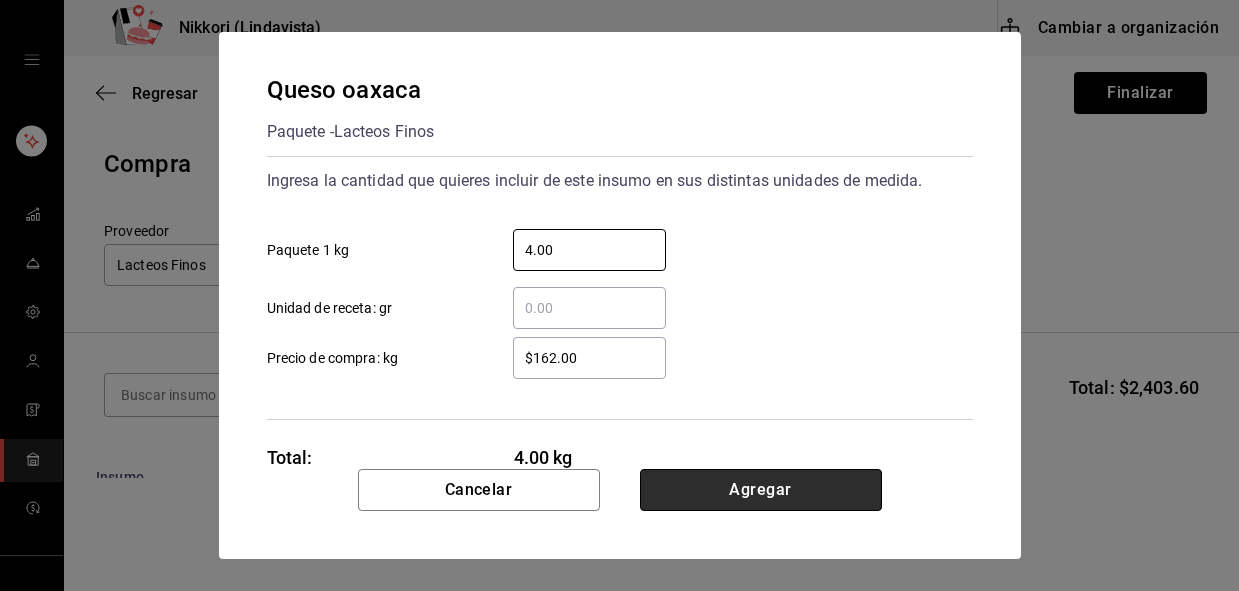 click on "Agregar" at bounding box center (761, 490) 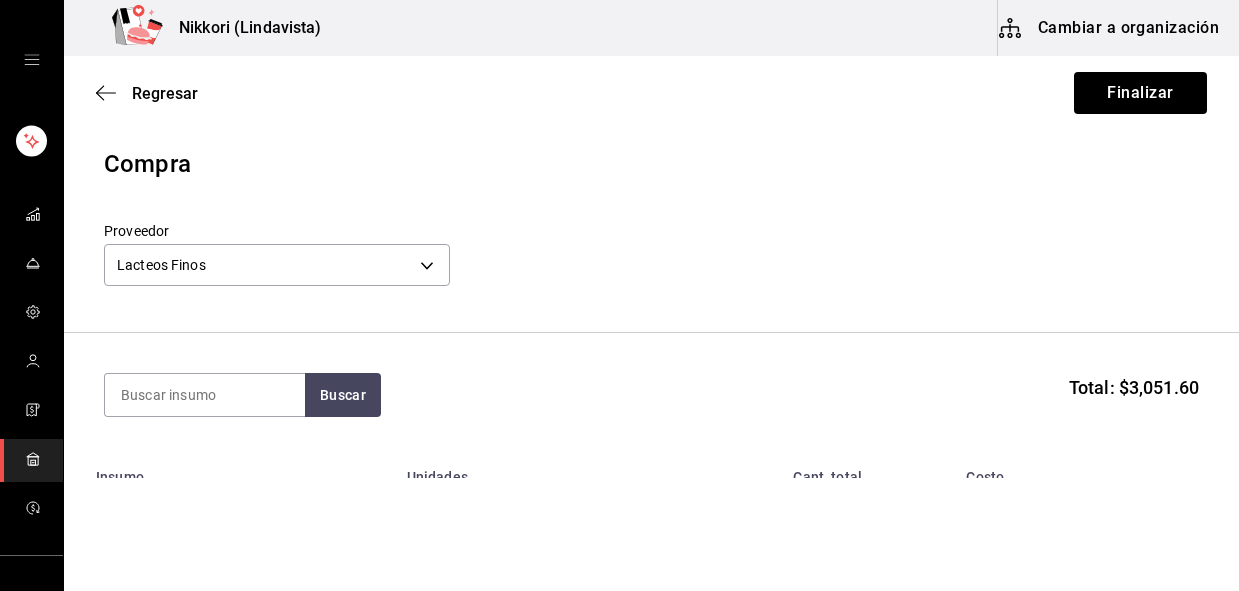 click on "Buscar Total: $3,051.60" at bounding box center (651, 395) 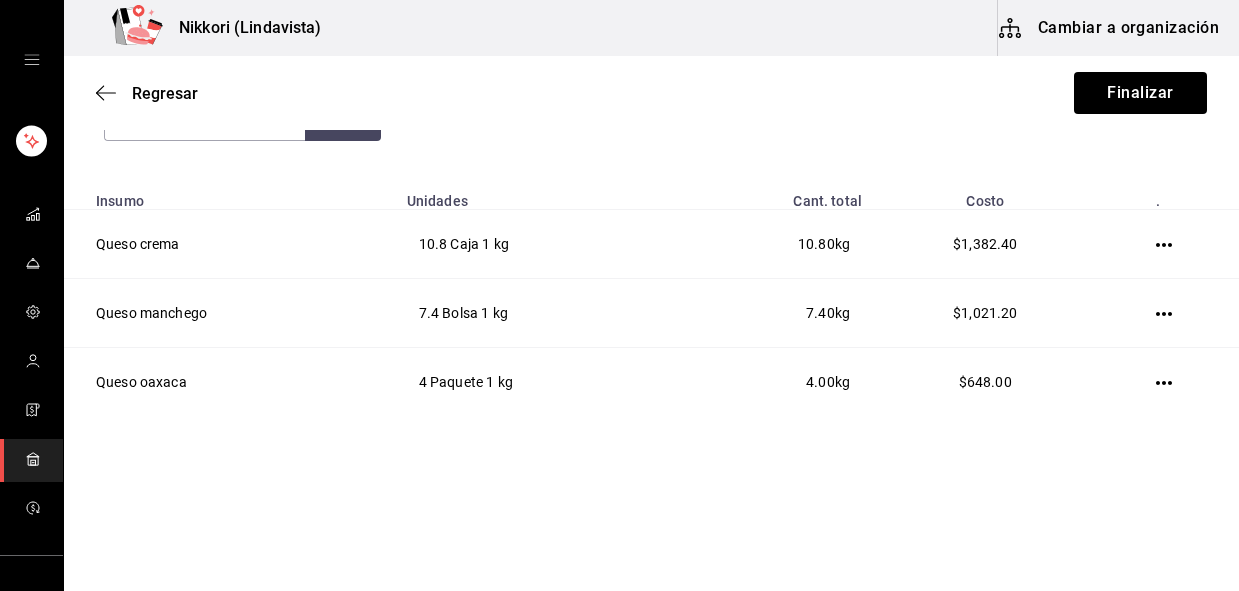 scroll, scrollTop: 278, scrollLeft: 0, axis: vertical 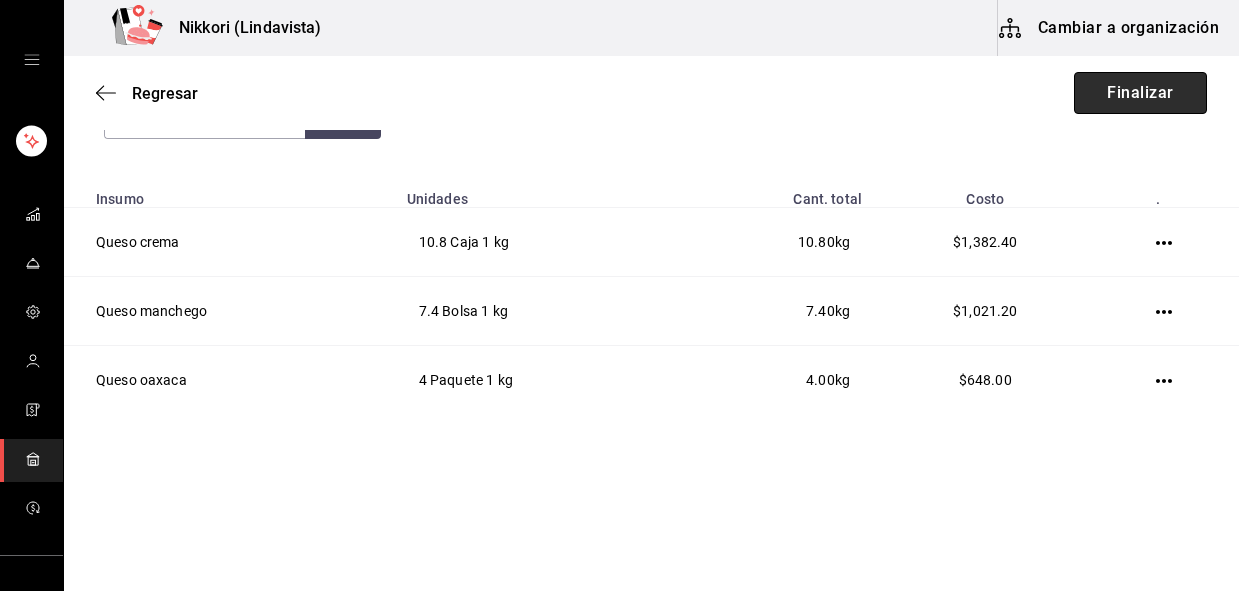 click on "Finalizar" at bounding box center [1140, 93] 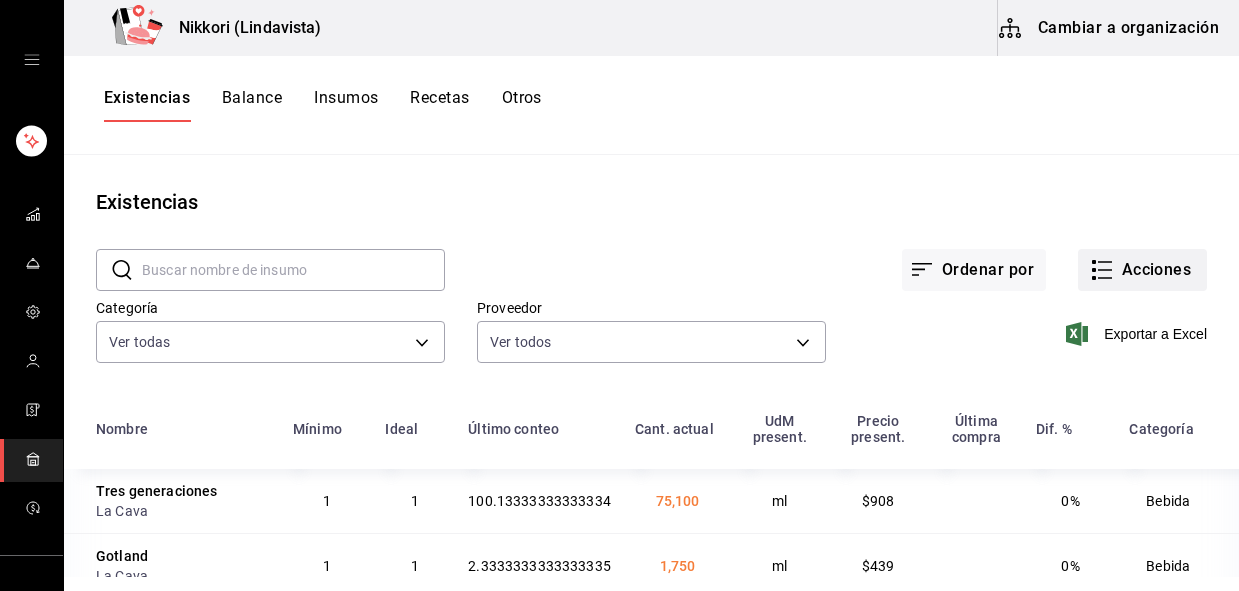 click on "Acciones" at bounding box center [1142, 270] 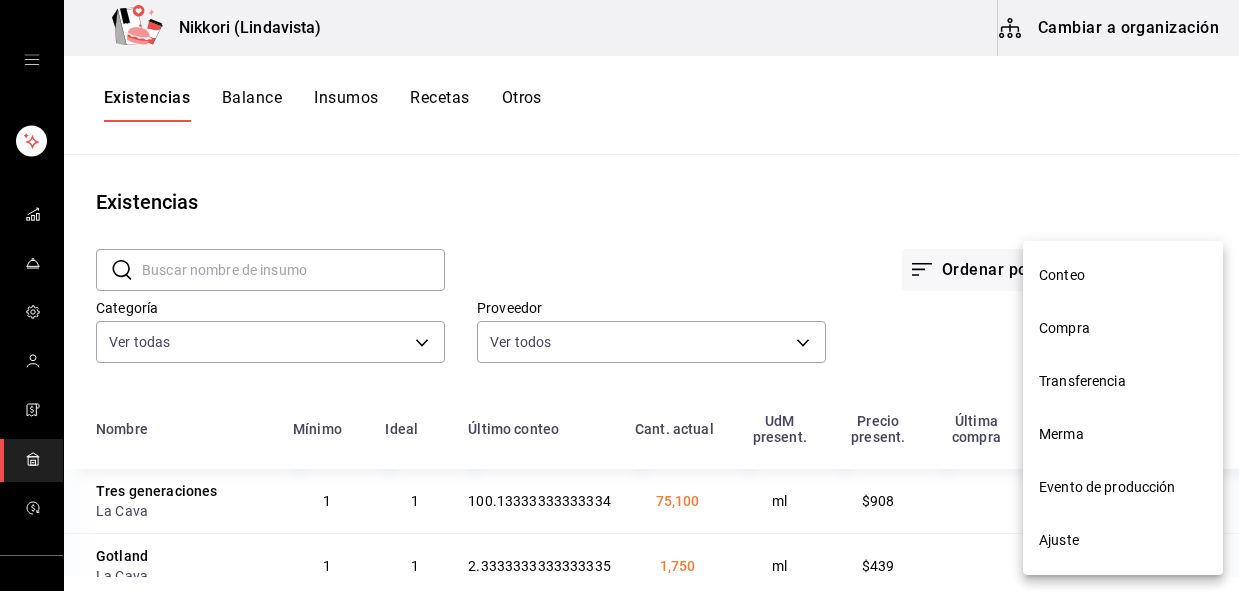 click on "Compra" at bounding box center [1123, 328] 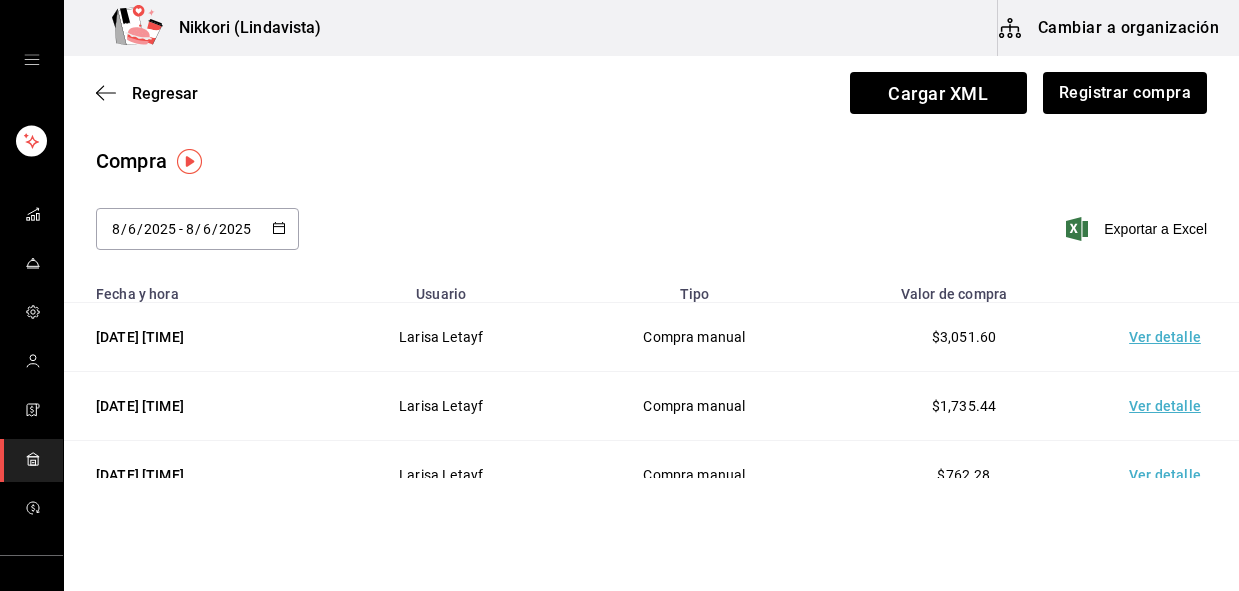 click on "Regresar Cargar XML Registrar compra" at bounding box center (651, 93) 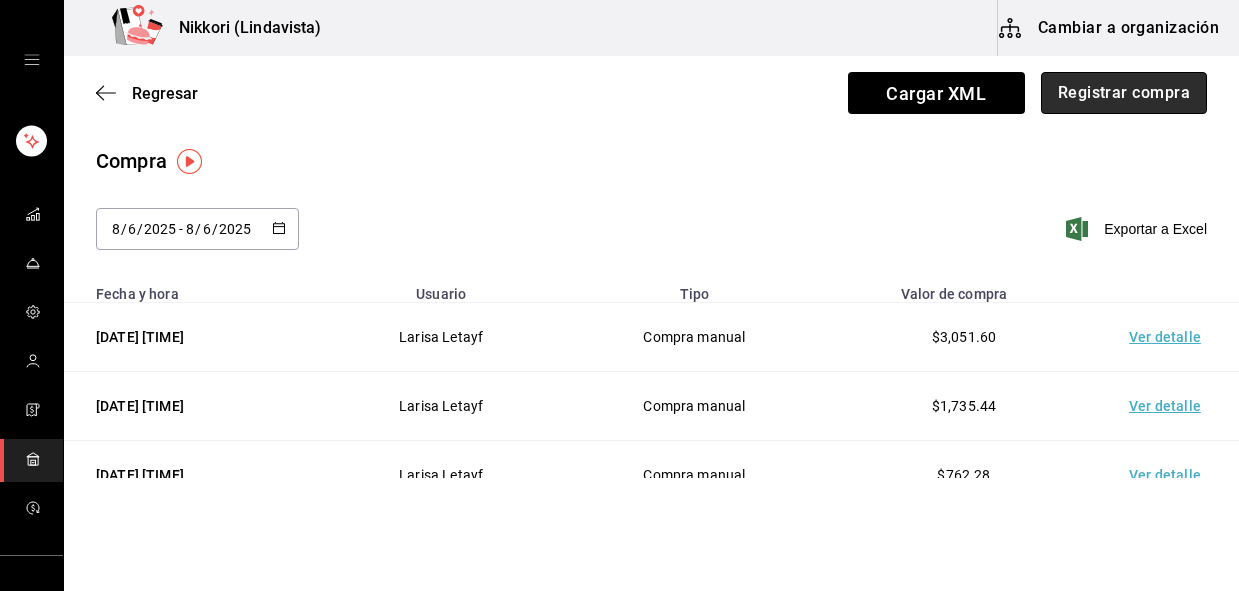 click on "Registrar compra" at bounding box center [1124, 93] 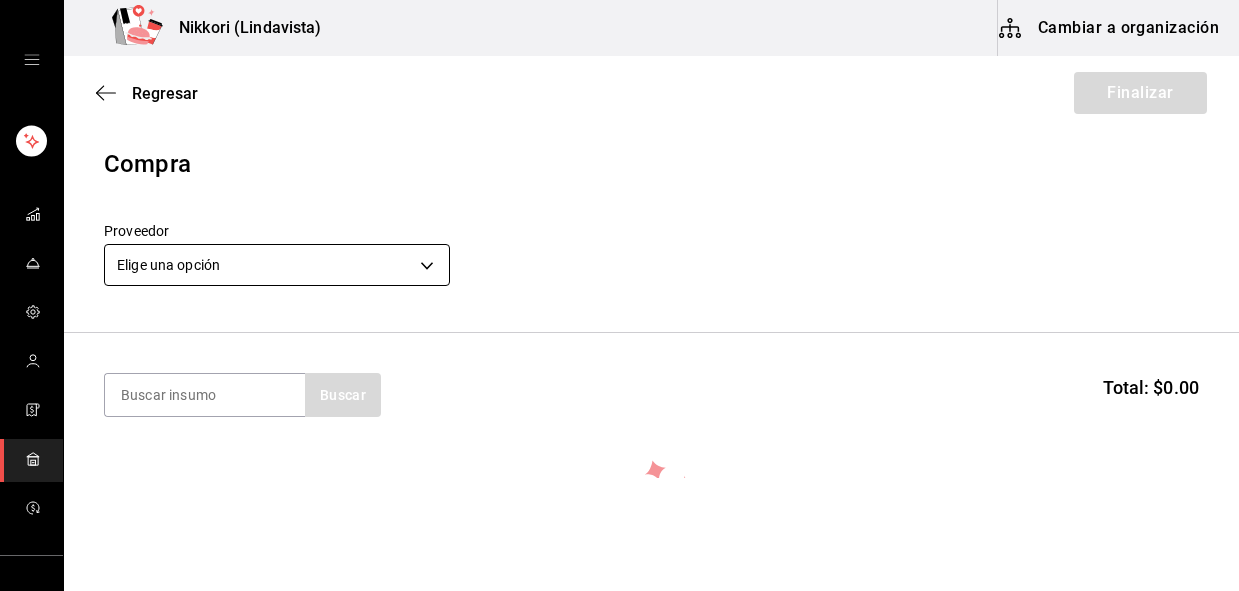 click on "Nikkori (Lindavista) Cambiar a organización Regresar Finalizar Compra Proveedor Elige una opción default Buscar Total: $0.00 No hay insumos a mostrar. Busca un insumo para agregarlo a la lista GANA 1 MES GRATIS EN TU SUSCRIPCIÓN AQUÍ ¿Recuerdas cómo empezó tu restaurante?
Hoy puedes ayudar a un colega a tener el mismo cambio que tú viviste.
Recomienda Parrot directamente desde tu Portal Administrador.
Es fácil y rápido.
🎁 Por cada restaurante que se una, ganas 1 mes gratis. Ver video tutorial Ir a video Editar Eliminar Visitar centro de ayuda ([PHONE]) [EMAIL] Visitar centro de ayuda ([PHONE]) [EMAIL]" at bounding box center [619, 239] 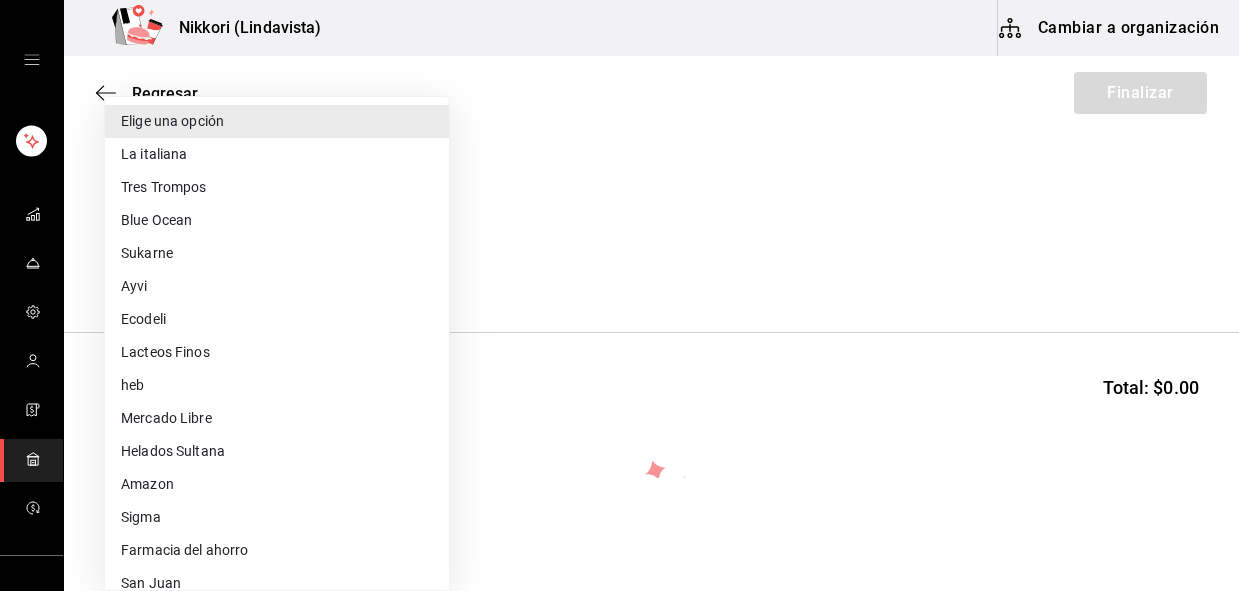 click on "Blue Ocean" at bounding box center [277, 220] 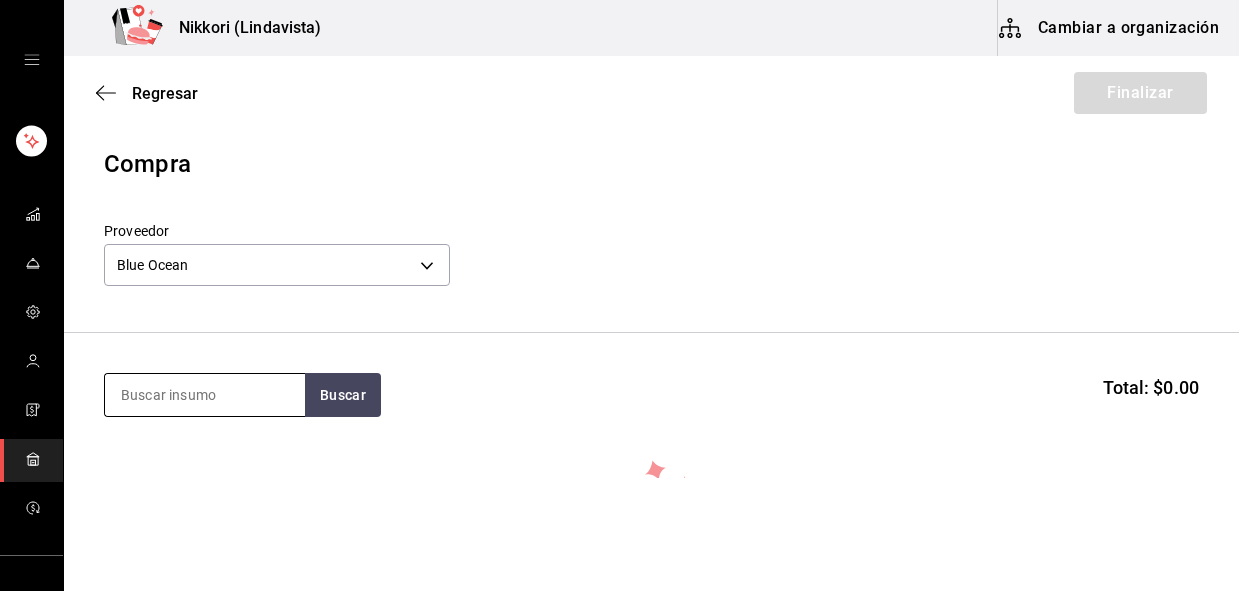 click at bounding box center (205, 395) 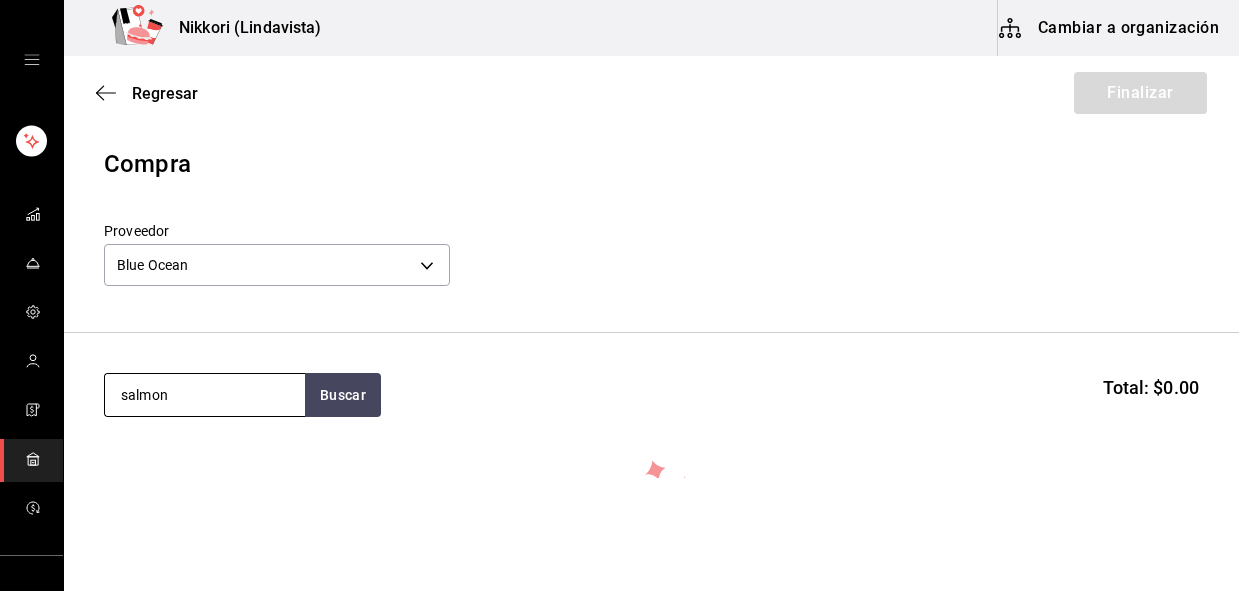 type on "salmon" 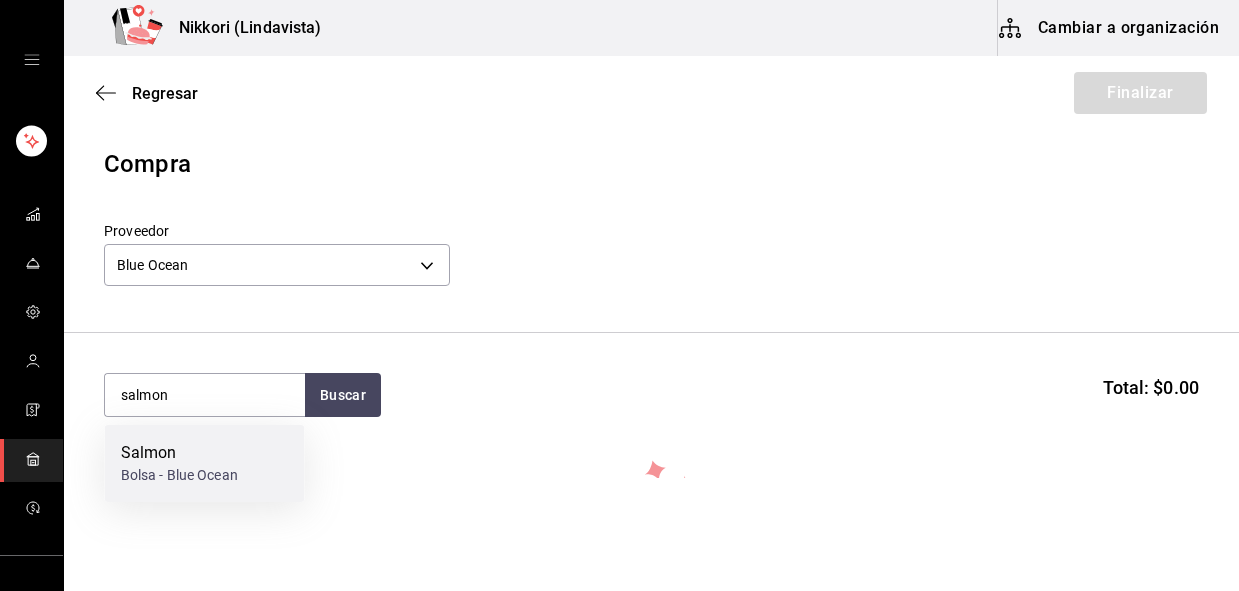 click on "Salmon" at bounding box center (179, 453) 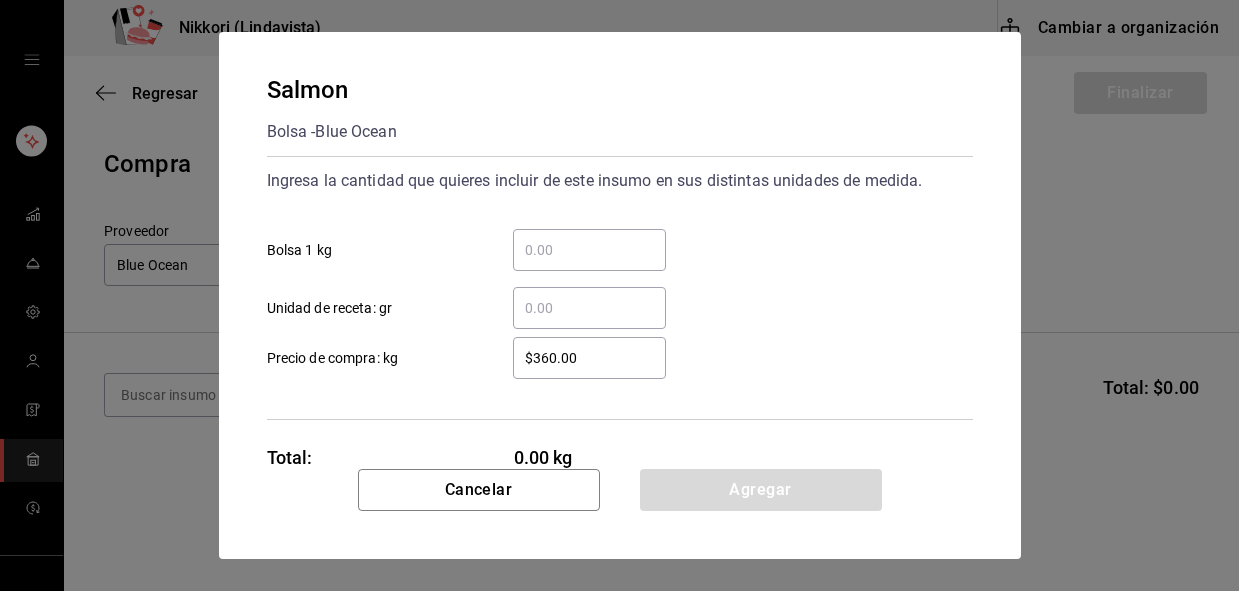 click on "​" at bounding box center [589, 250] 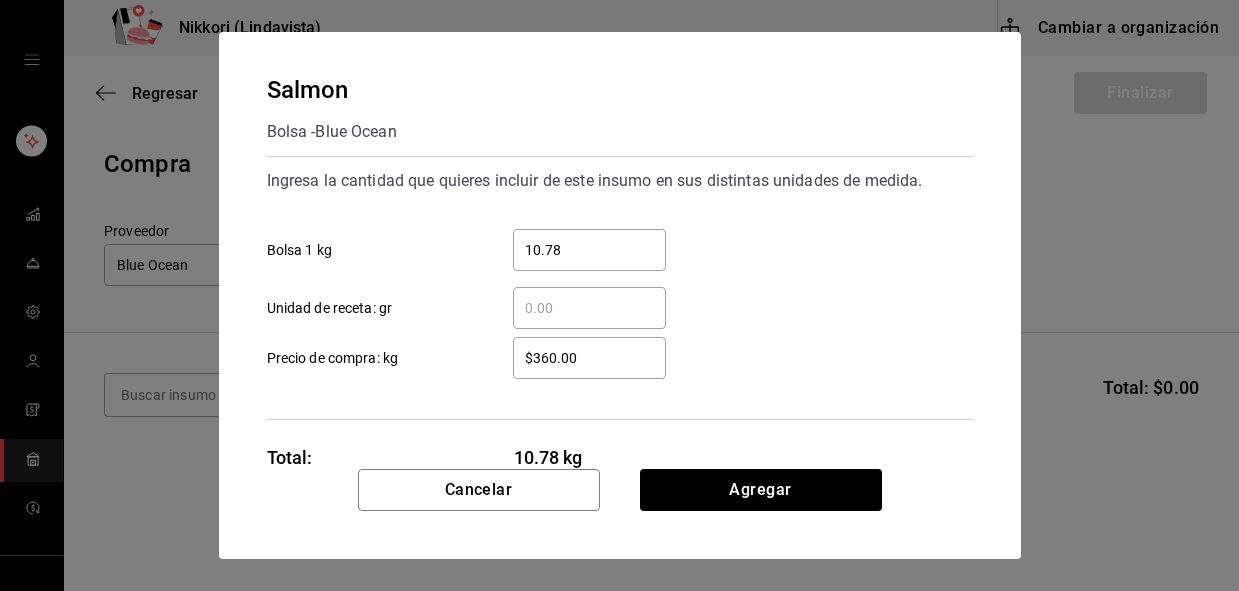 type on "10.78" 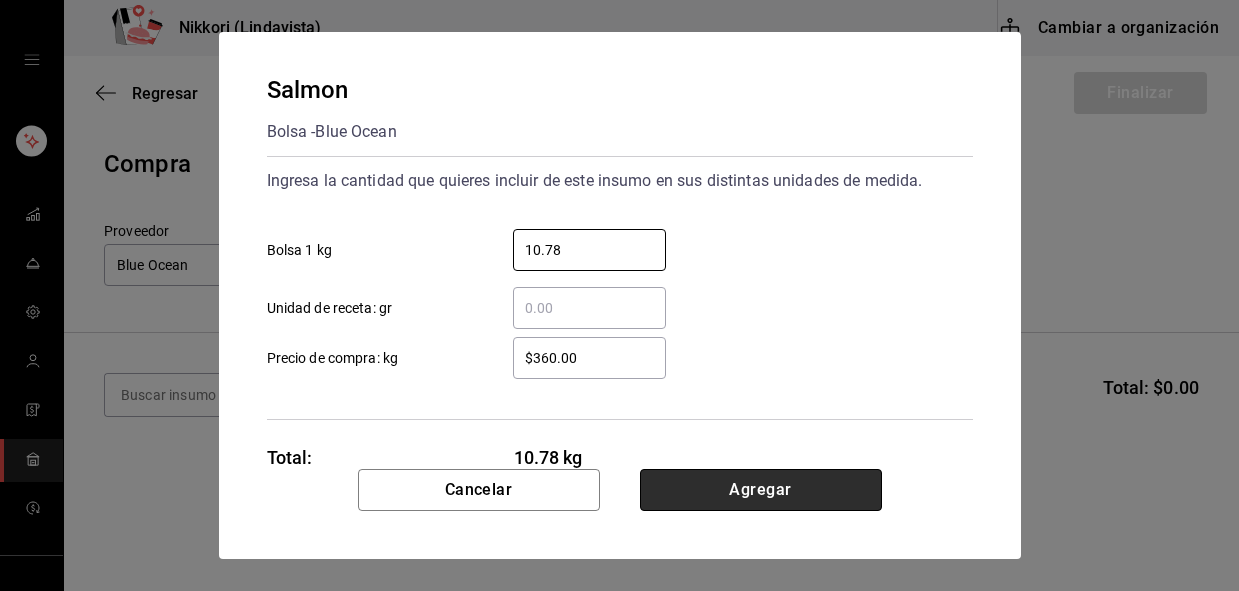 click on "Agregar" at bounding box center (761, 490) 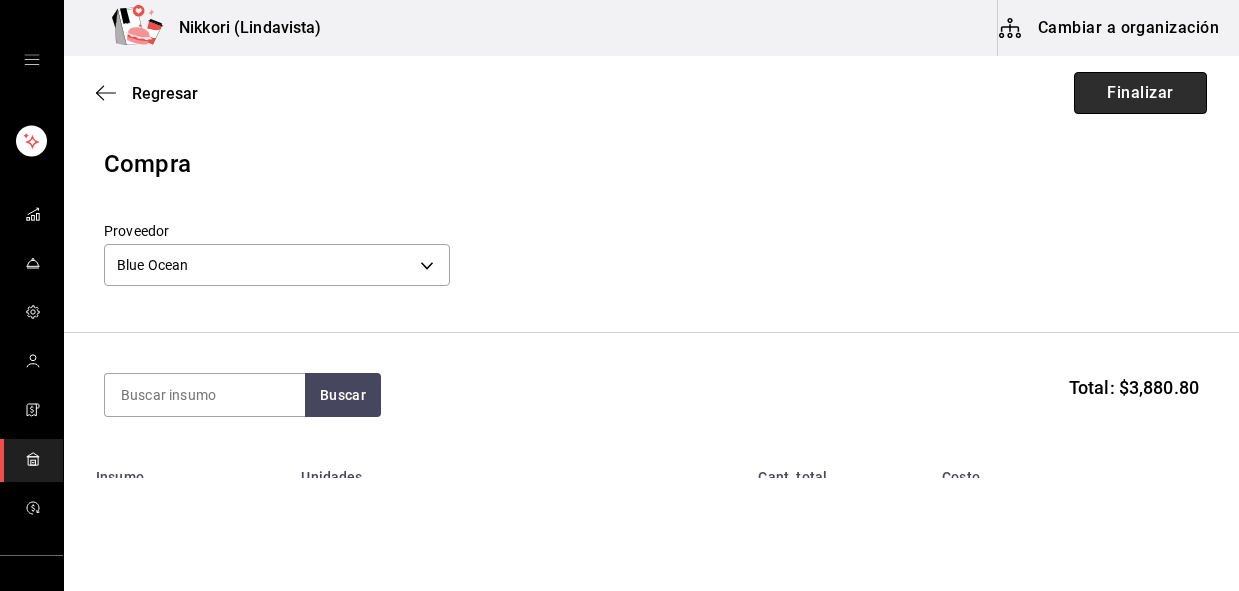 click on "Finalizar" at bounding box center [1140, 93] 